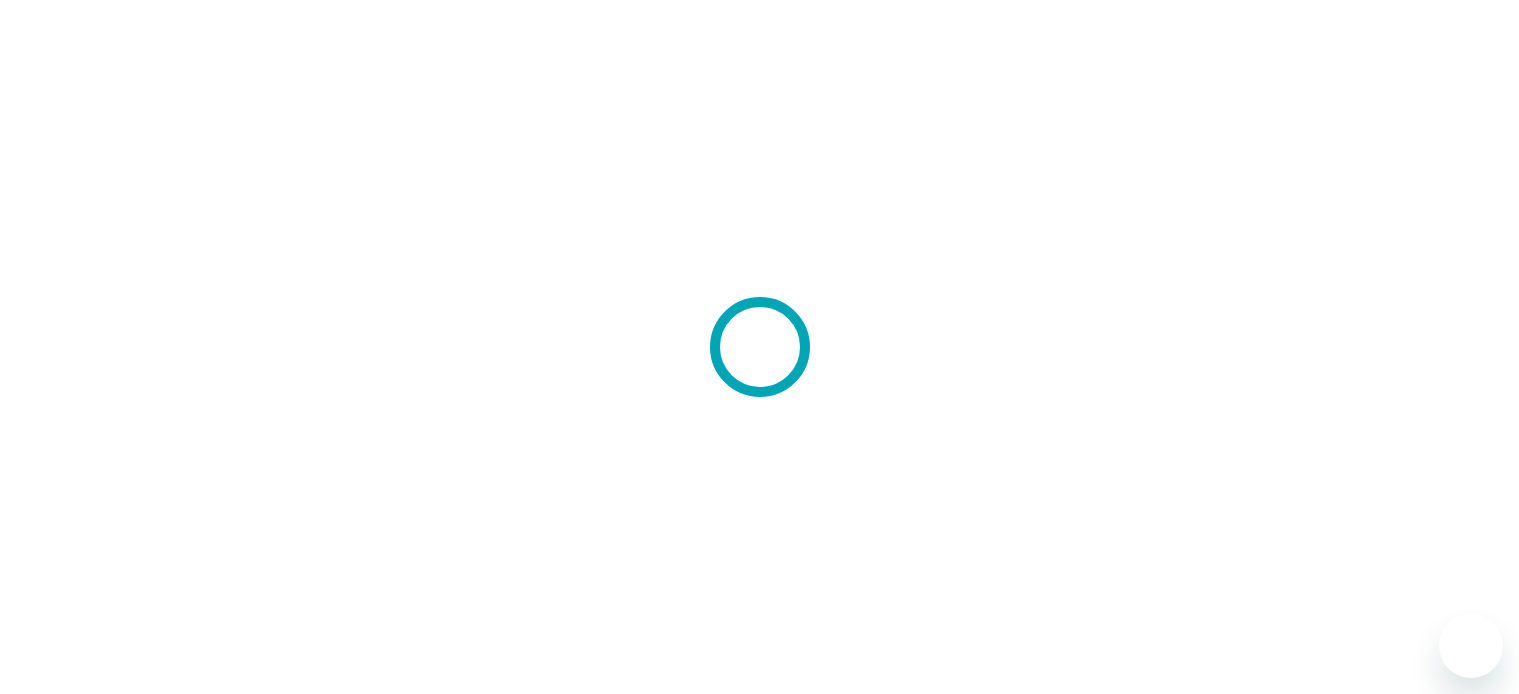 scroll, scrollTop: 0, scrollLeft: 0, axis: both 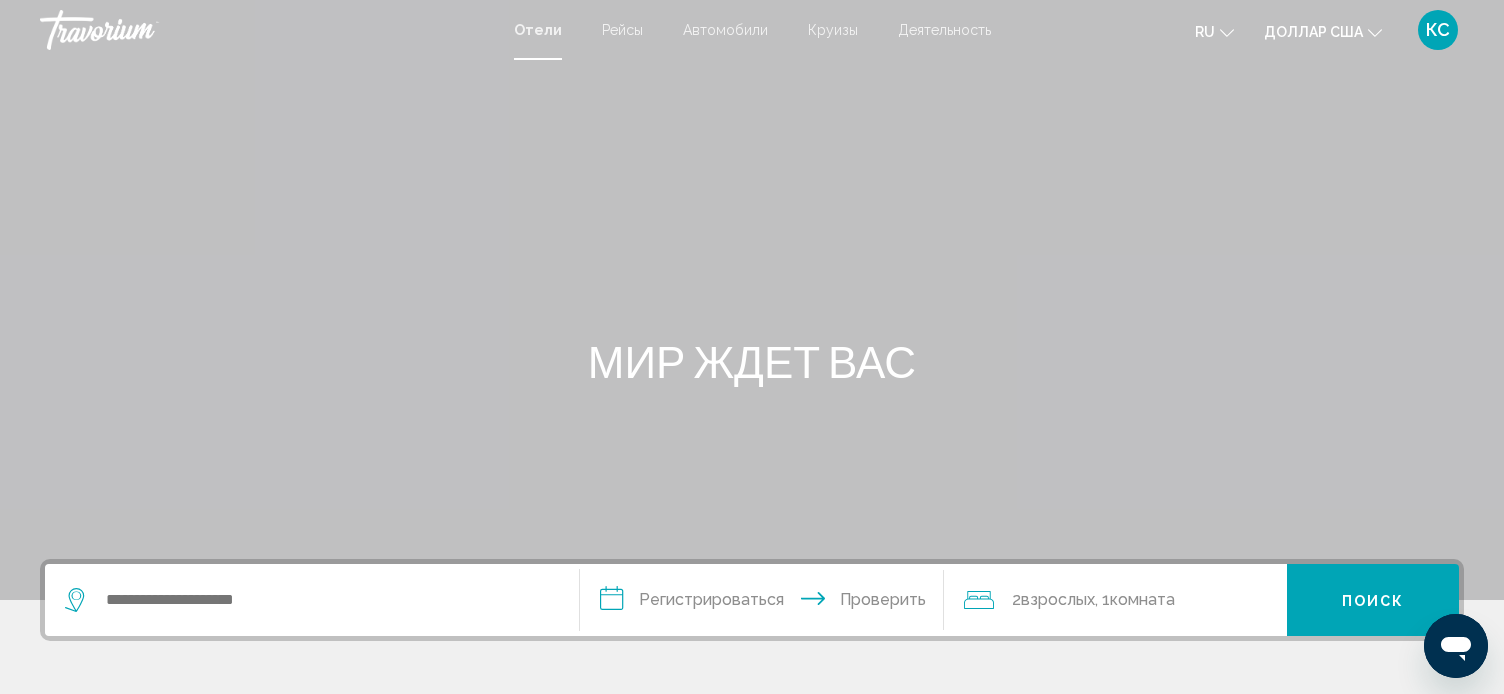 click at bounding box center (752, 300) 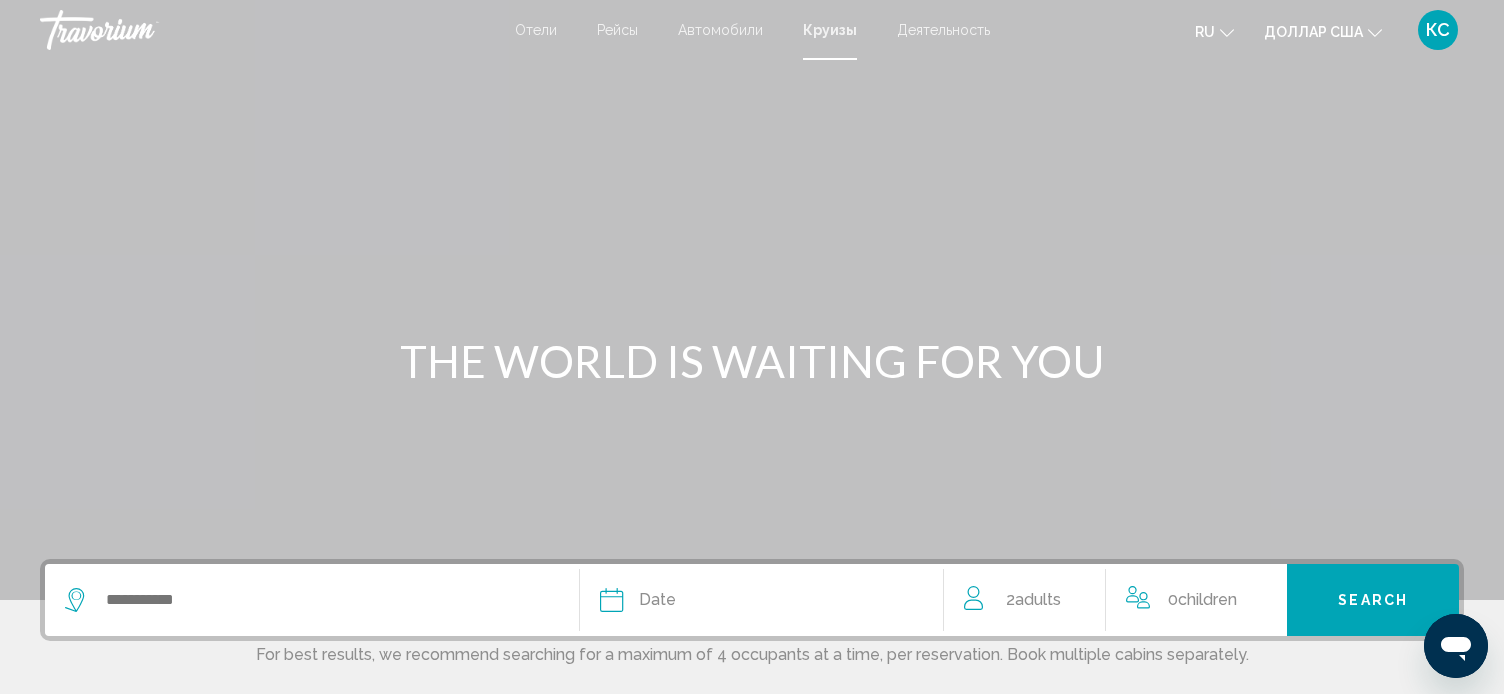 click on "КС" at bounding box center (1438, 29) 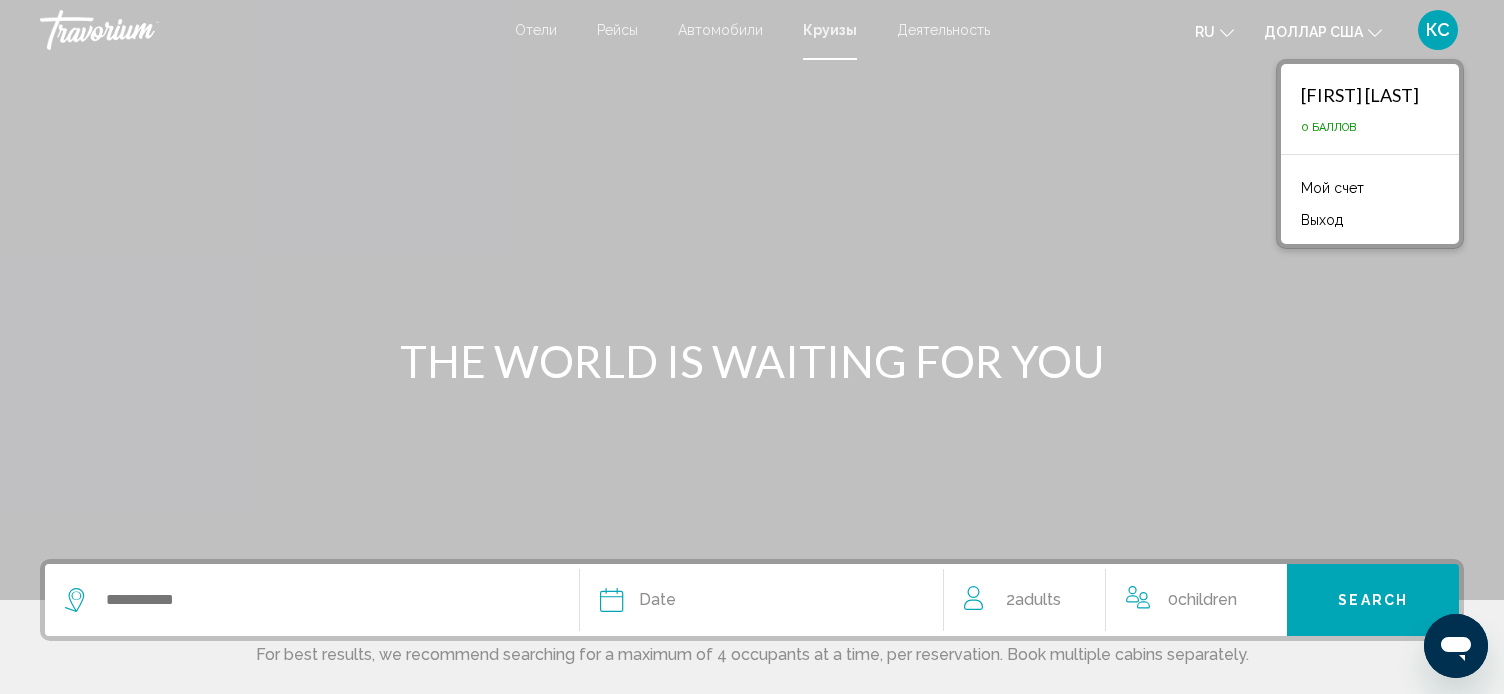 click on "Отели" at bounding box center (536, 30) 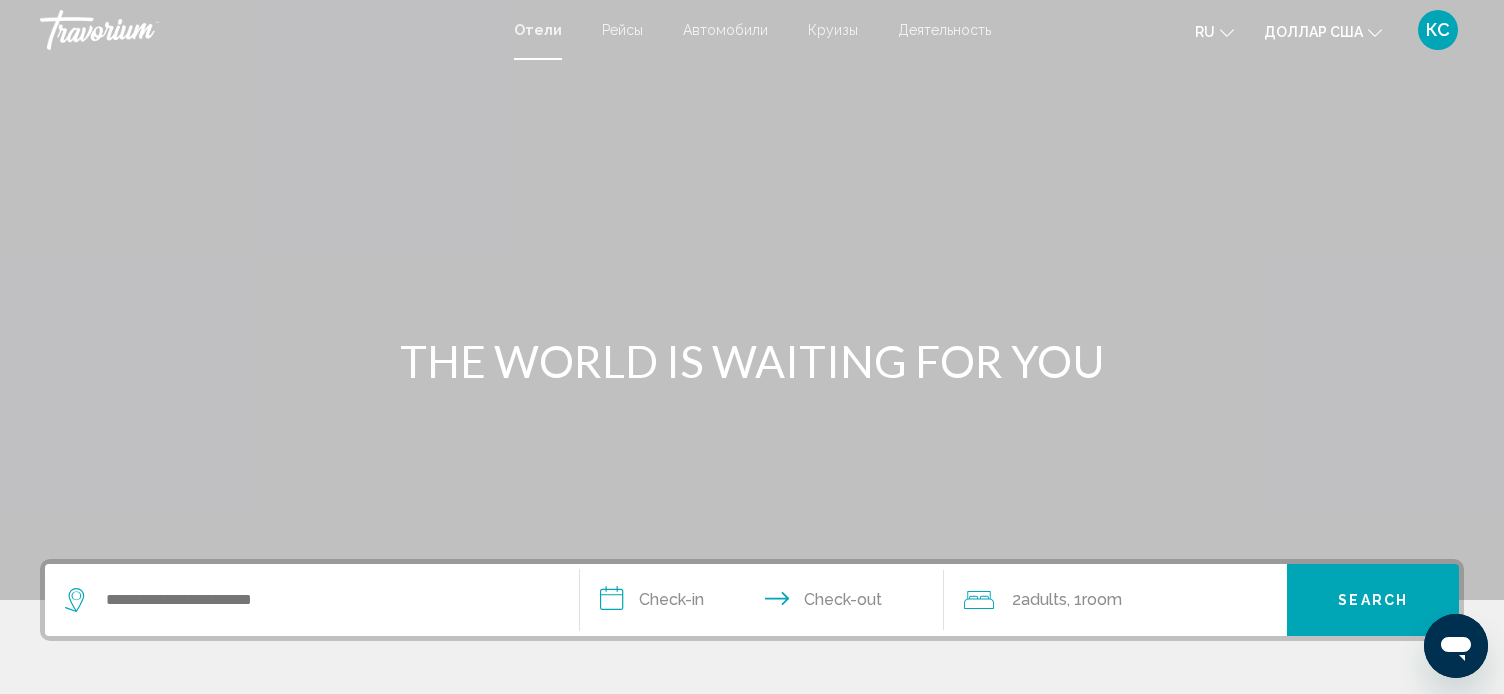 click on "КС" at bounding box center [1438, 29] 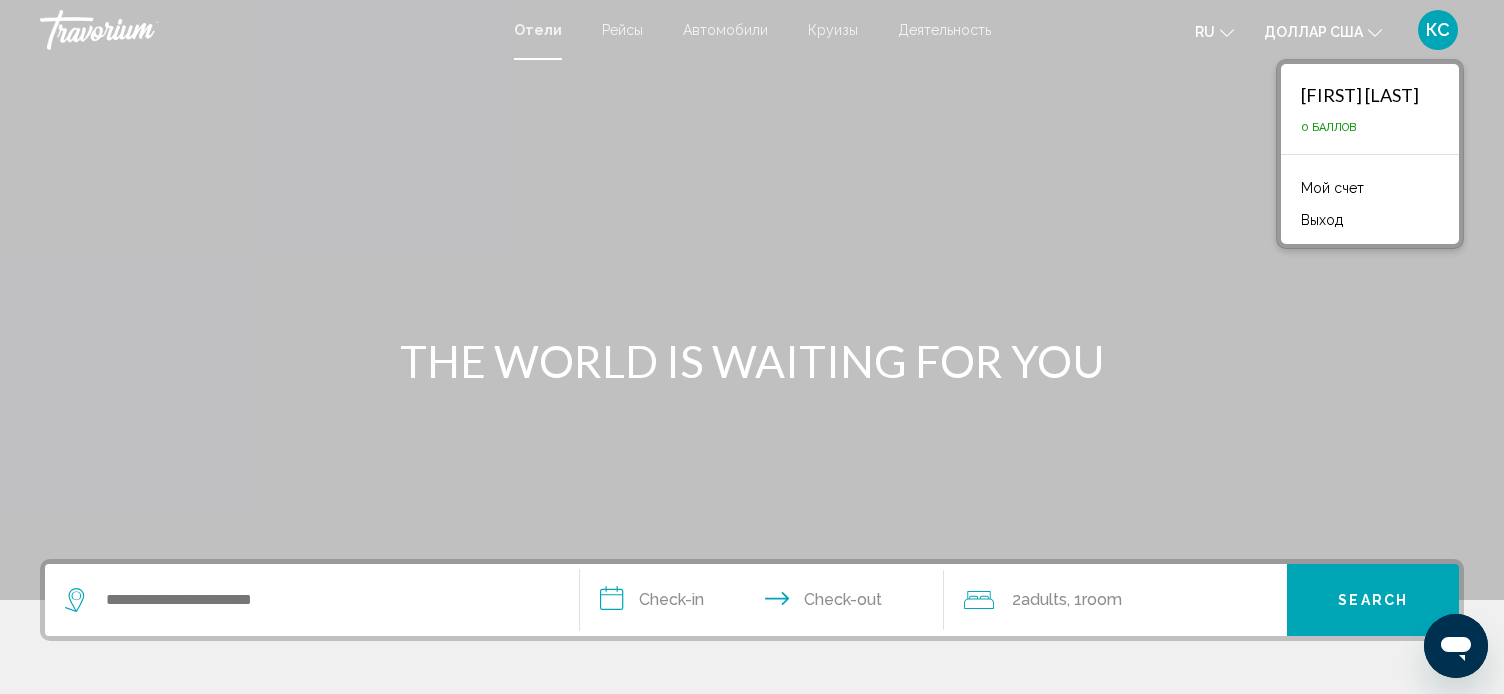 click on "Выход" at bounding box center [1322, 220] 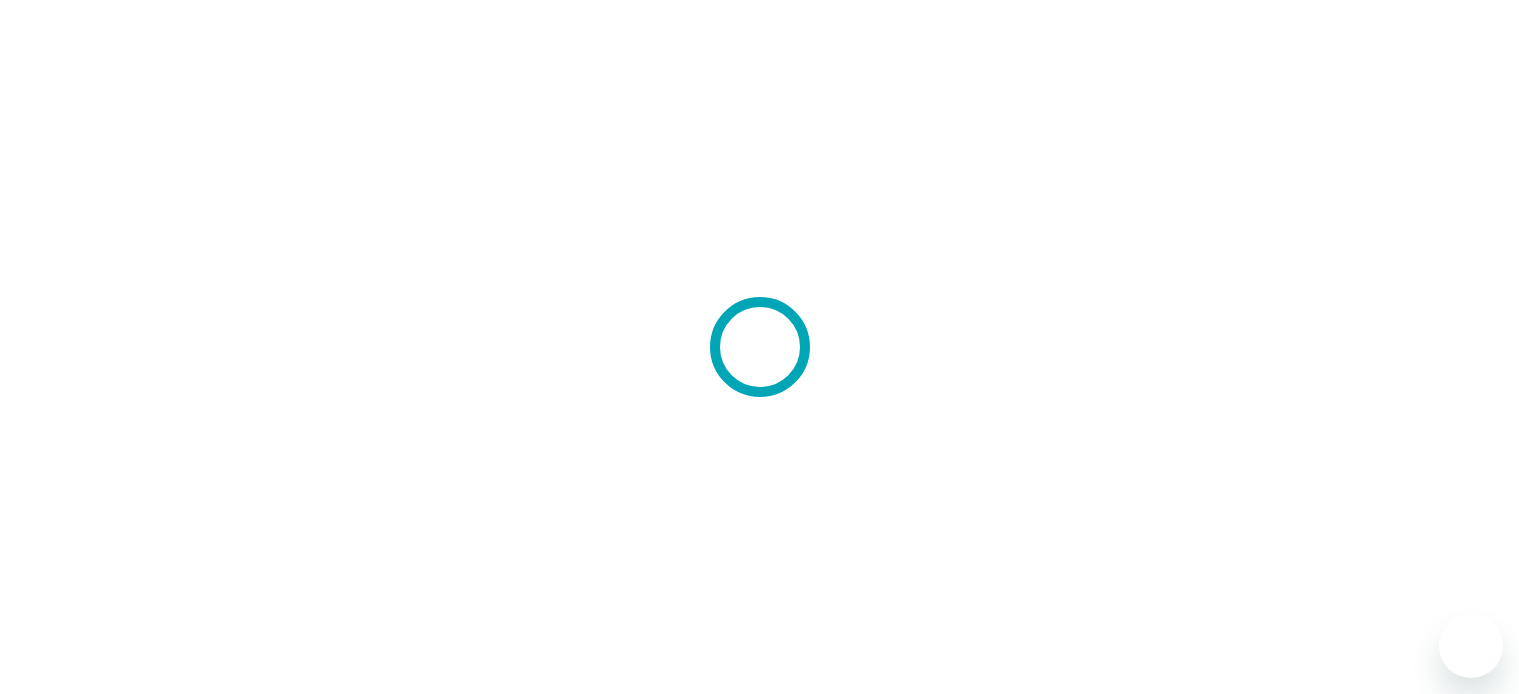scroll, scrollTop: 0, scrollLeft: 0, axis: both 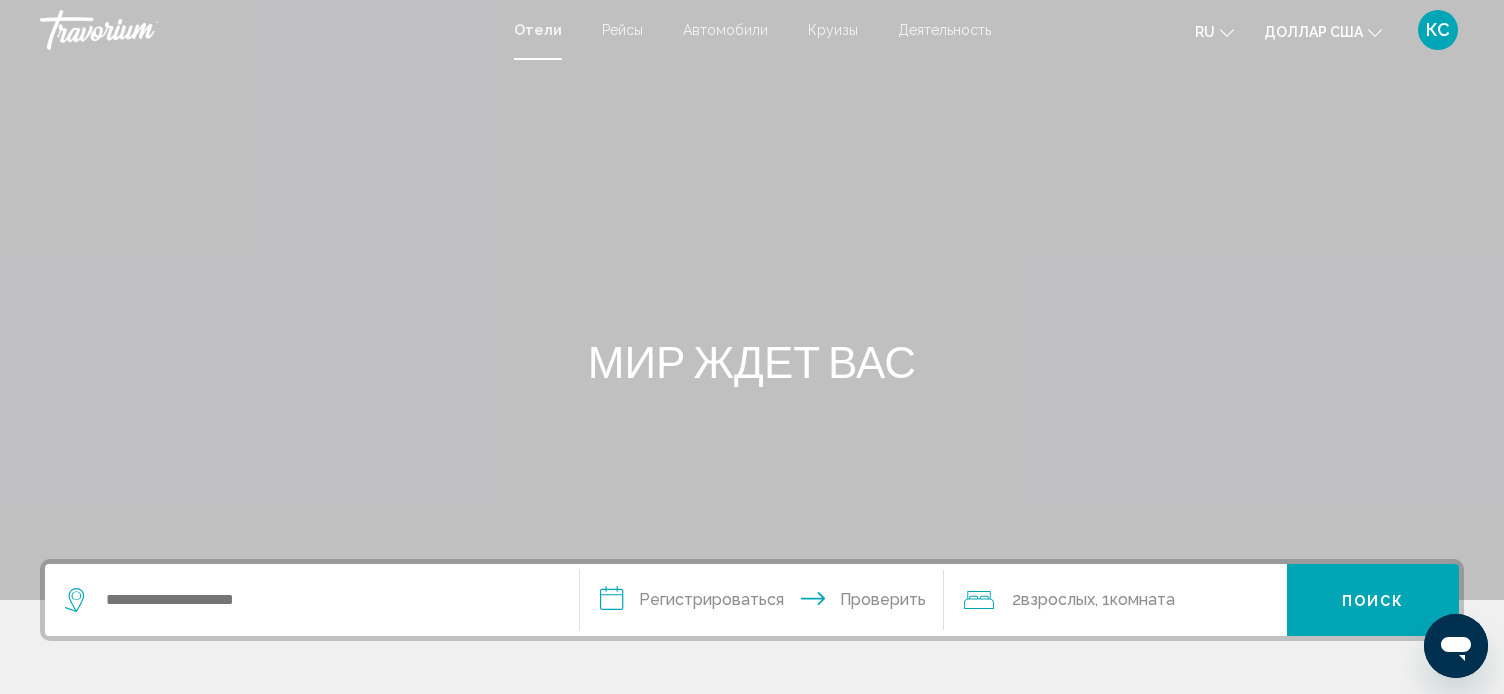 click on "Рейсы" at bounding box center (622, 30) 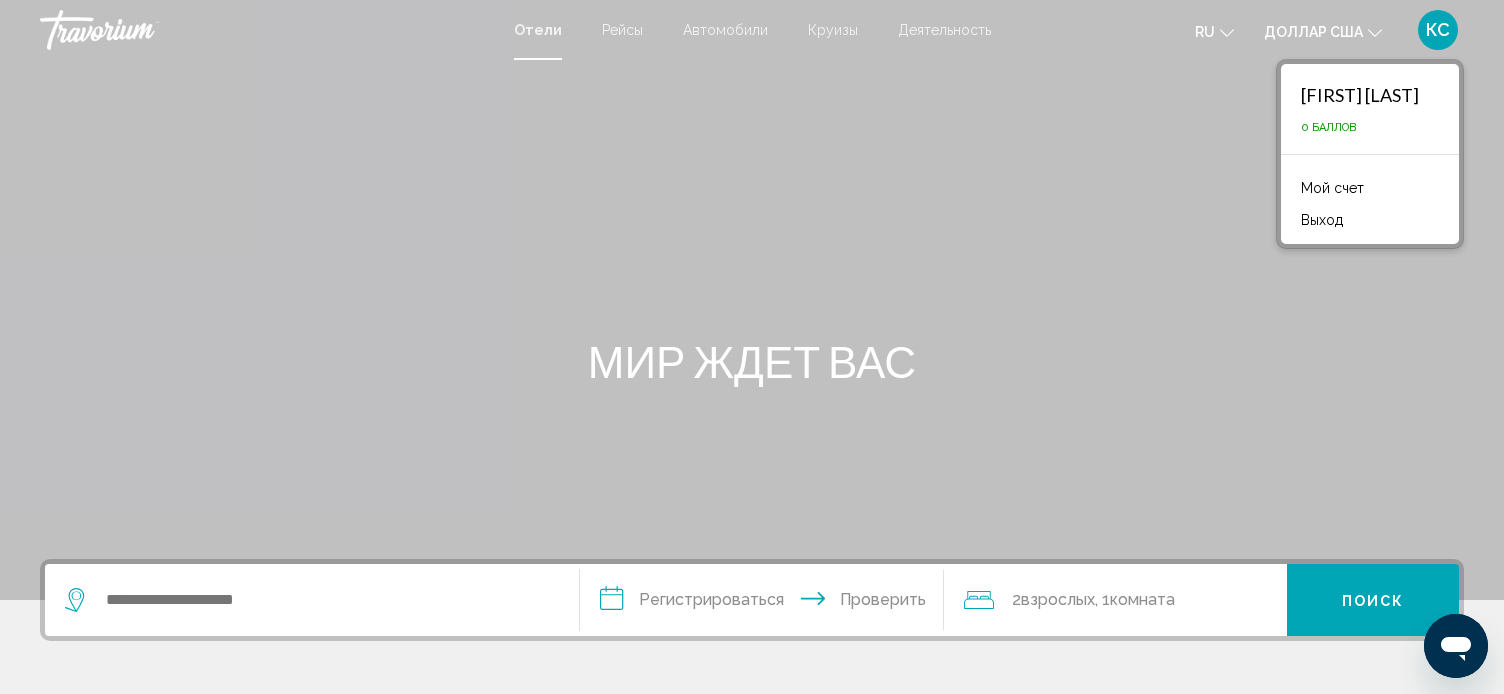 click on "Мой счет" at bounding box center (1332, 188) 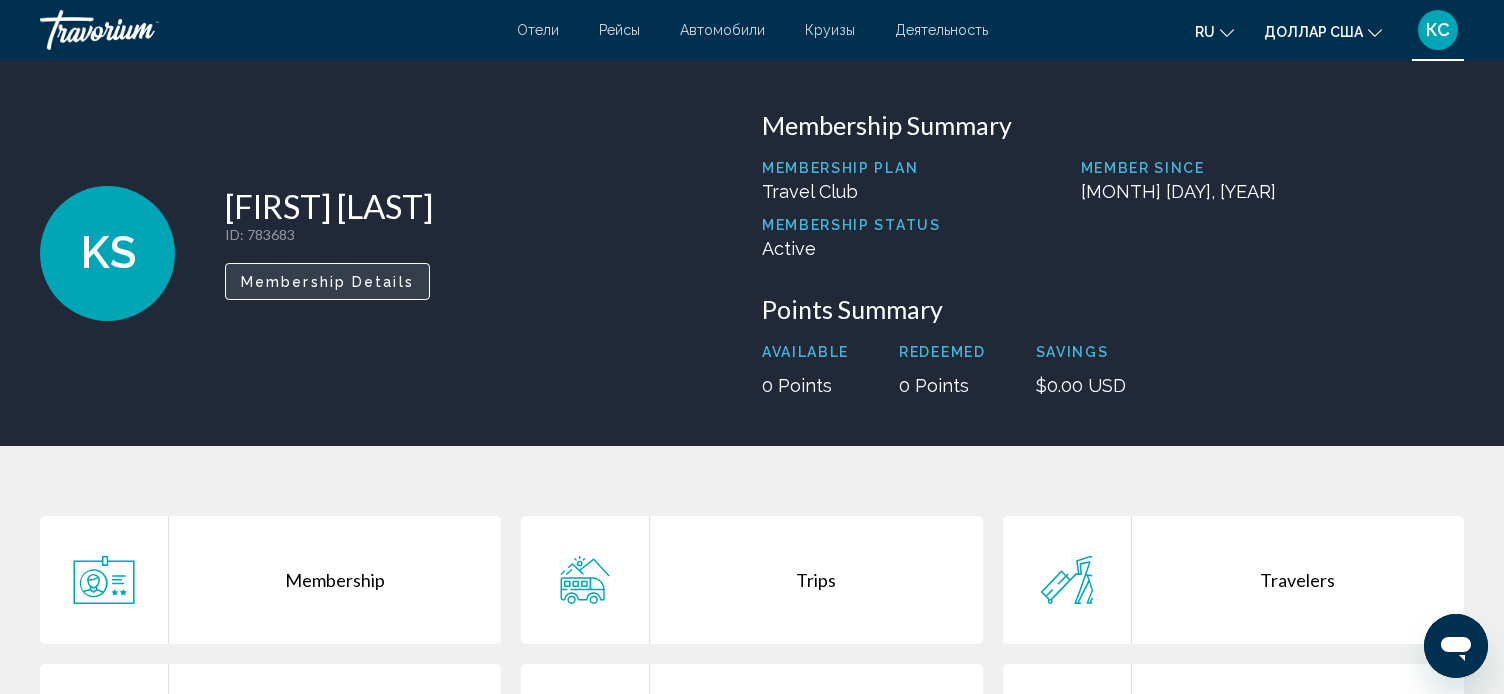 click on "Membership Details" at bounding box center (327, 282) 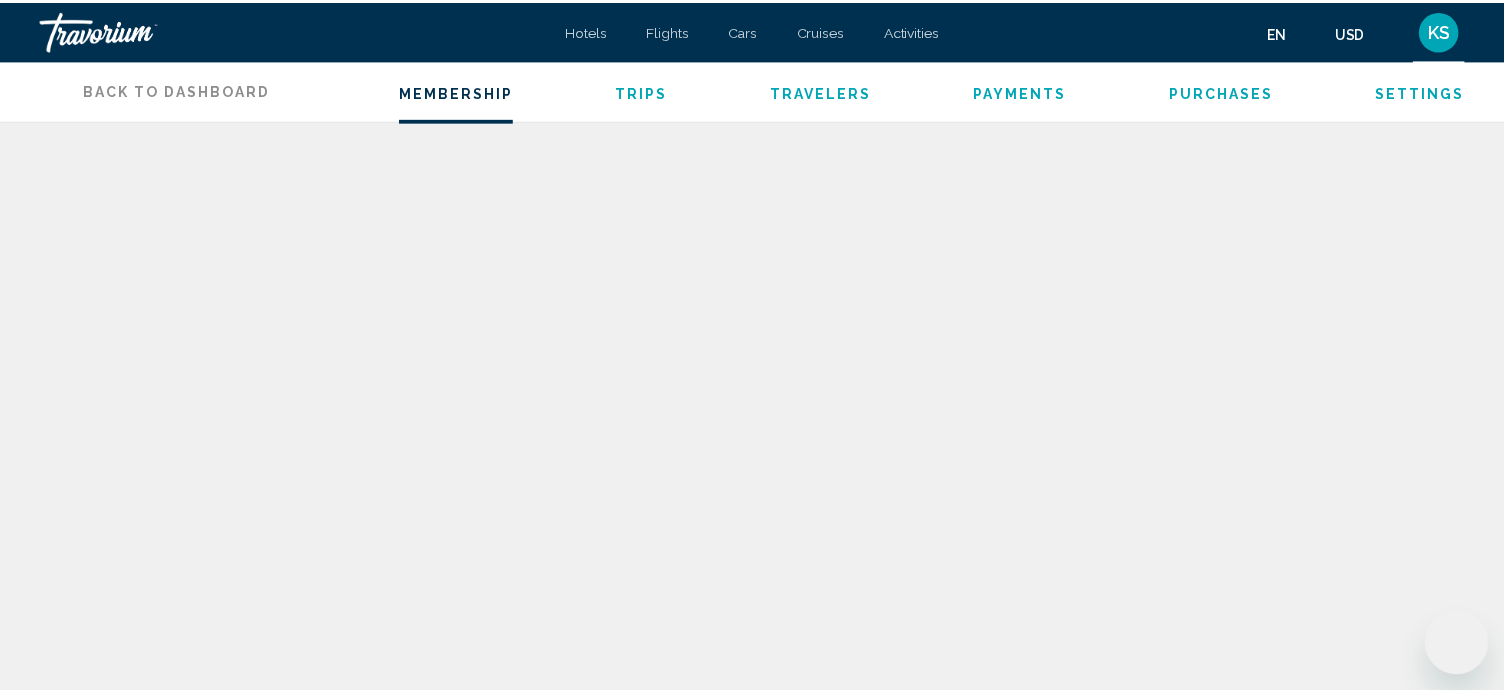 scroll, scrollTop: 0, scrollLeft: 0, axis: both 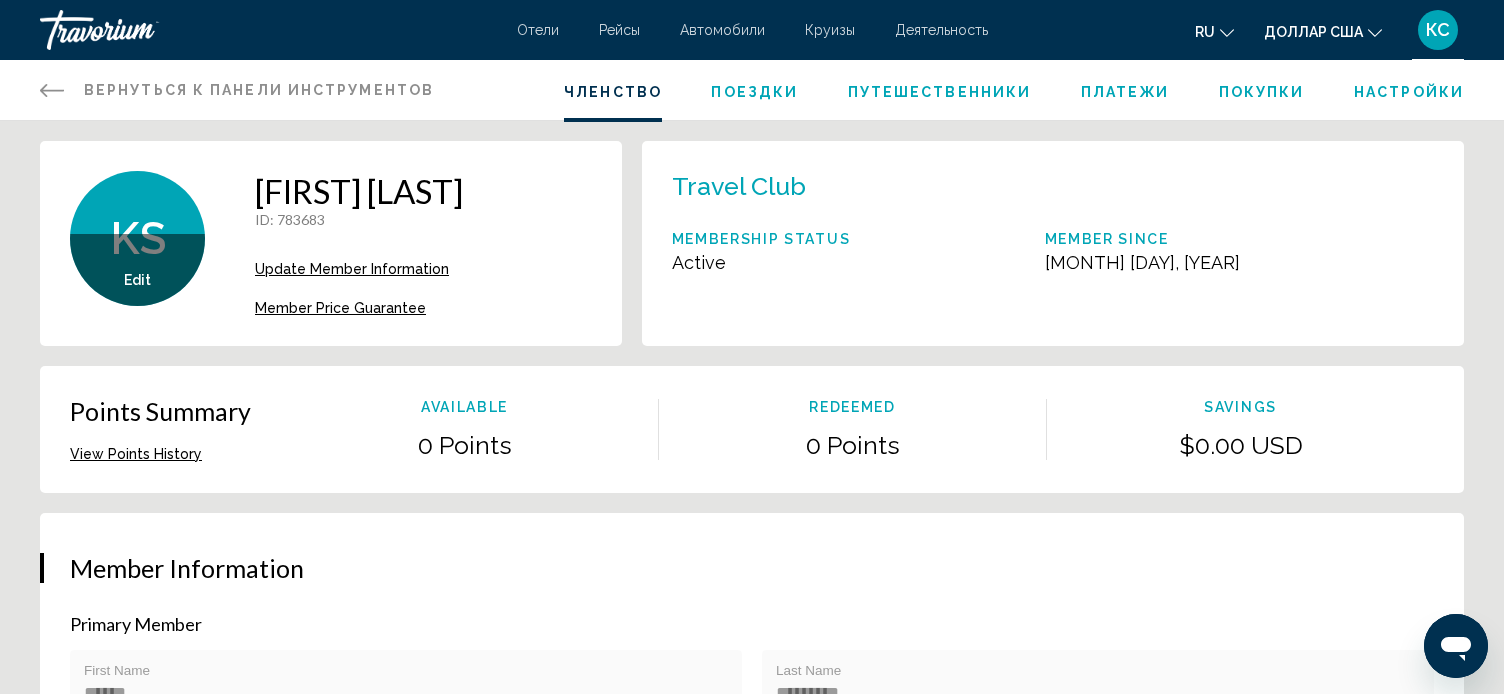 click 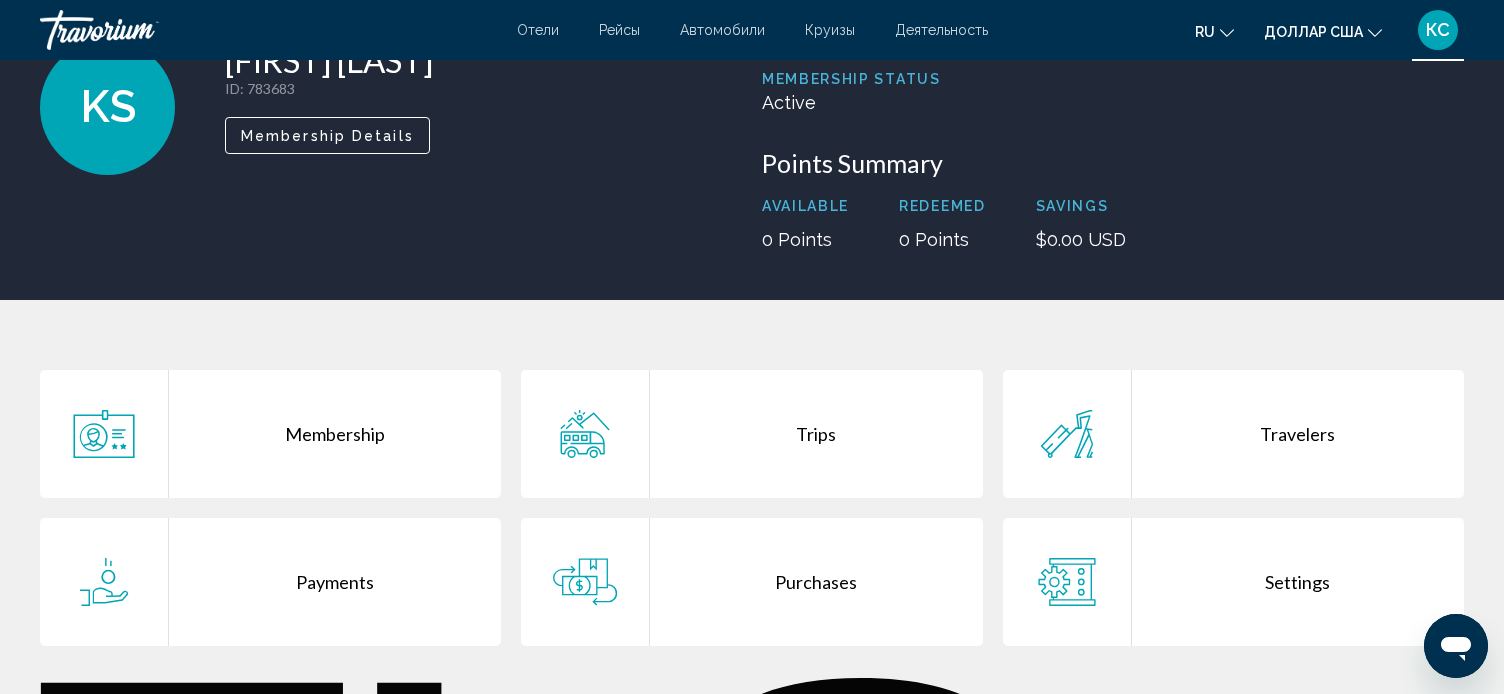 scroll, scrollTop: 206, scrollLeft: 0, axis: vertical 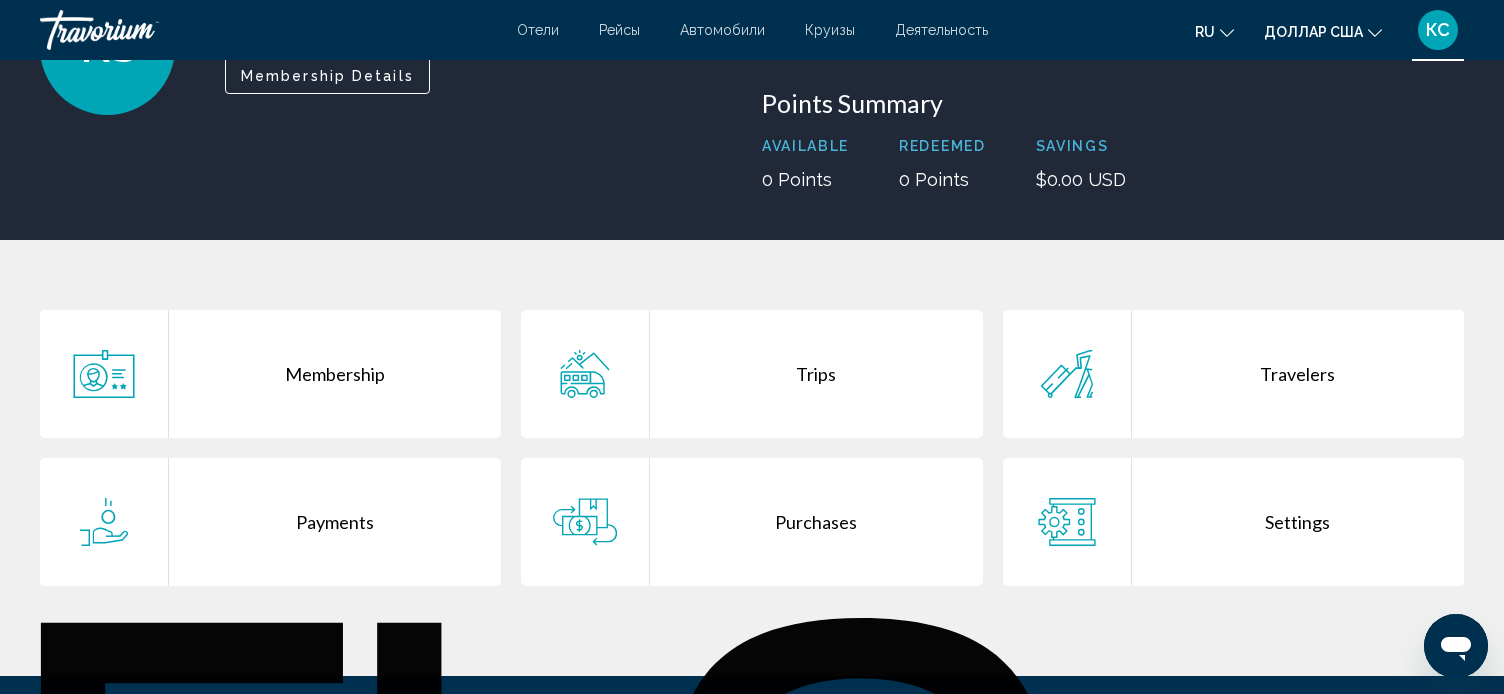 click on "Membership" at bounding box center (335, 374) 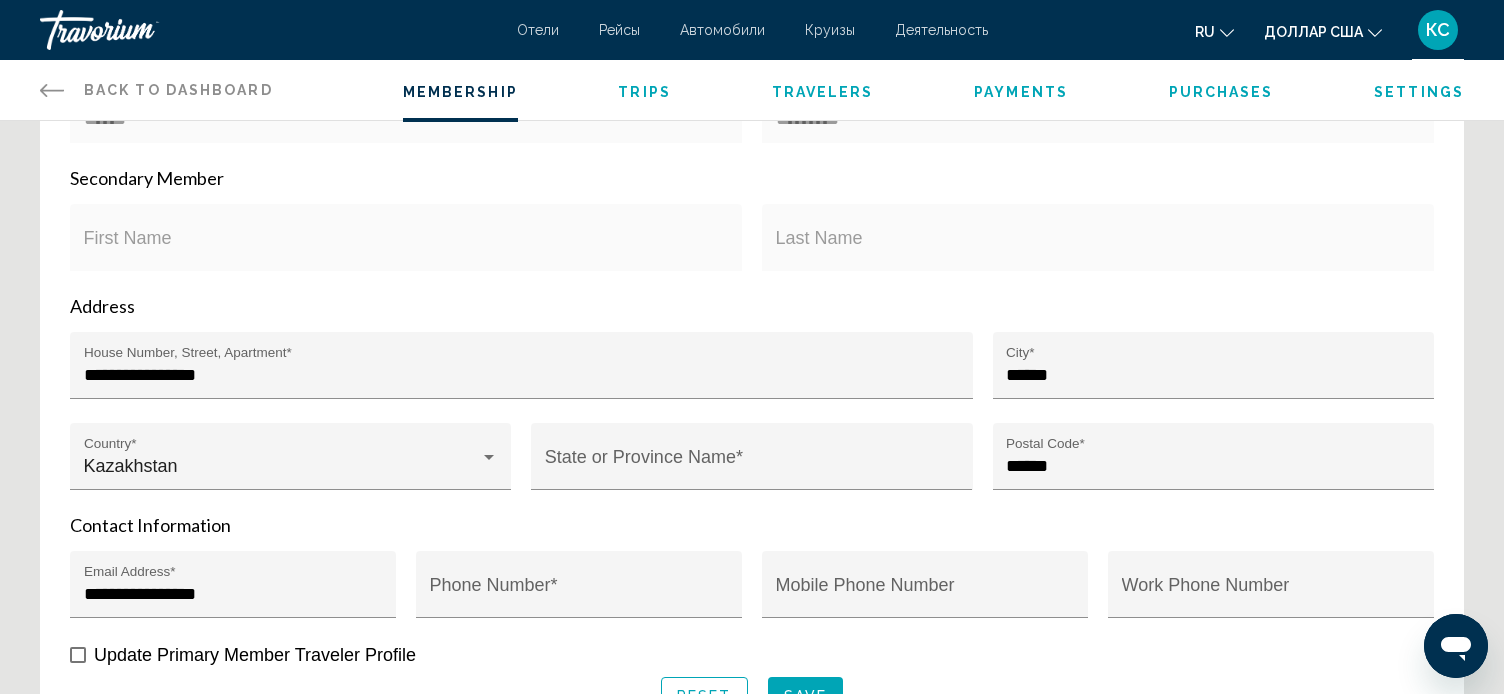 scroll, scrollTop: 0, scrollLeft: 0, axis: both 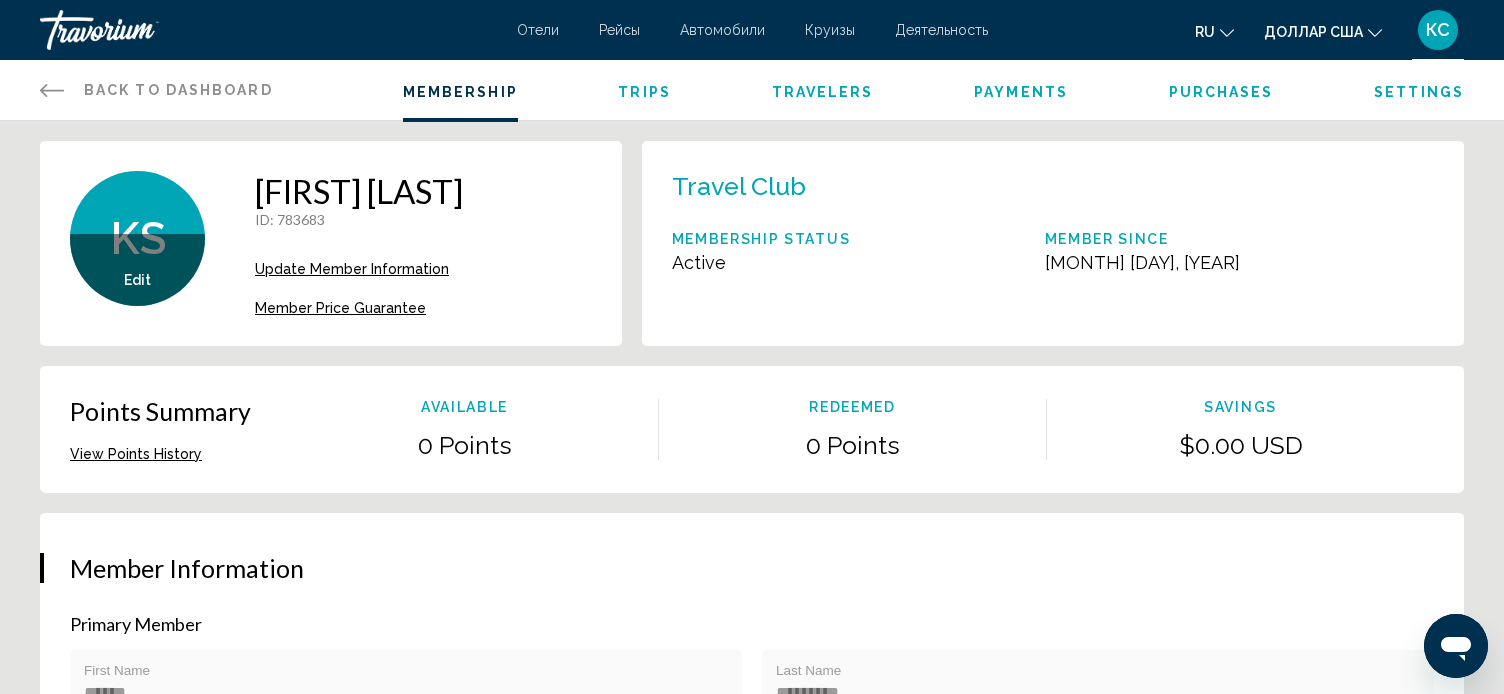 click 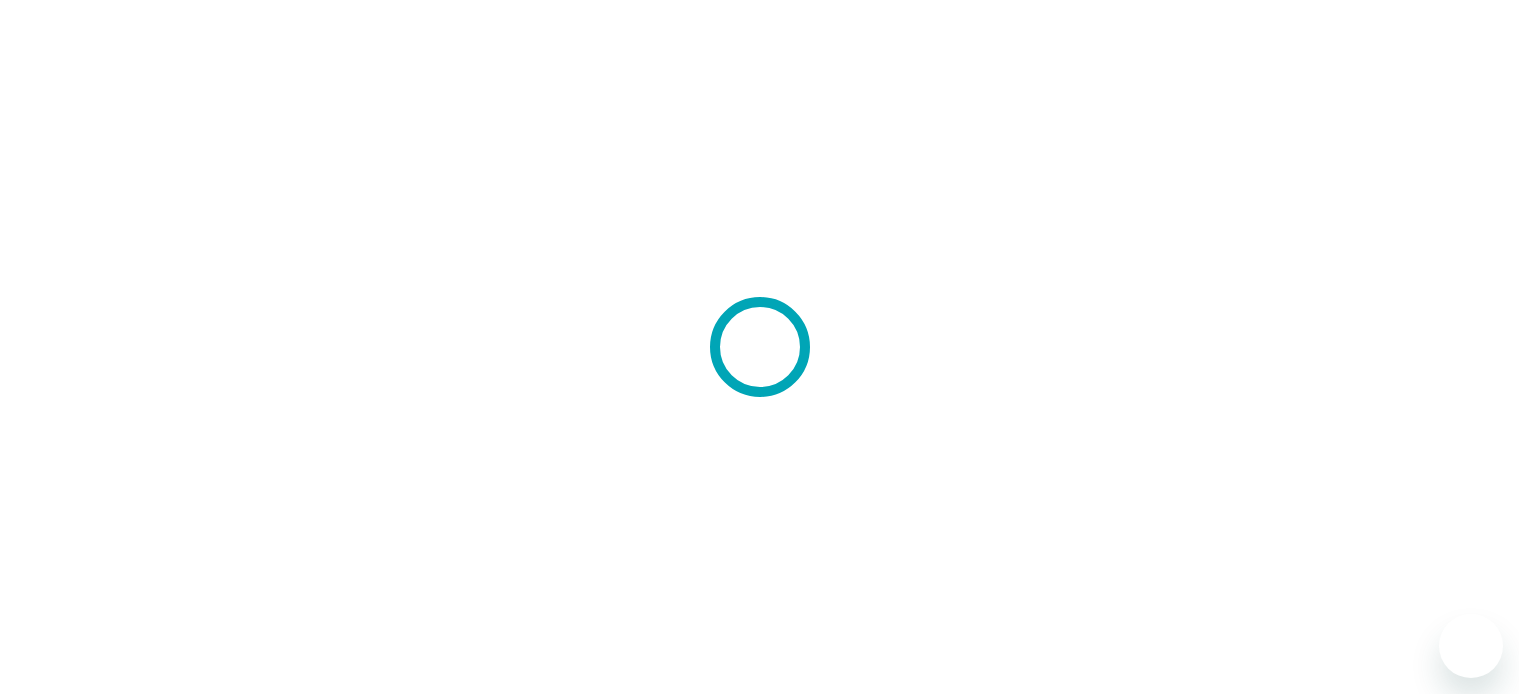 scroll, scrollTop: 0, scrollLeft: 0, axis: both 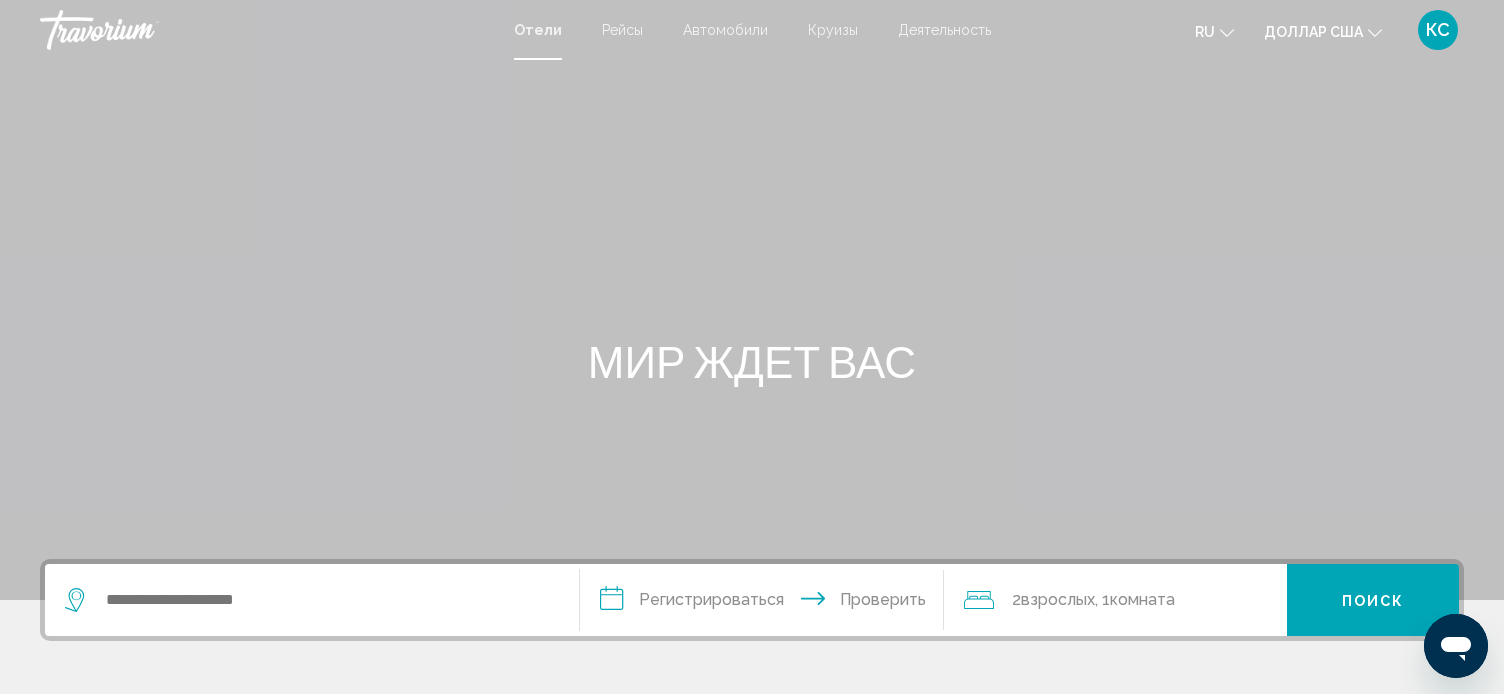 click on "взрослых" 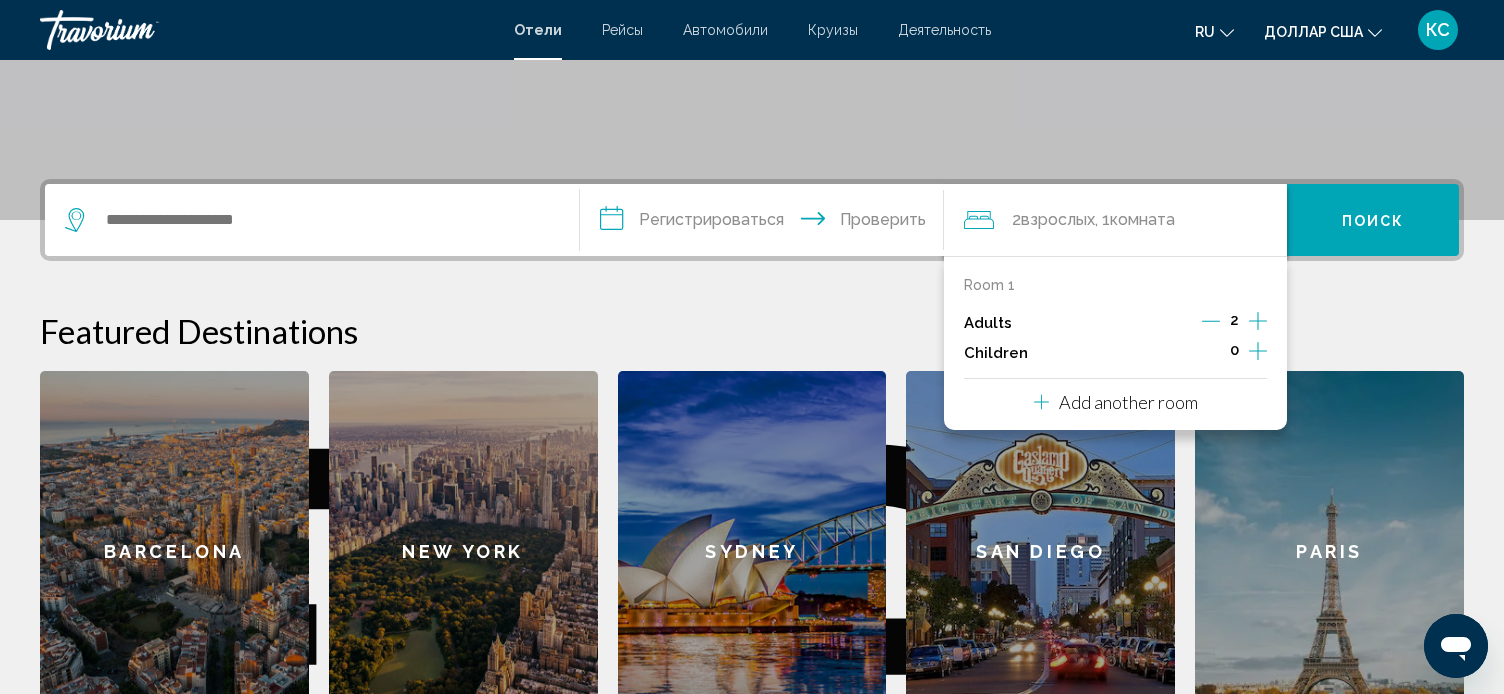 scroll, scrollTop: 380, scrollLeft: 0, axis: vertical 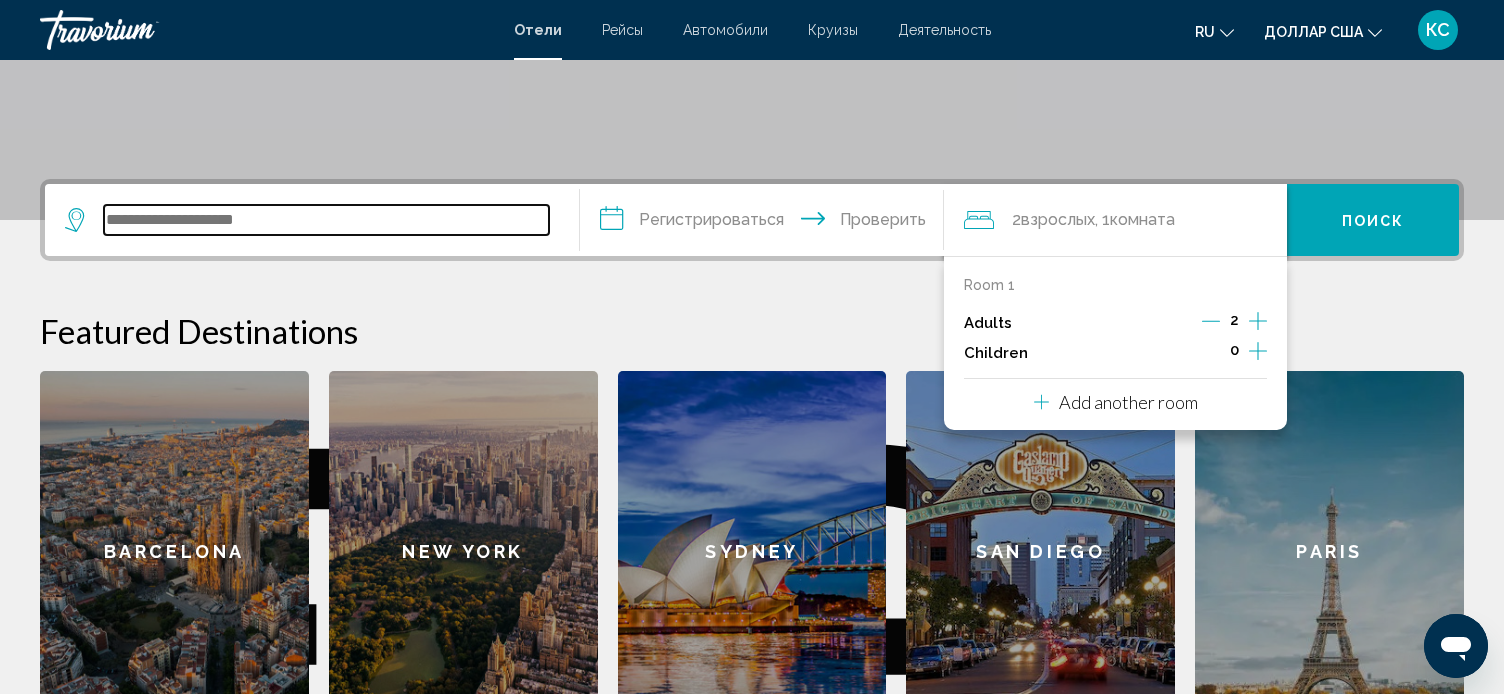 click at bounding box center [326, 220] 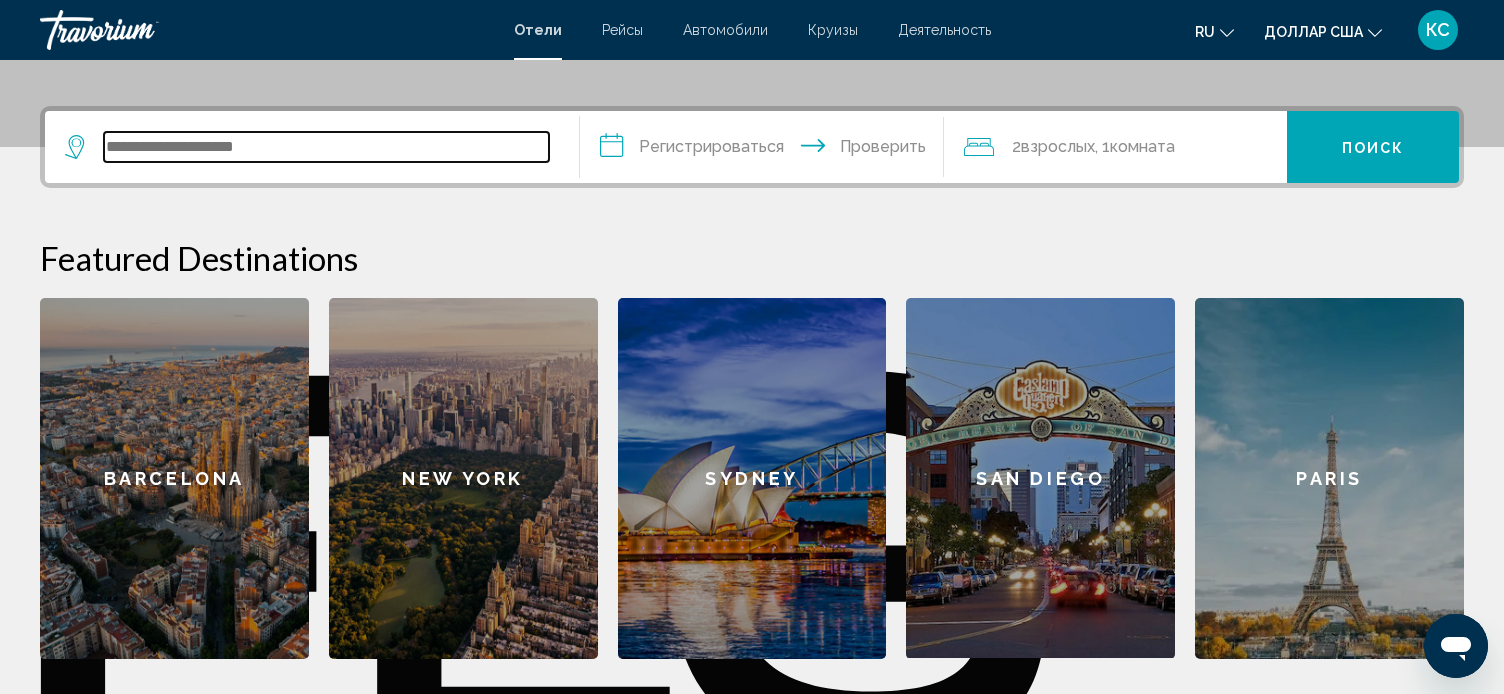 scroll, scrollTop: 493, scrollLeft: 0, axis: vertical 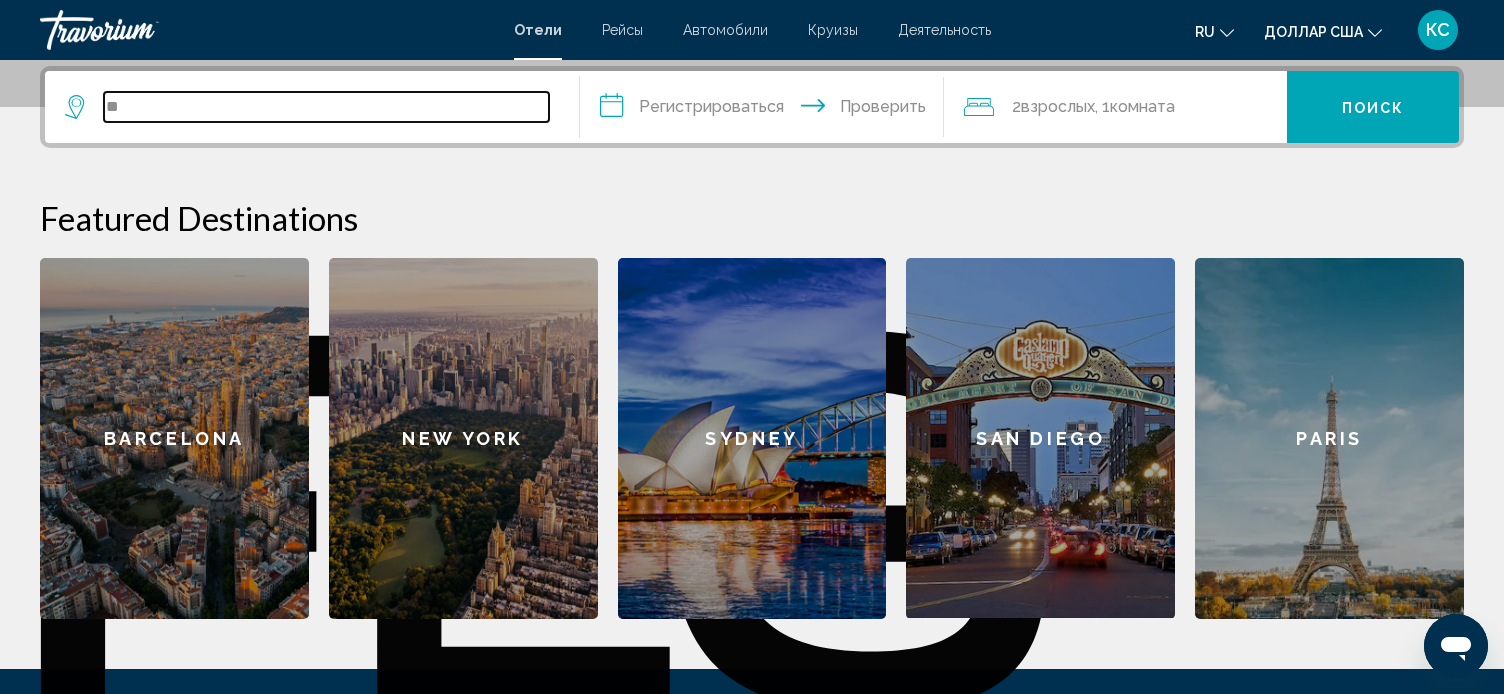type on "*" 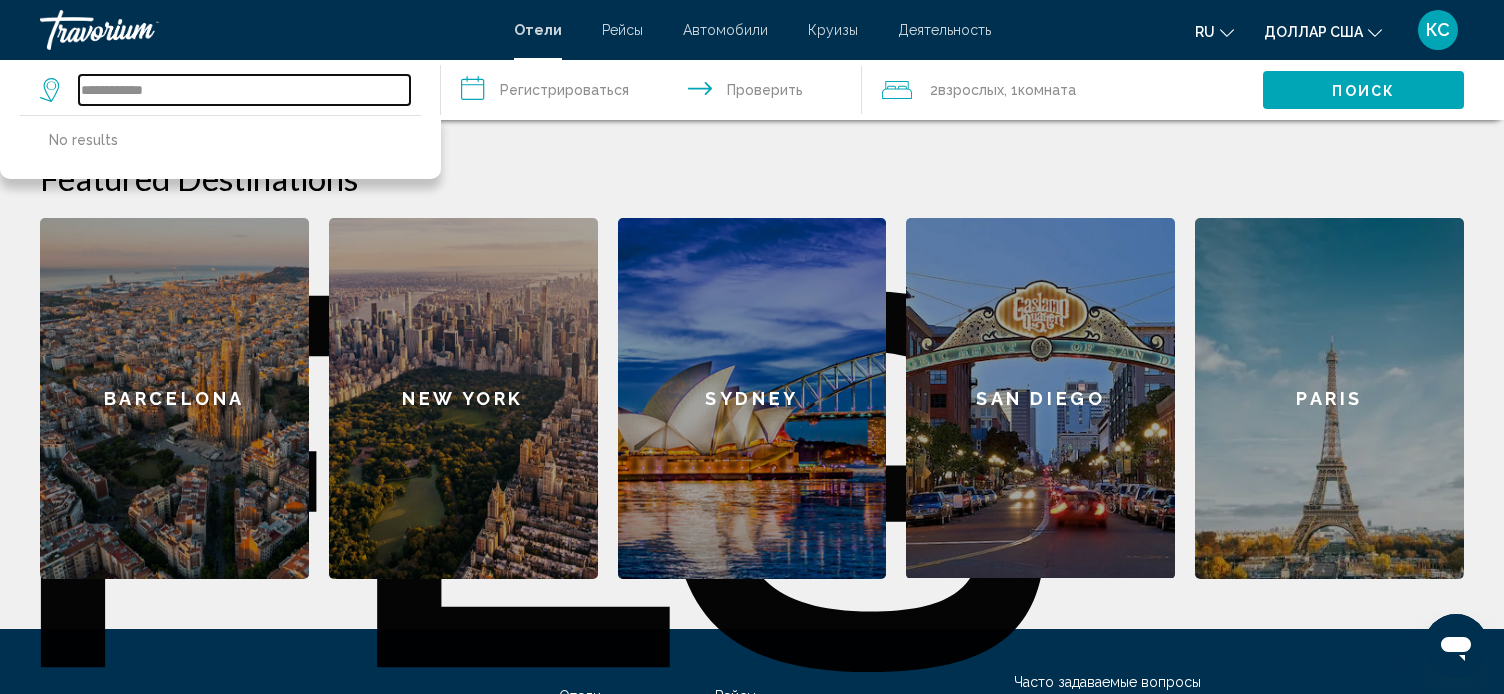 scroll, scrollTop: 521, scrollLeft: 0, axis: vertical 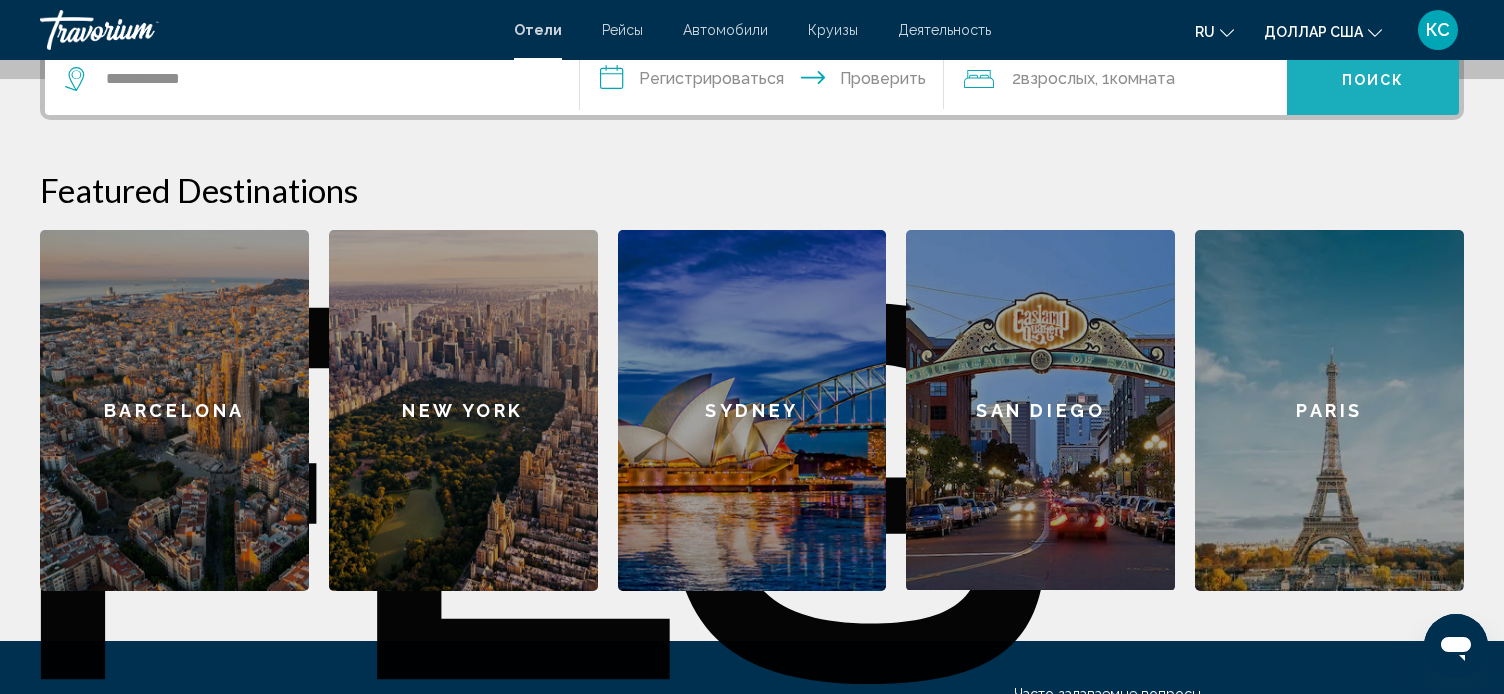 click on "Поиск" at bounding box center (1373, 80) 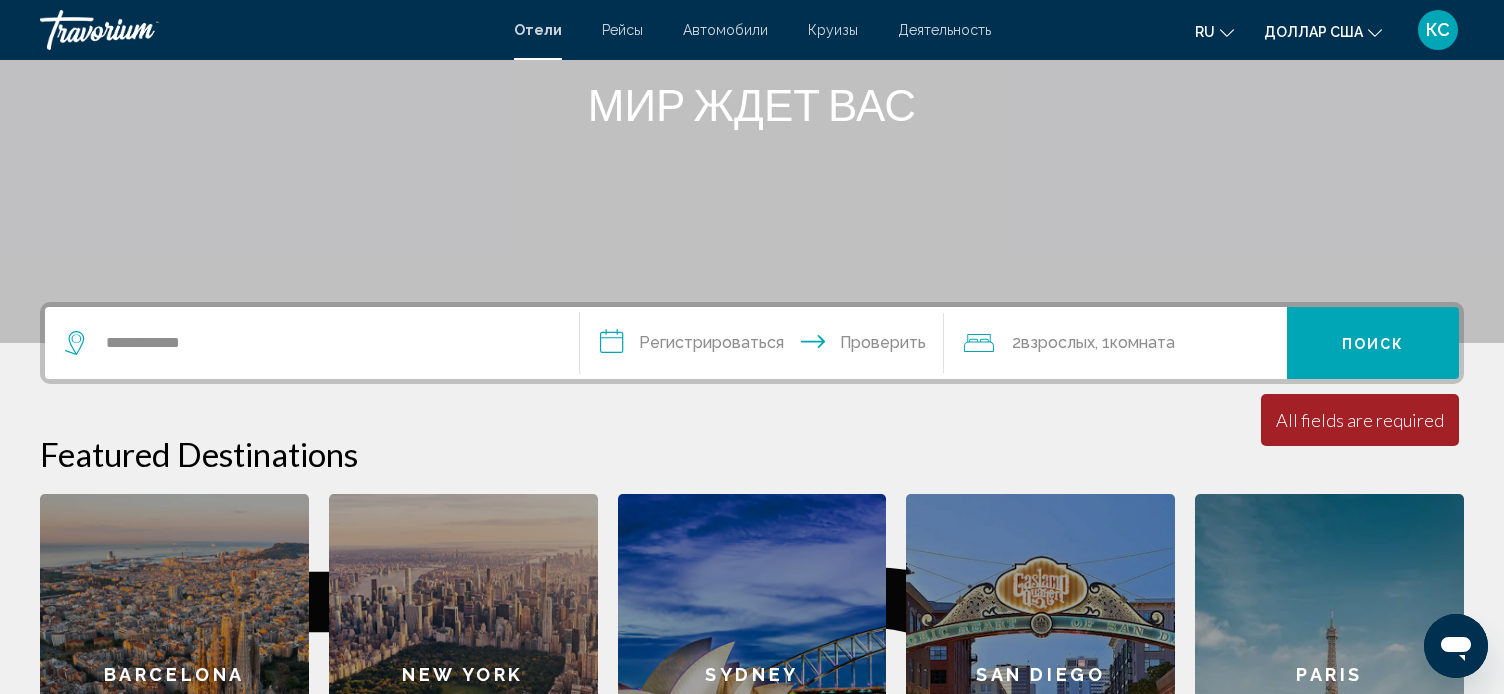scroll, scrollTop: 256, scrollLeft: 0, axis: vertical 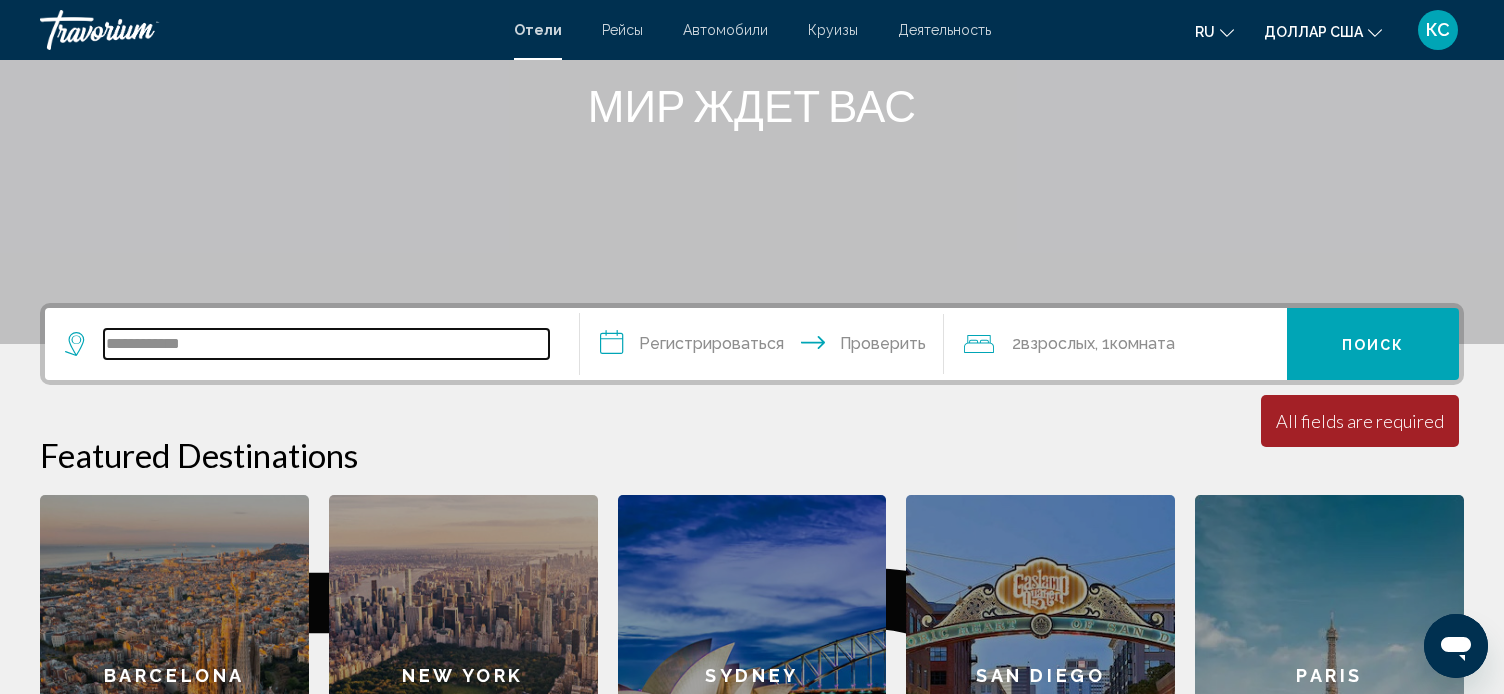 click on "**********" at bounding box center (326, 344) 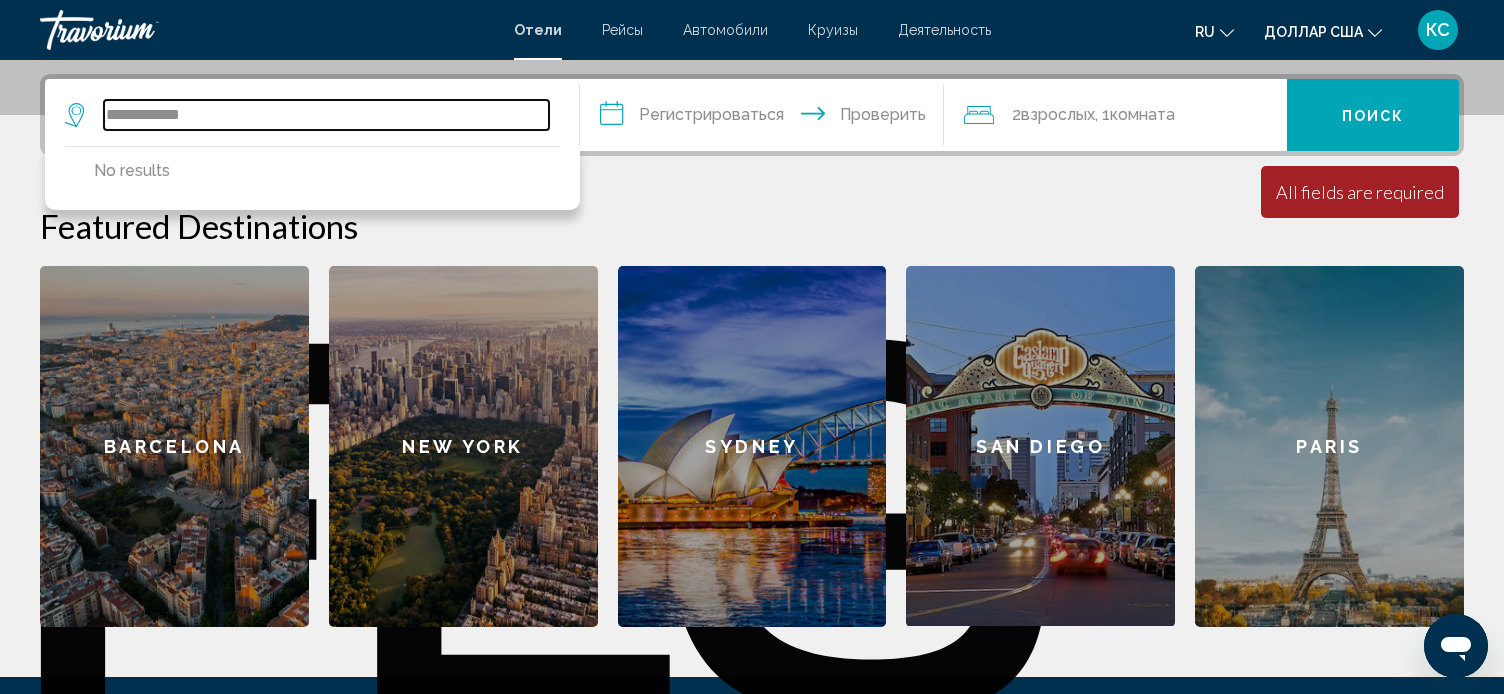 scroll, scrollTop: 493, scrollLeft: 0, axis: vertical 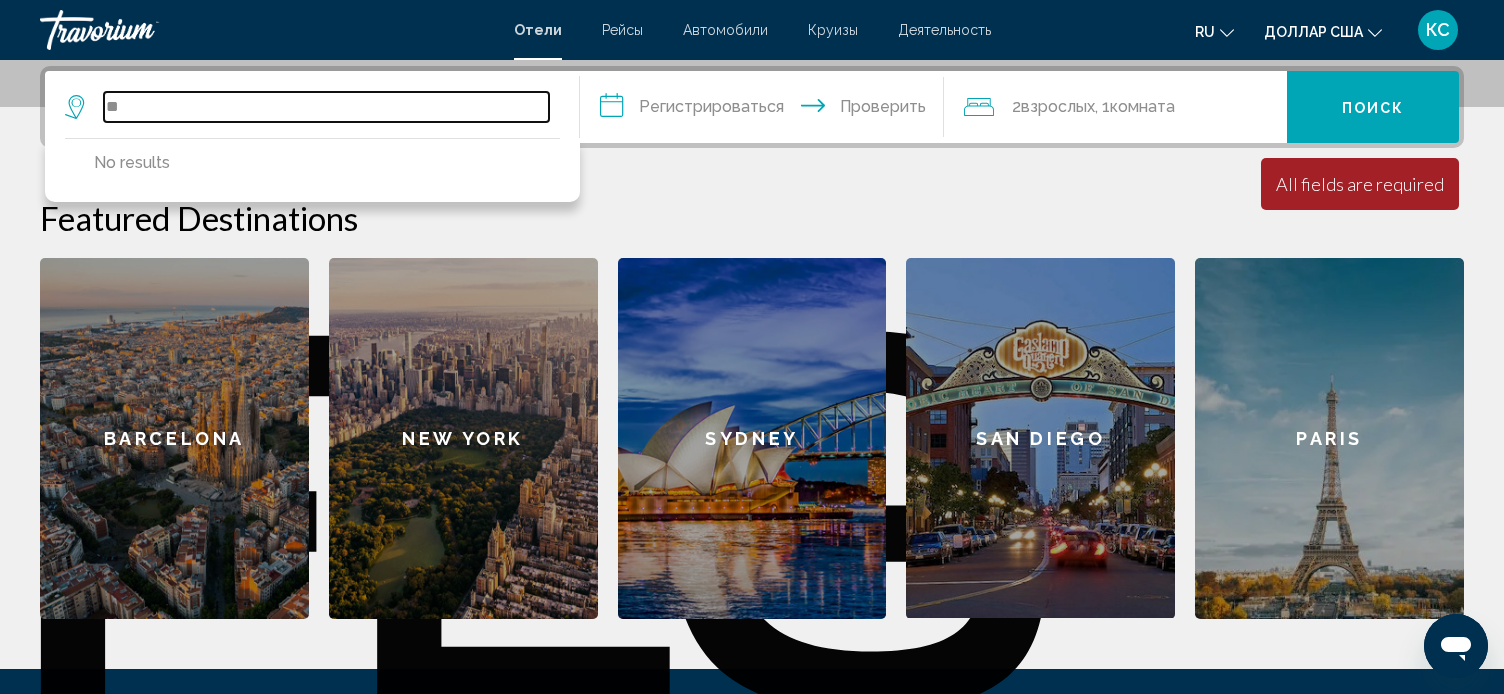type on "*" 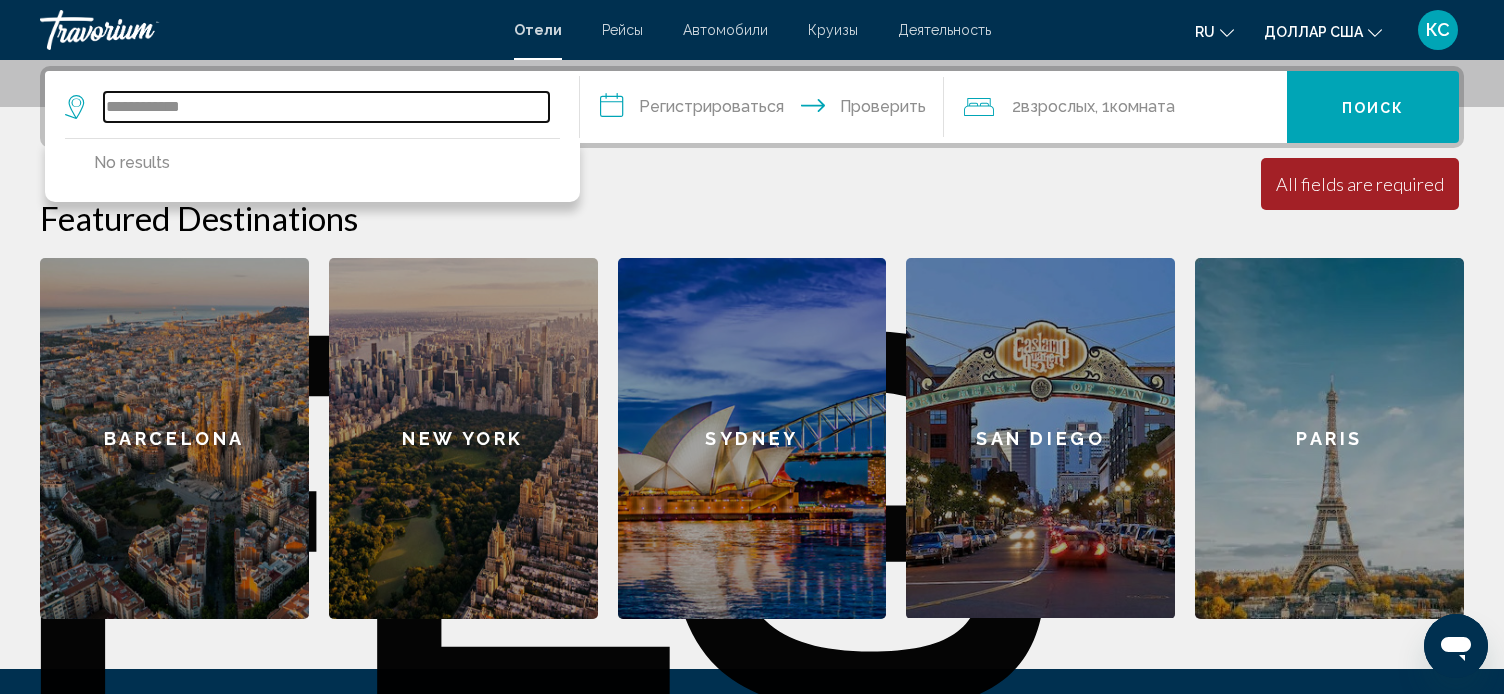 click on "**********" at bounding box center (326, 107) 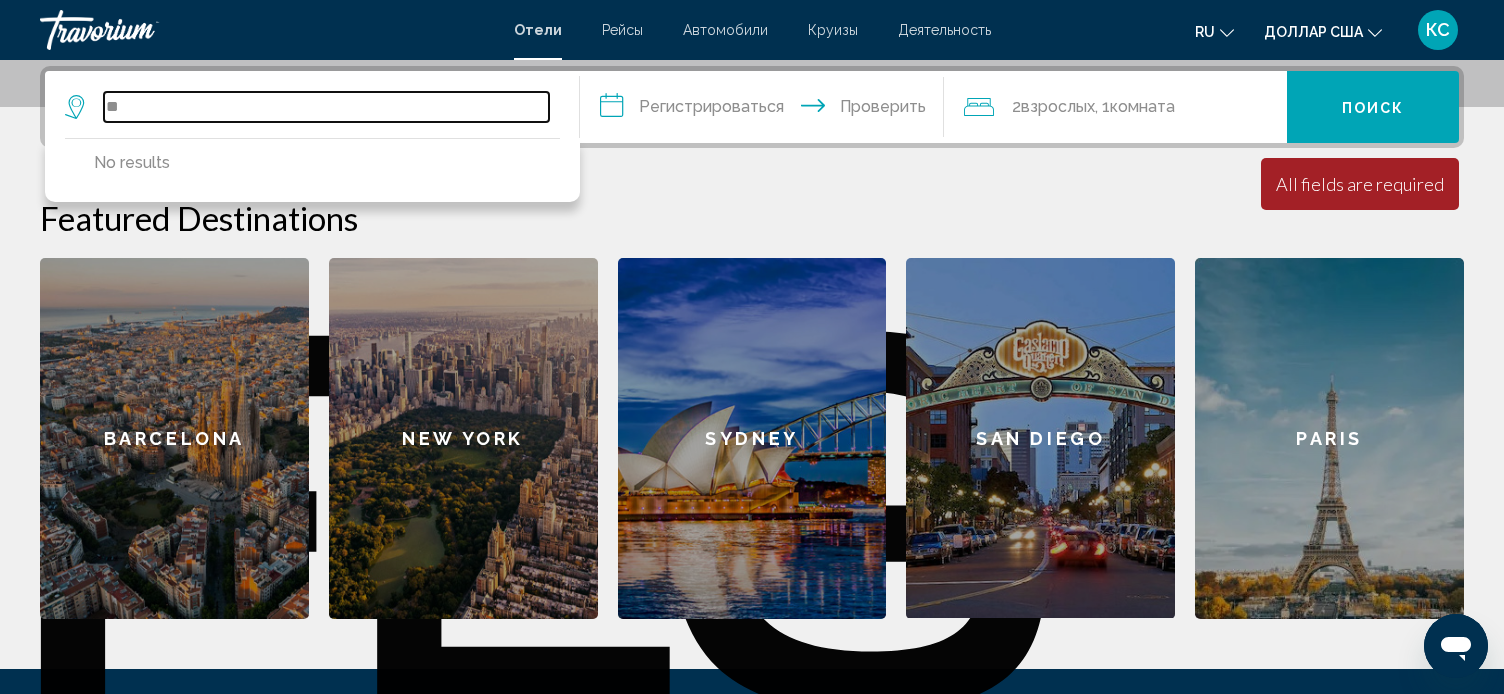 type on "*" 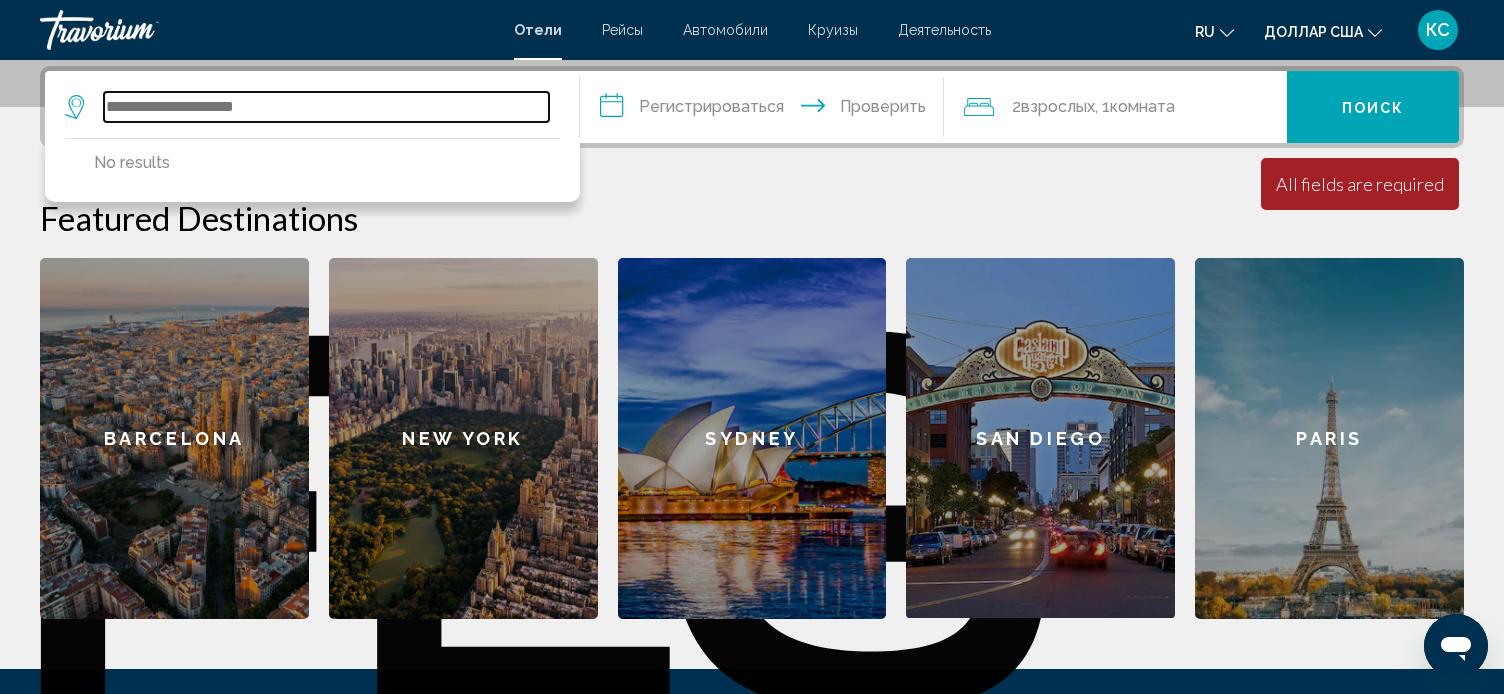 type 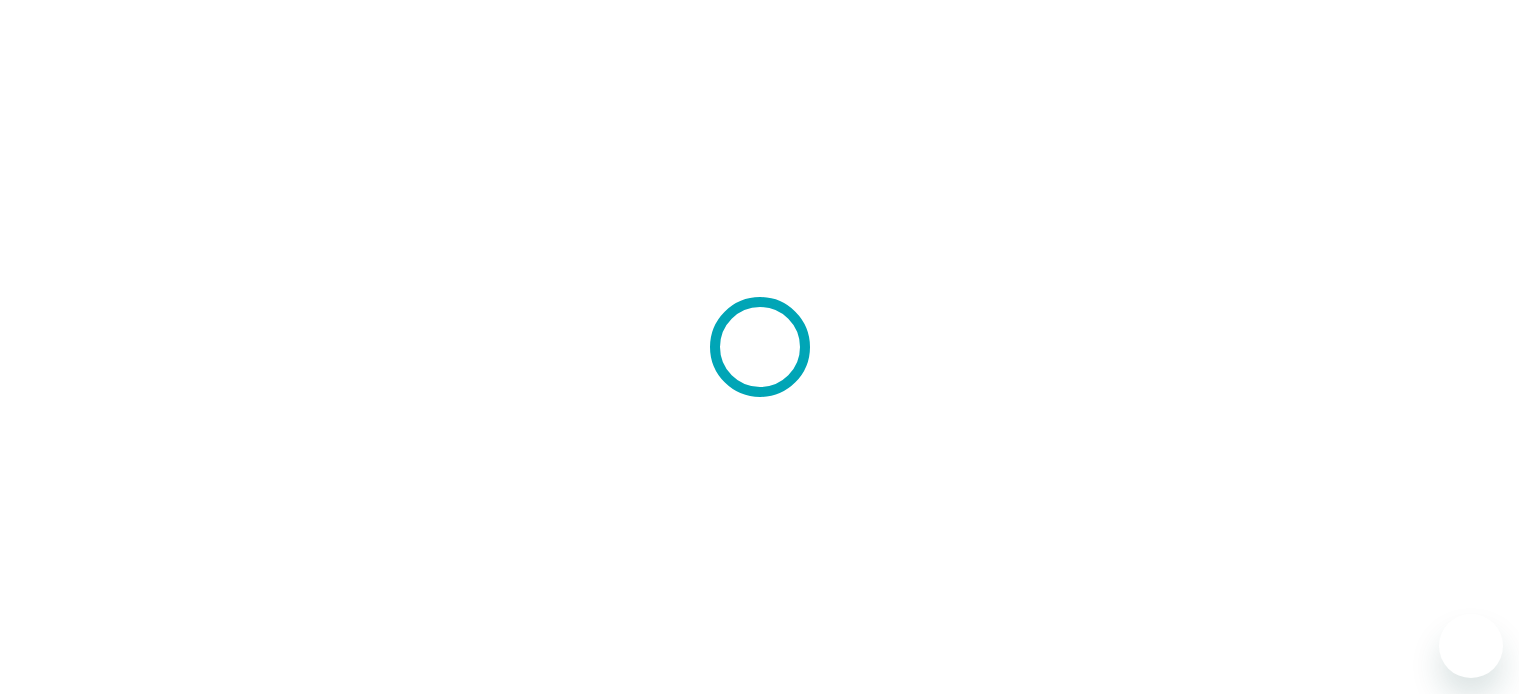 scroll, scrollTop: 0, scrollLeft: 0, axis: both 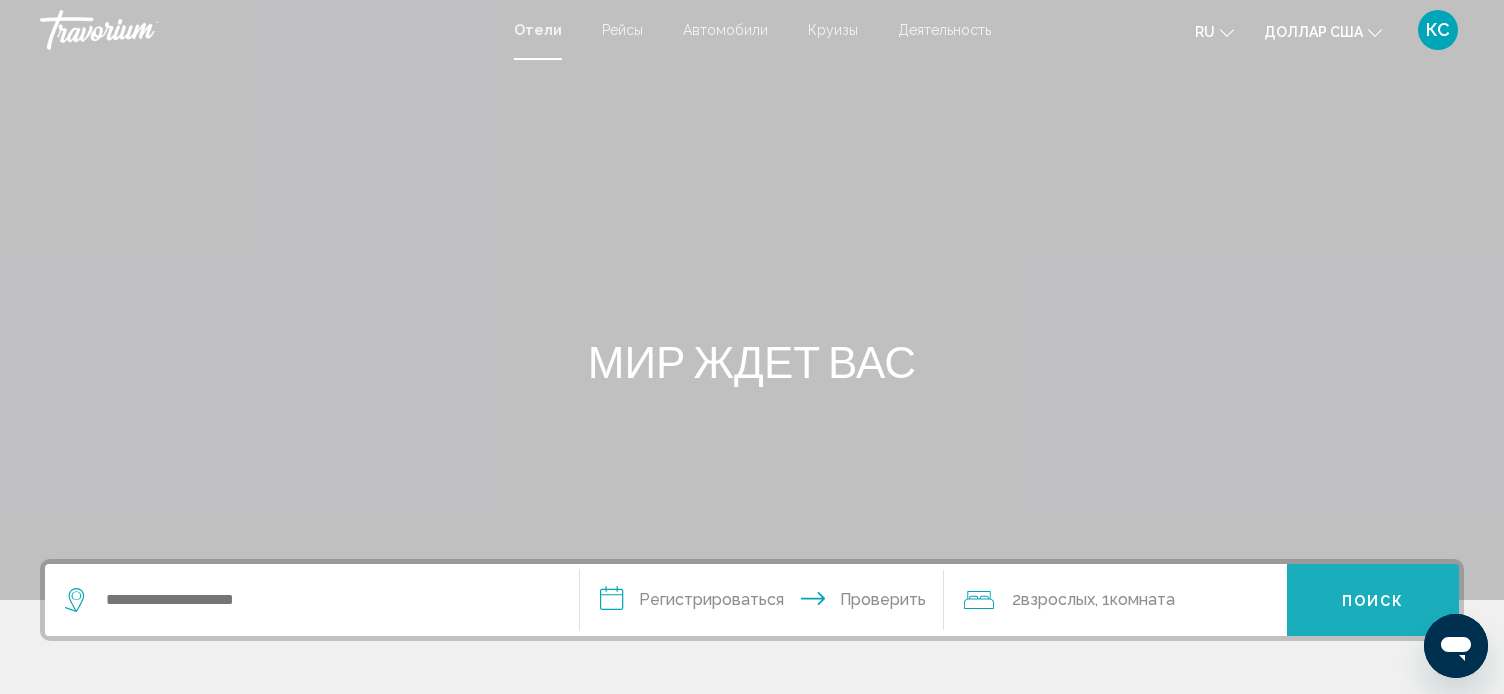 click on "Поиск" at bounding box center (1373, 601) 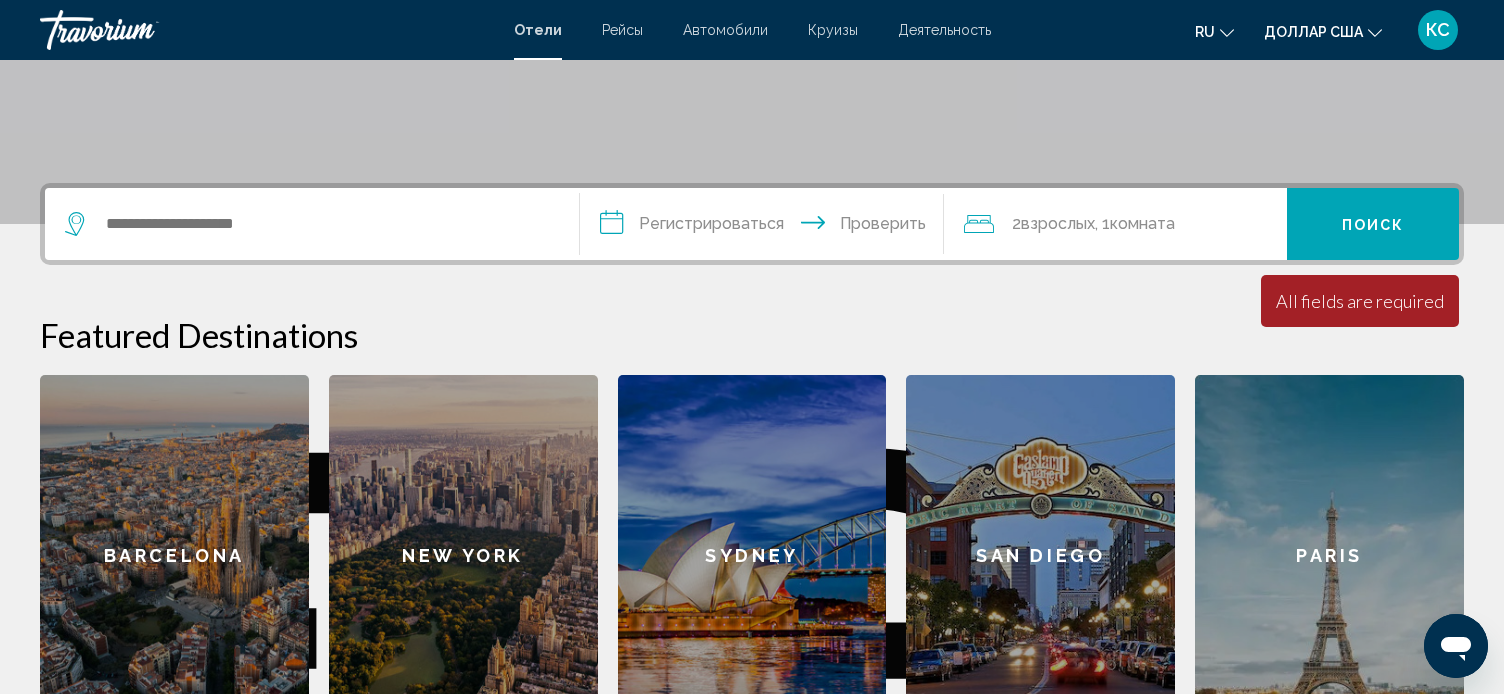 scroll, scrollTop: 0, scrollLeft: 0, axis: both 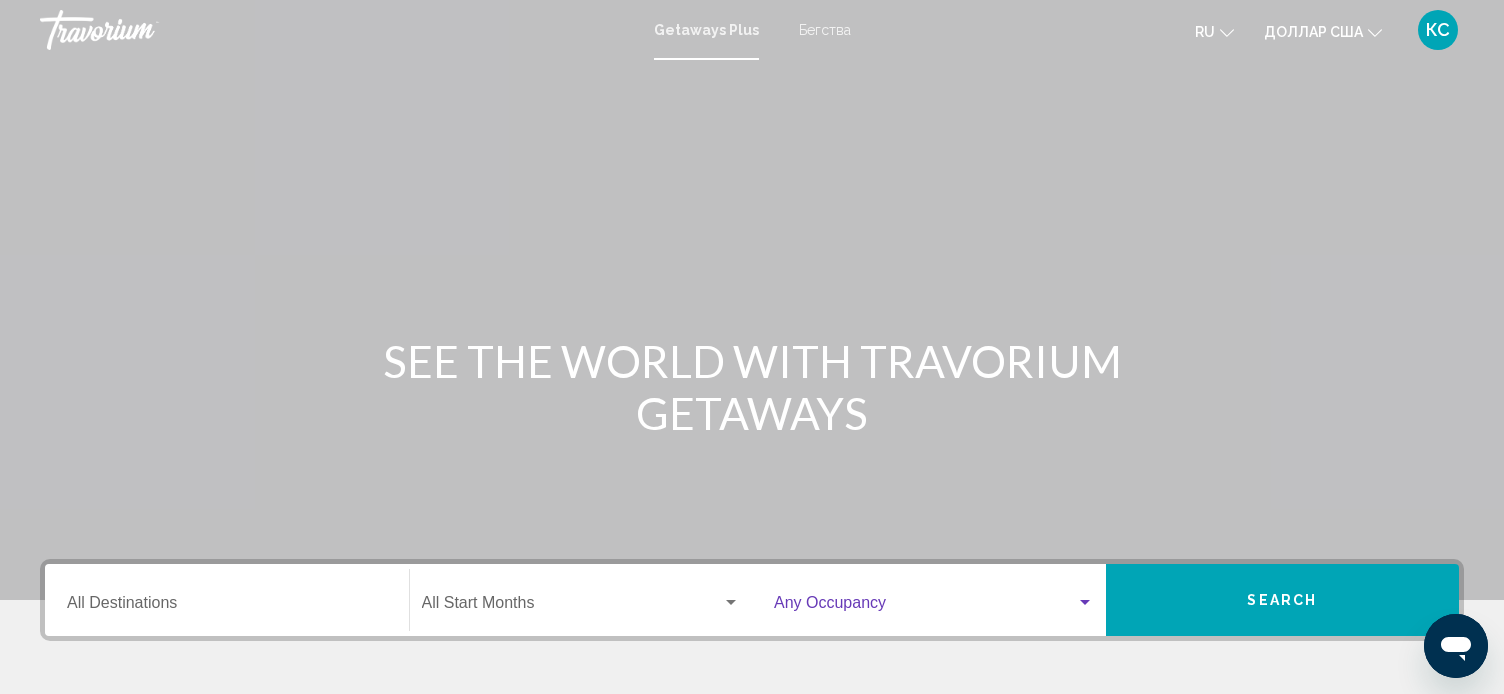 click at bounding box center [1085, 603] 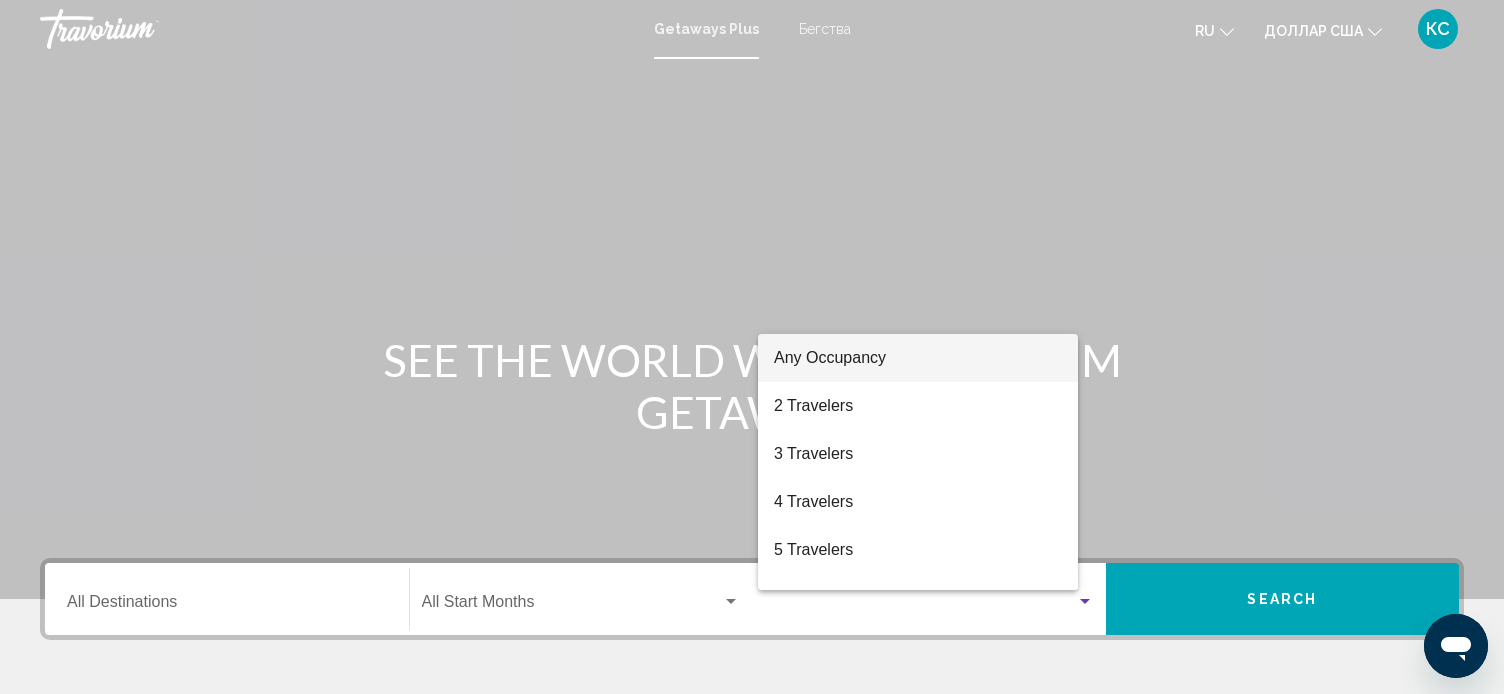 scroll, scrollTop: 392, scrollLeft: 0, axis: vertical 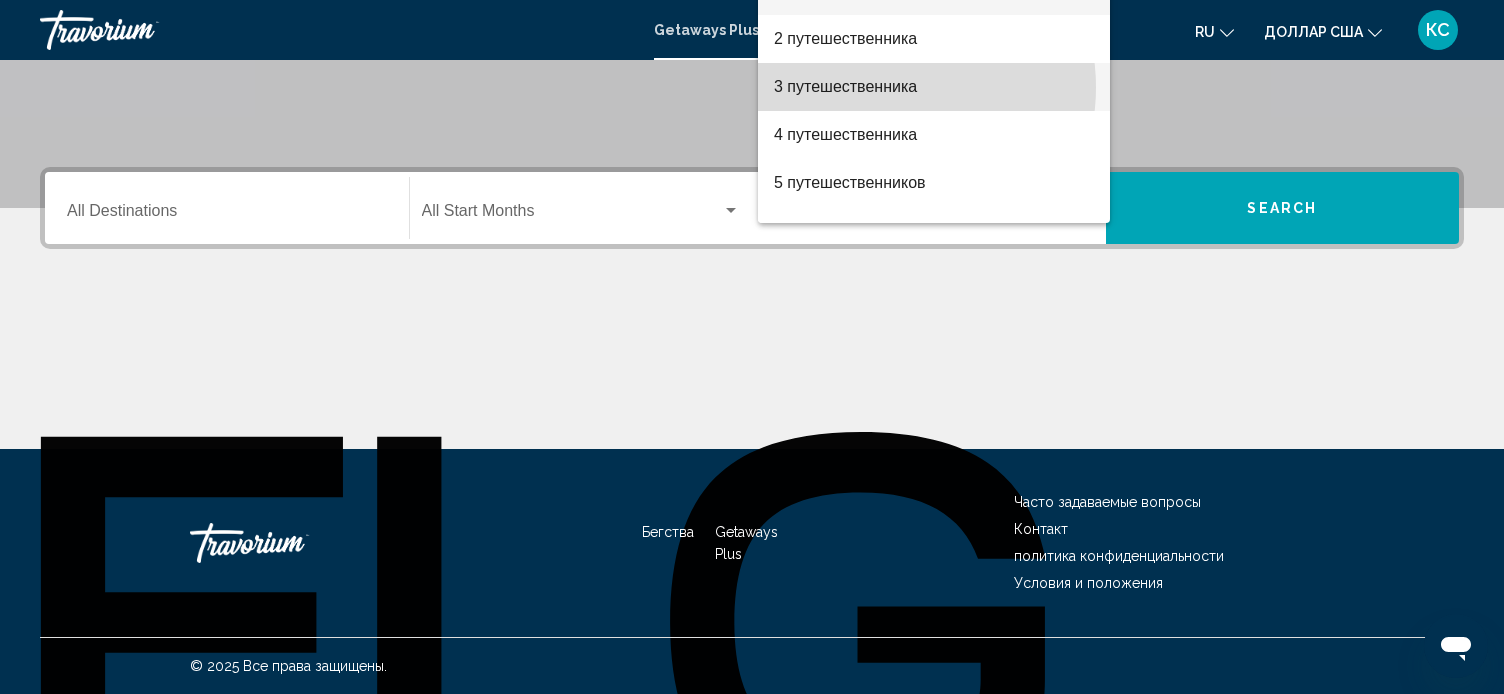 click on "3 путешественника" at bounding box center (845, 86) 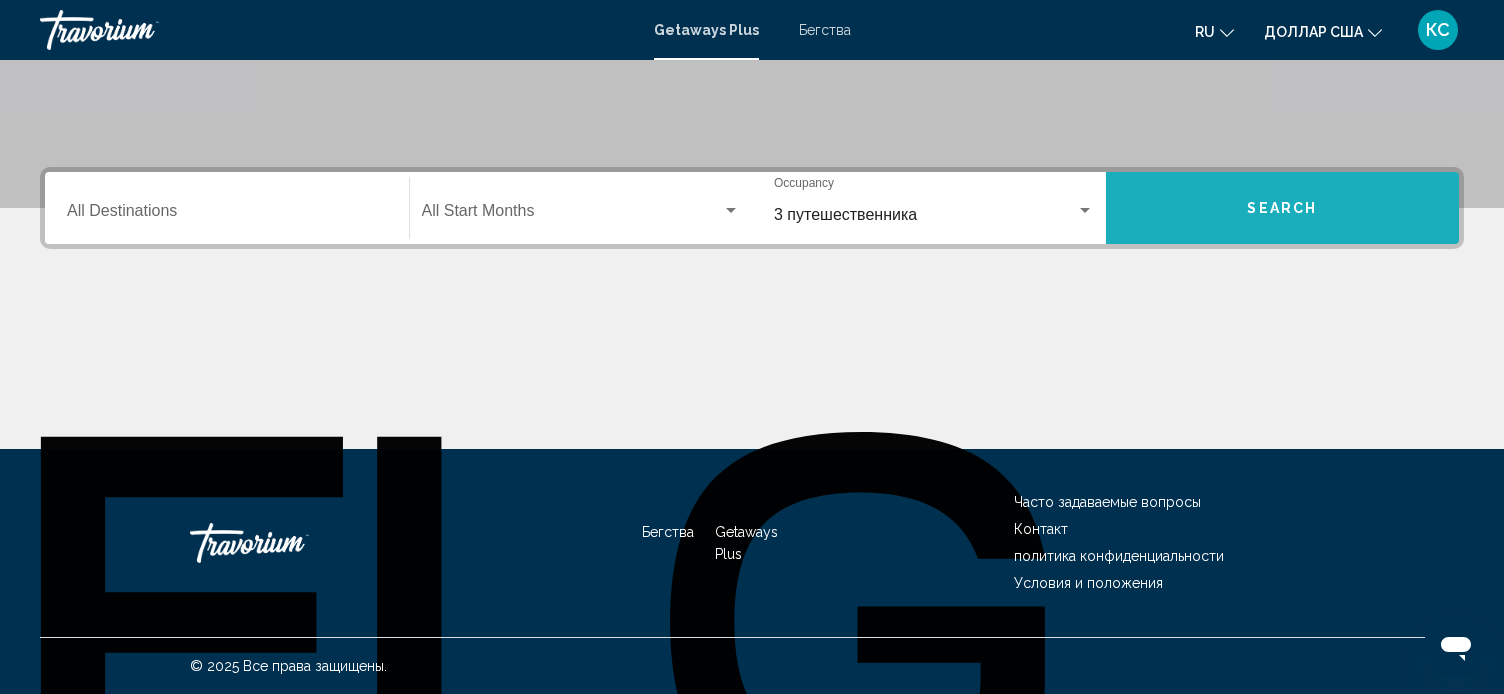 click on "Search" at bounding box center (1282, 209) 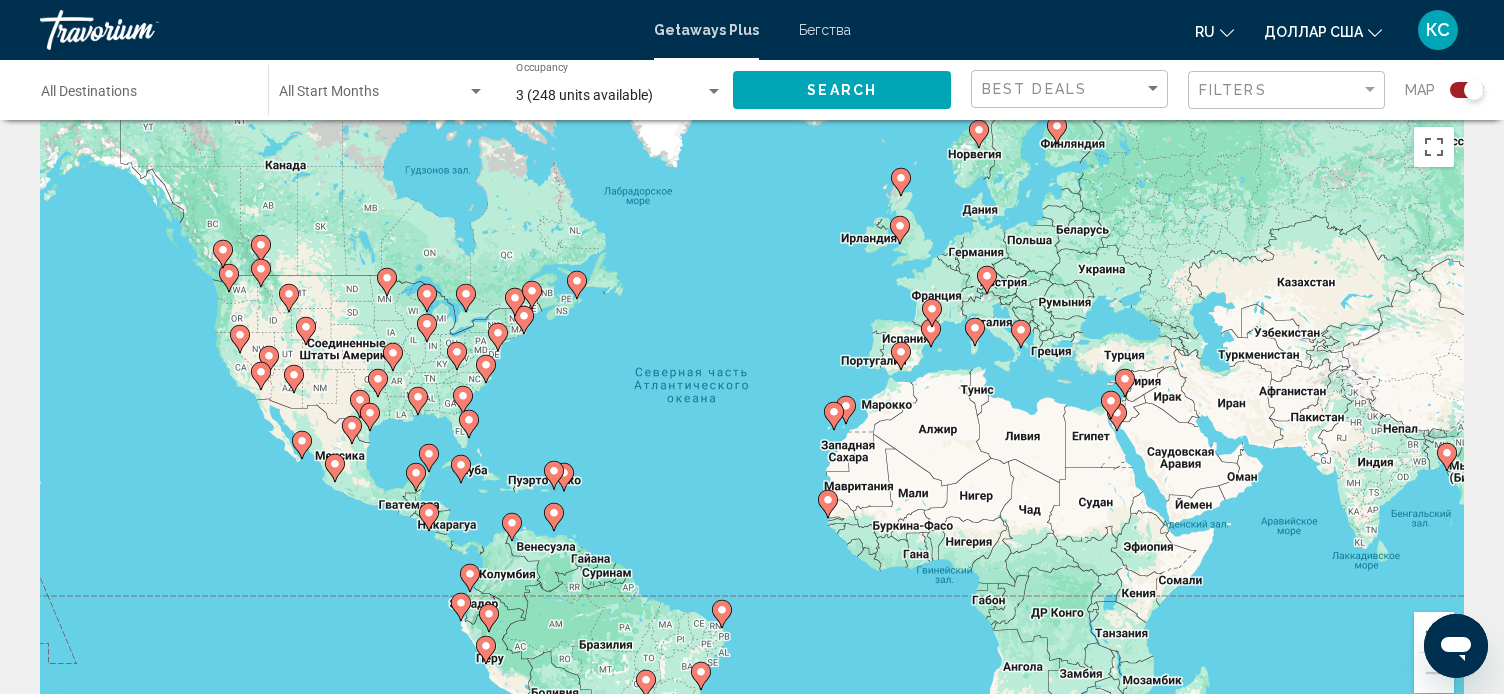 scroll, scrollTop: 0, scrollLeft: 0, axis: both 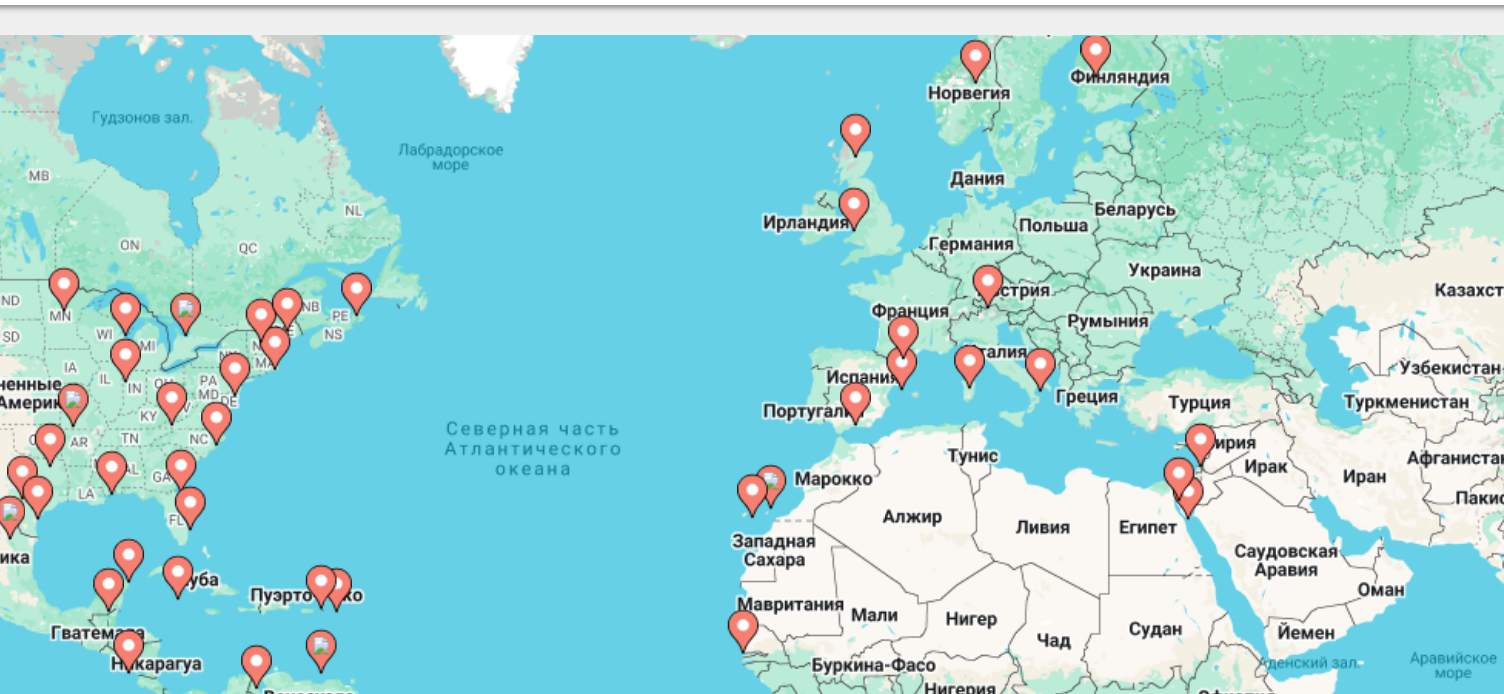 click on "Чтобы активировать перетаскивание с помощью клавиатуры, нажмите Alt + Ввод. После этого перемещайте маркер, используя клавиши со стрелками. Чтобы завершить перетаскивание, нажмите клавишу Ввод. Чтобы отменить действие, нажмите клавишу Esc." at bounding box center (752, 440) 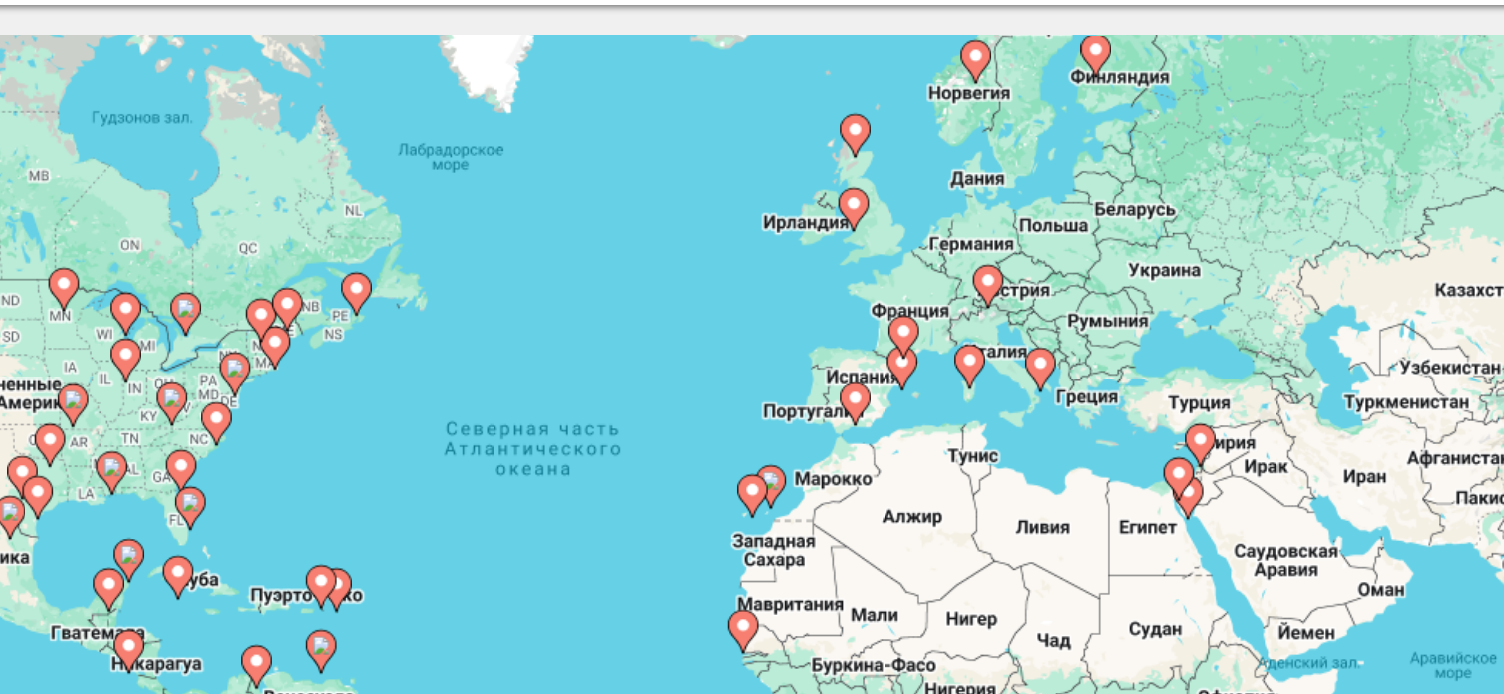 click on "Чтобы активировать перетаскивание с помощью клавиатуры, нажмите Alt + Ввод. После этого перемещайте маркер, используя клавиши со стрелками. Чтобы завершить перетаскивание, нажмите клавишу Ввод. Чтобы отменить действие, нажмите клавишу Esc." at bounding box center [752, 440] 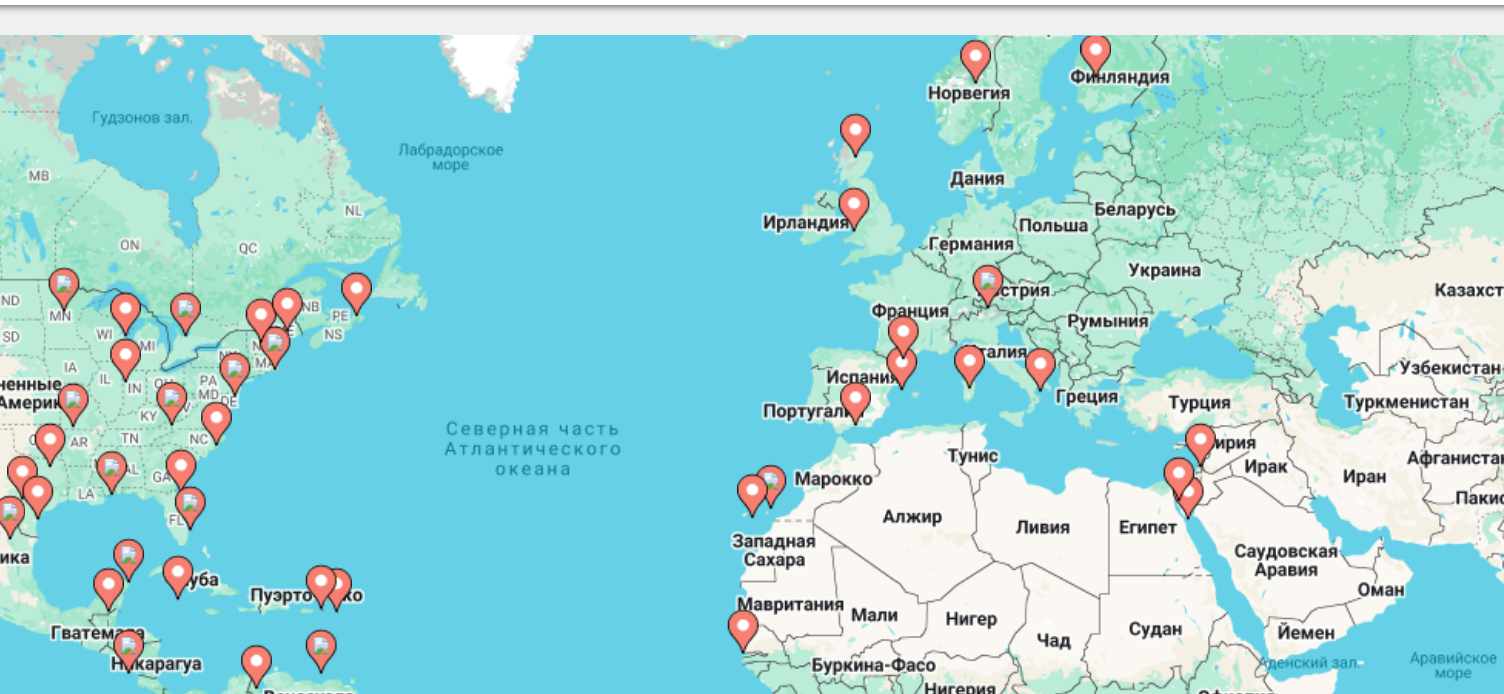 click on "Чтобы активировать перетаскивание с помощью клавиатуры, нажмите Alt + Ввод. После этого перемещайте маркер, используя клавиши со стрелками. Чтобы завершить перетаскивание, нажмите клавишу Ввод. Чтобы отменить действие, нажмите клавишу Esc." at bounding box center [752, 440] 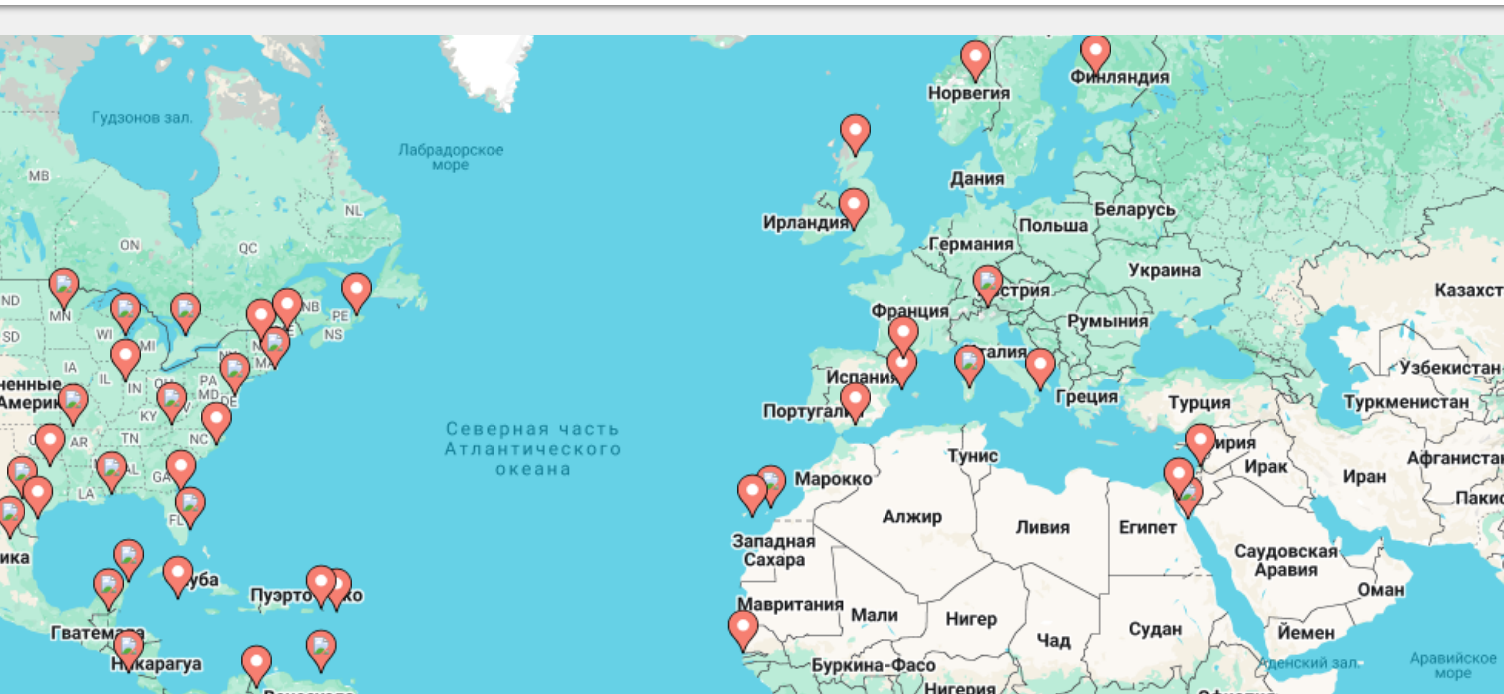 click on "Чтобы активировать перетаскивание с помощью клавиатуры, нажмите Alt + Ввод. После этого перемещайте маркер, используя клавиши со стрелками. Чтобы завершить перетаскивание, нажмите клавишу Ввод. Чтобы отменить действие, нажмите клавишу Esc." at bounding box center (752, 440) 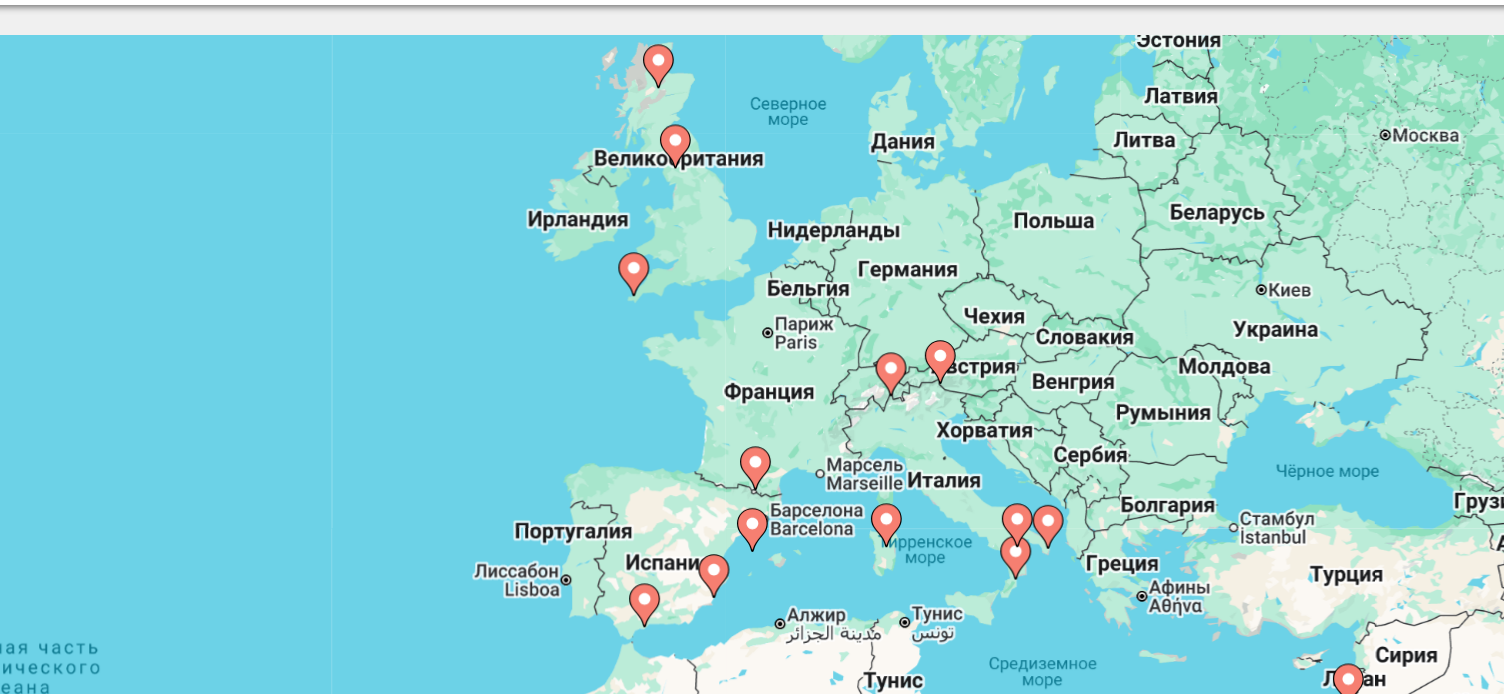 click on "Чтобы активировать перетаскивание с помощью клавиатуры, нажмите Alt + Ввод. После этого перемещайте маркер, используя клавиши со стрелками. Чтобы завершить перетаскивание, нажмите клавишу Ввод. Чтобы отменить действие, нажмите клавишу Esc." at bounding box center [752, 440] 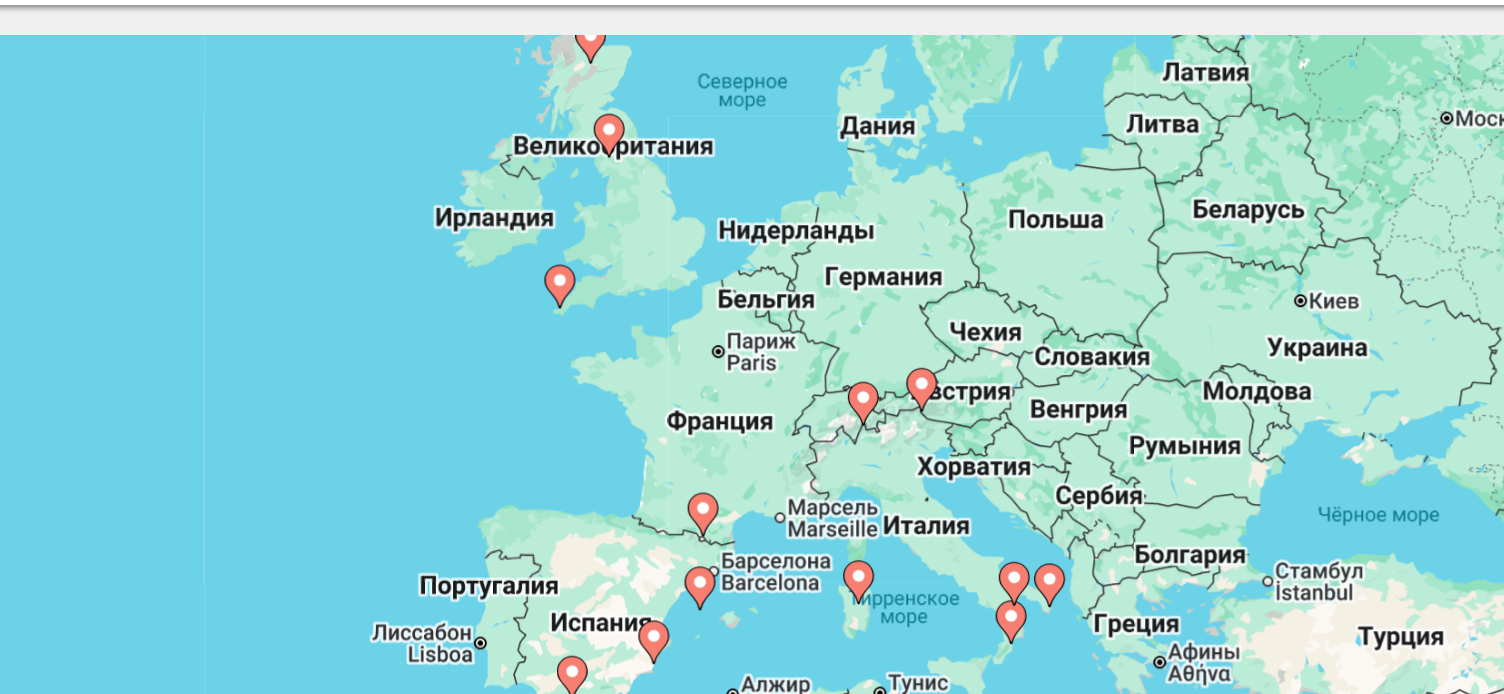 click on "Чтобы активировать перетаскивание с помощью клавиатуры, нажмите Alt + Ввод. После этого перемещайте маркер, используя клавиши со стрелками. Чтобы завершить перетаскивание, нажмите клавишу Ввод. Чтобы отменить действие, нажмите клавишу Esc." at bounding box center (752, 440) 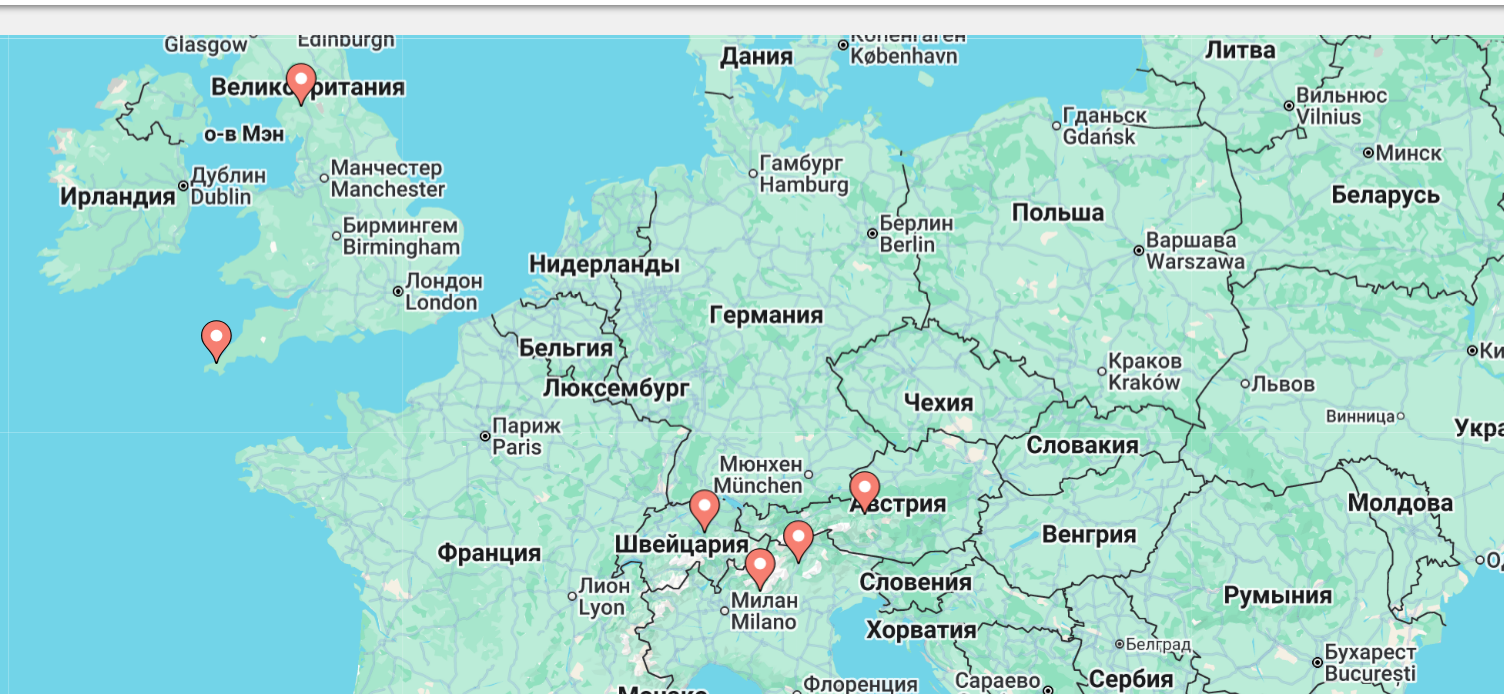 click on "Чтобы активировать перетаскивание с помощью клавиатуры, нажмите Alt + Ввод. После этого перемещайте маркер, используя клавиши со стрелками. Чтобы завершить перетаскивание, нажмите клавишу Ввод. Чтобы отменить действие, нажмите клавишу Esc." at bounding box center (752, 440) 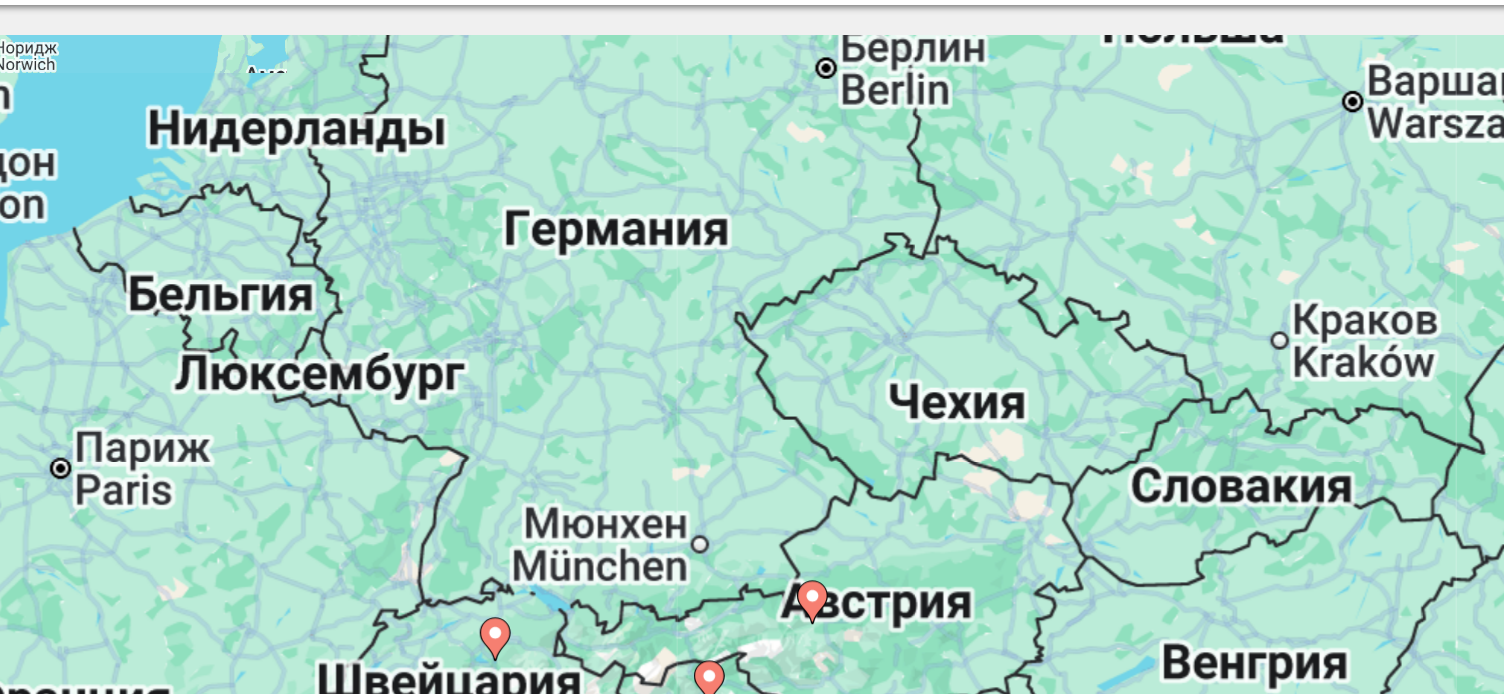 click on "Чтобы активировать перетаскивание с помощью клавиатуры, нажмите Alt + Ввод. После этого перемещайте маркер, используя клавиши со стрелками. Чтобы завершить перетаскивание, нажмите клавишу Ввод. Чтобы отменить действие, нажмите клавишу Esc." at bounding box center (752, 440) 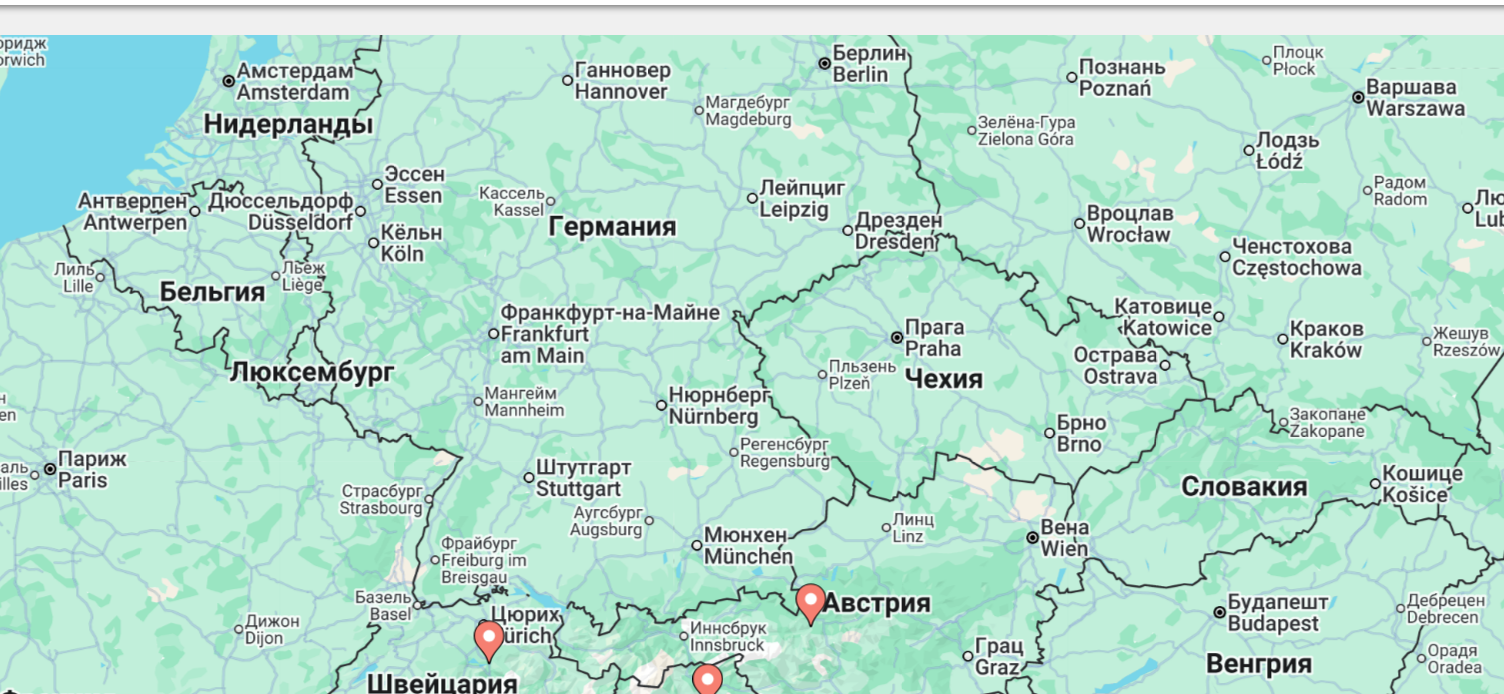 click on "Чтобы активировать перетаскивание с помощью клавиатуры, нажмите Alt + Ввод. После этого перемещайте маркер, используя клавиши со стрелками. Чтобы завершить перетаскивание, нажмите клавишу Ввод. Чтобы отменить действие, нажмите клавишу Esc." at bounding box center (752, 440) 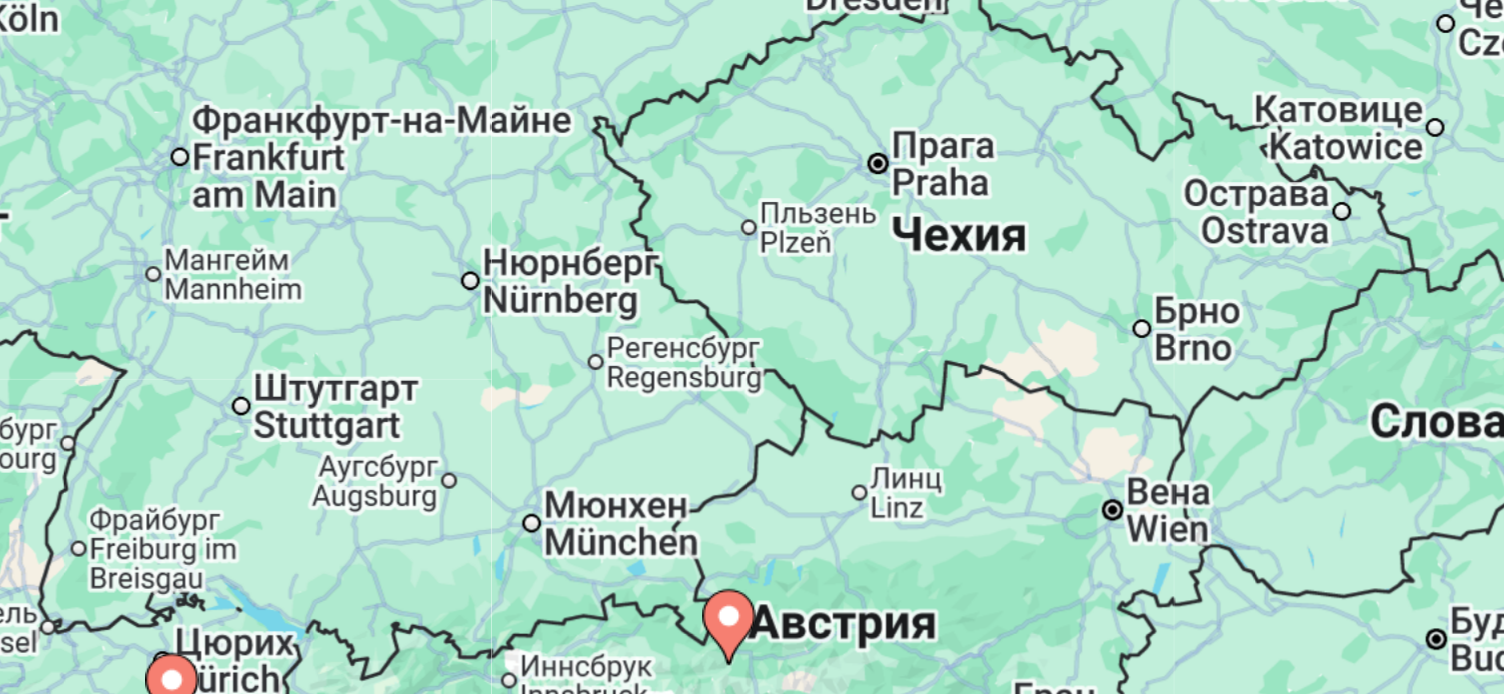 scroll, scrollTop: 37, scrollLeft: 0, axis: vertical 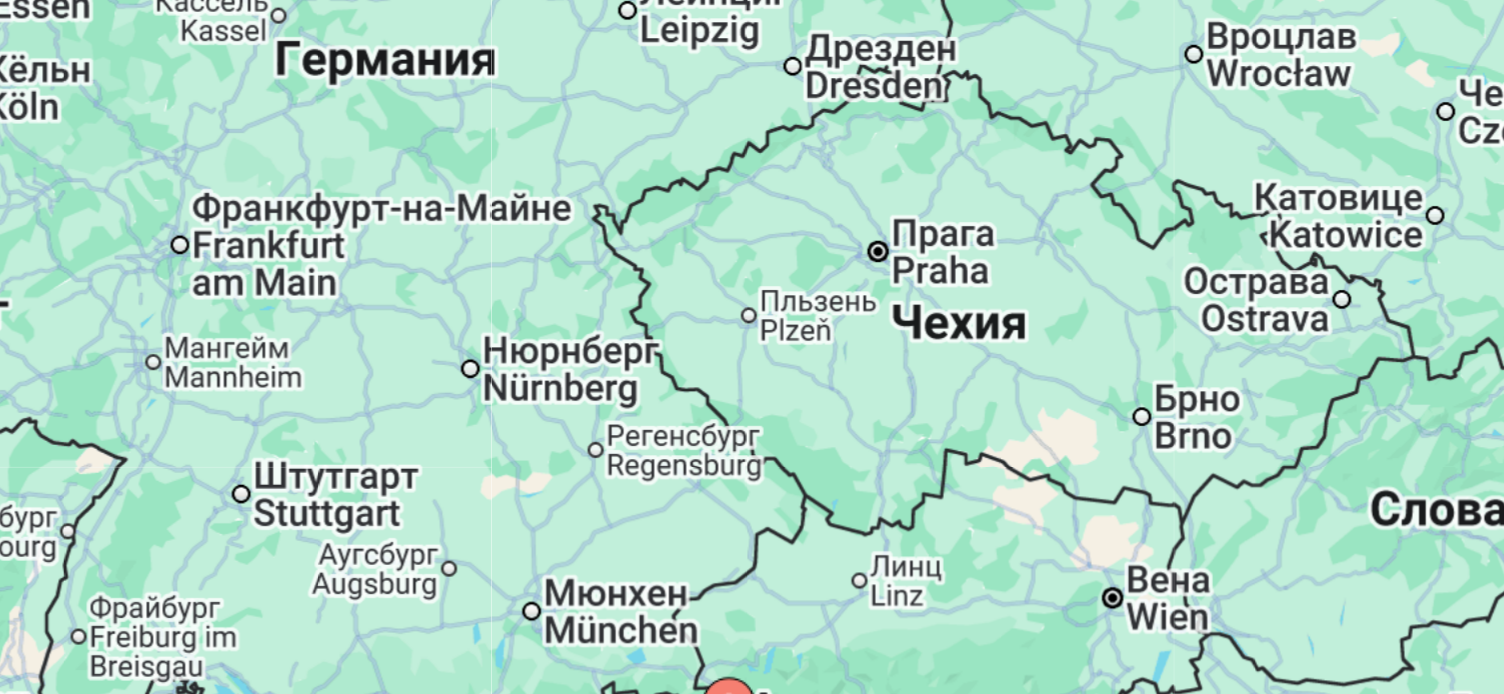 click on "Чтобы активировать перетаскивание с помощью клавиатуры, нажмите Alt + Ввод. После этого перемещайте маркер, используя клавиши со стрелками. Чтобы завершить перетаскивание, нажмите клавишу Ввод. Чтобы отменить действие, нажмите клавишу Esc." at bounding box center (752, 403) 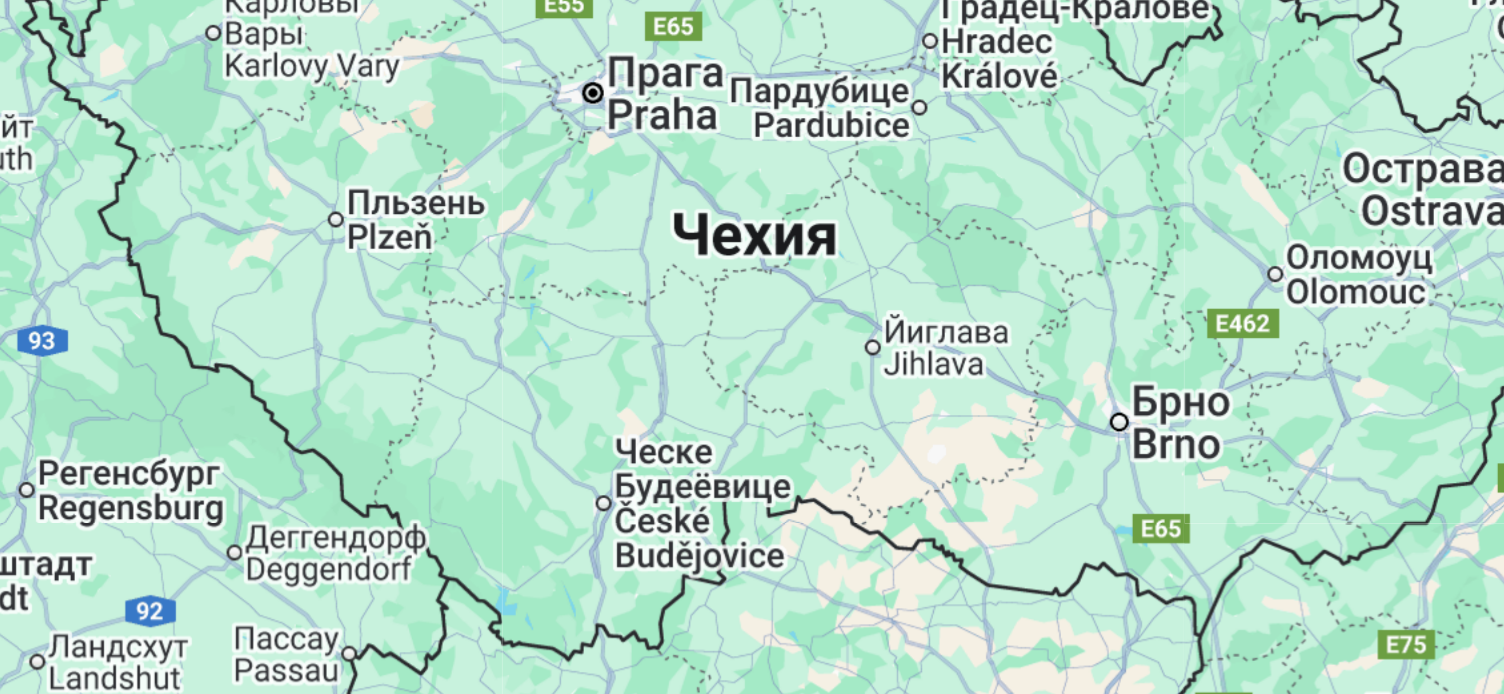 click on "Чтобы активировать перетаскивание с помощью клавиатуры, нажмите Alt + Ввод. После этого перемещайте маркер, используя клавиши со стрелками. Чтобы завершить перетаскивание, нажмите клавишу Ввод. Чтобы отменить действие, нажмите клавишу Esc." at bounding box center [752, 403] 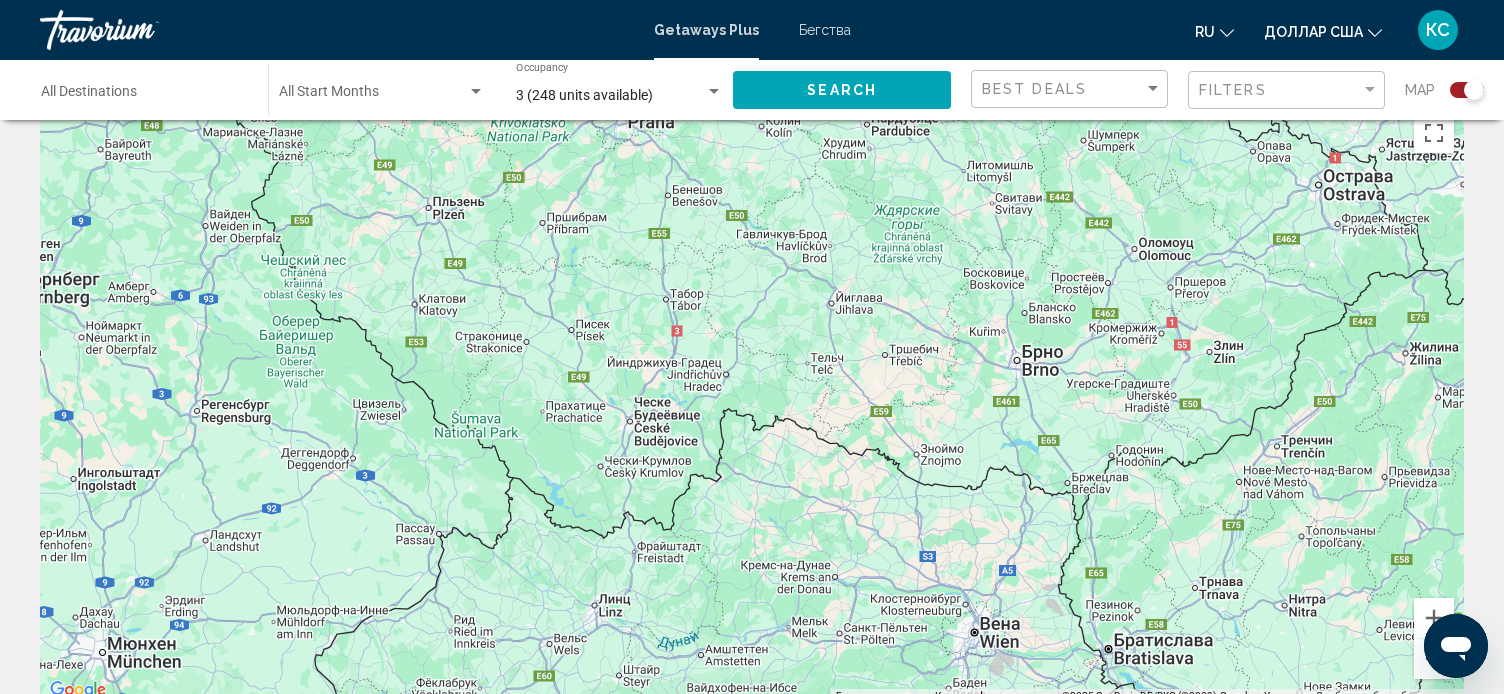 scroll, scrollTop: 0, scrollLeft: 0, axis: both 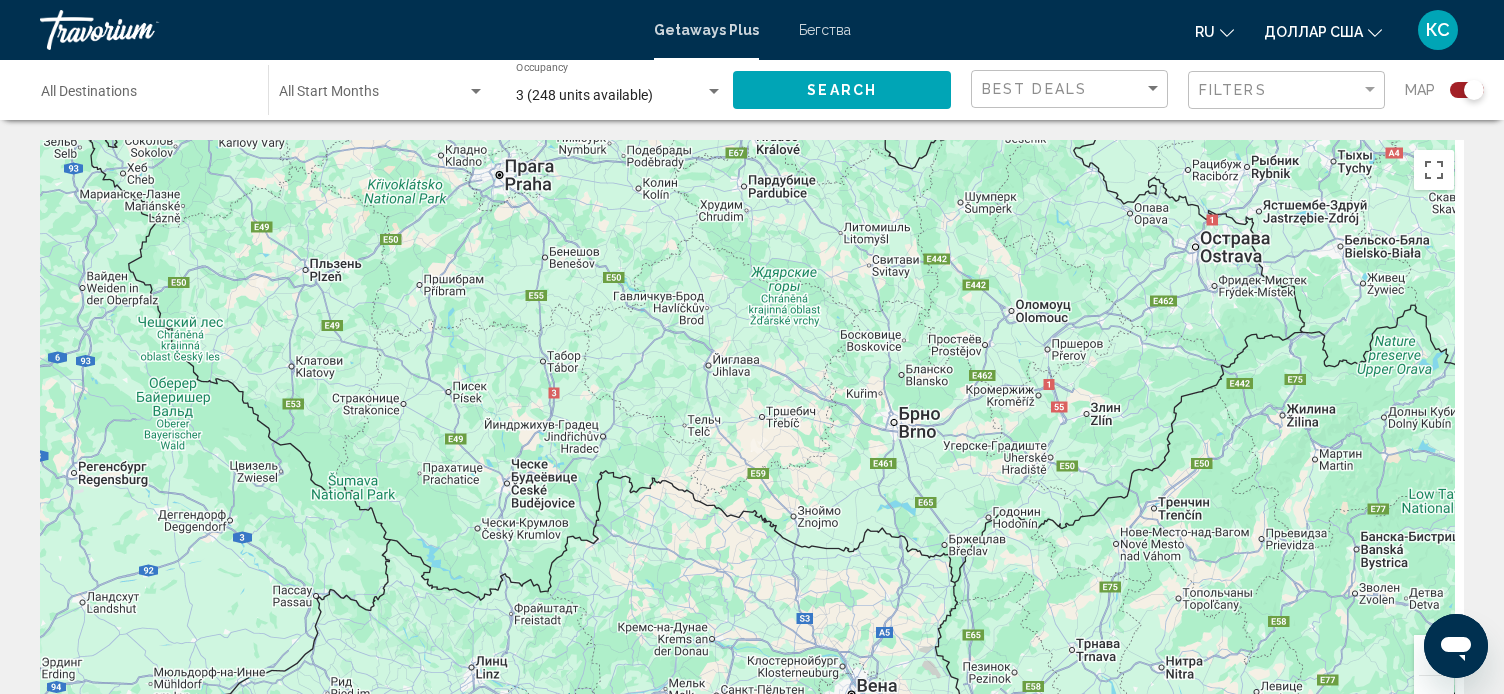 drag, startPoint x: 819, startPoint y: 324, endPoint x: 689, endPoint y: 371, distance: 138.2353 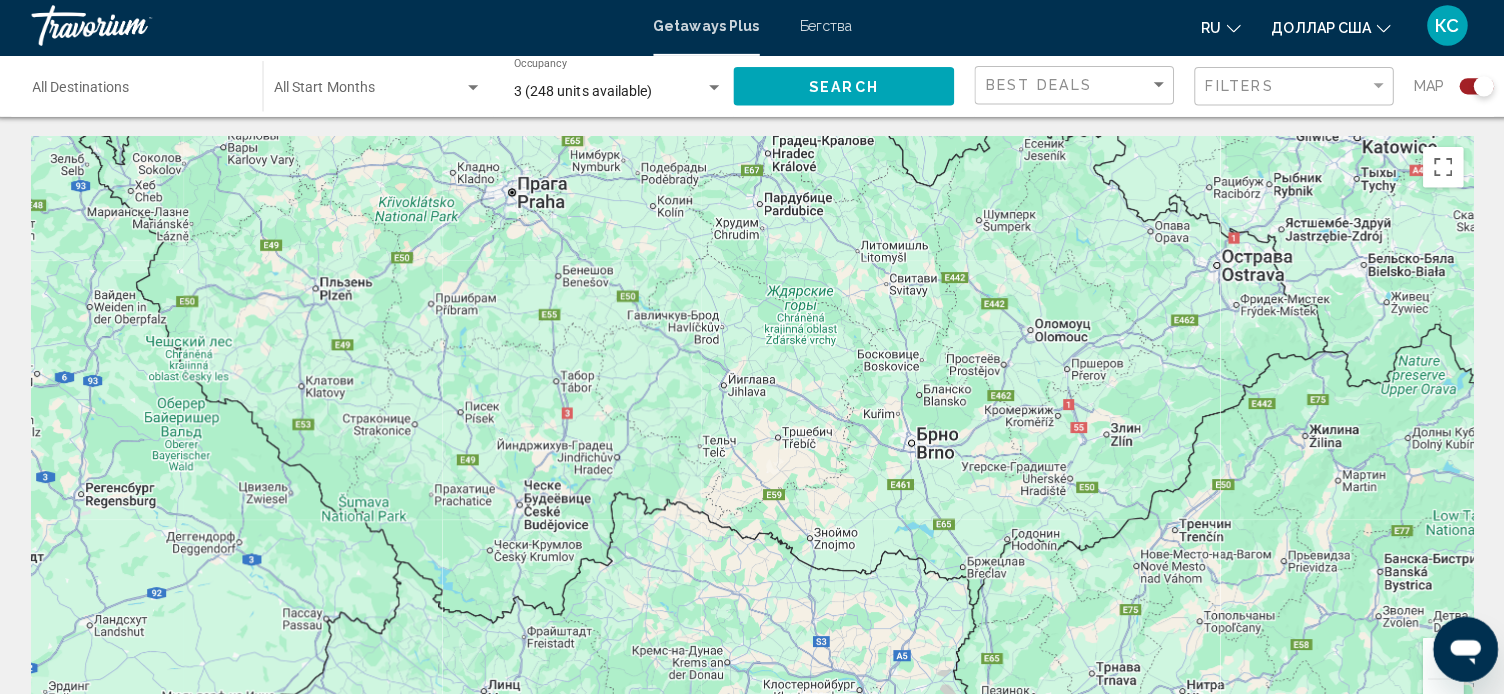 scroll, scrollTop: 0, scrollLeft: 0, axis: both 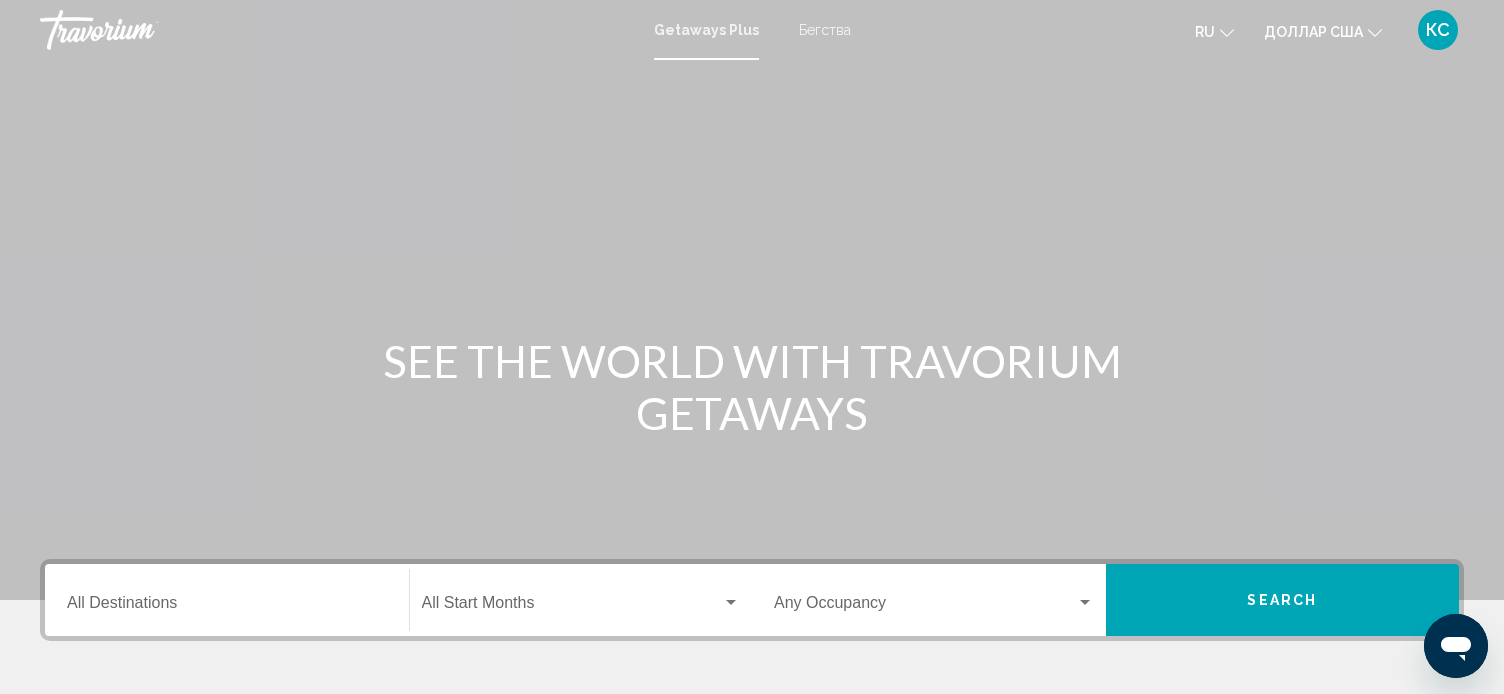 click 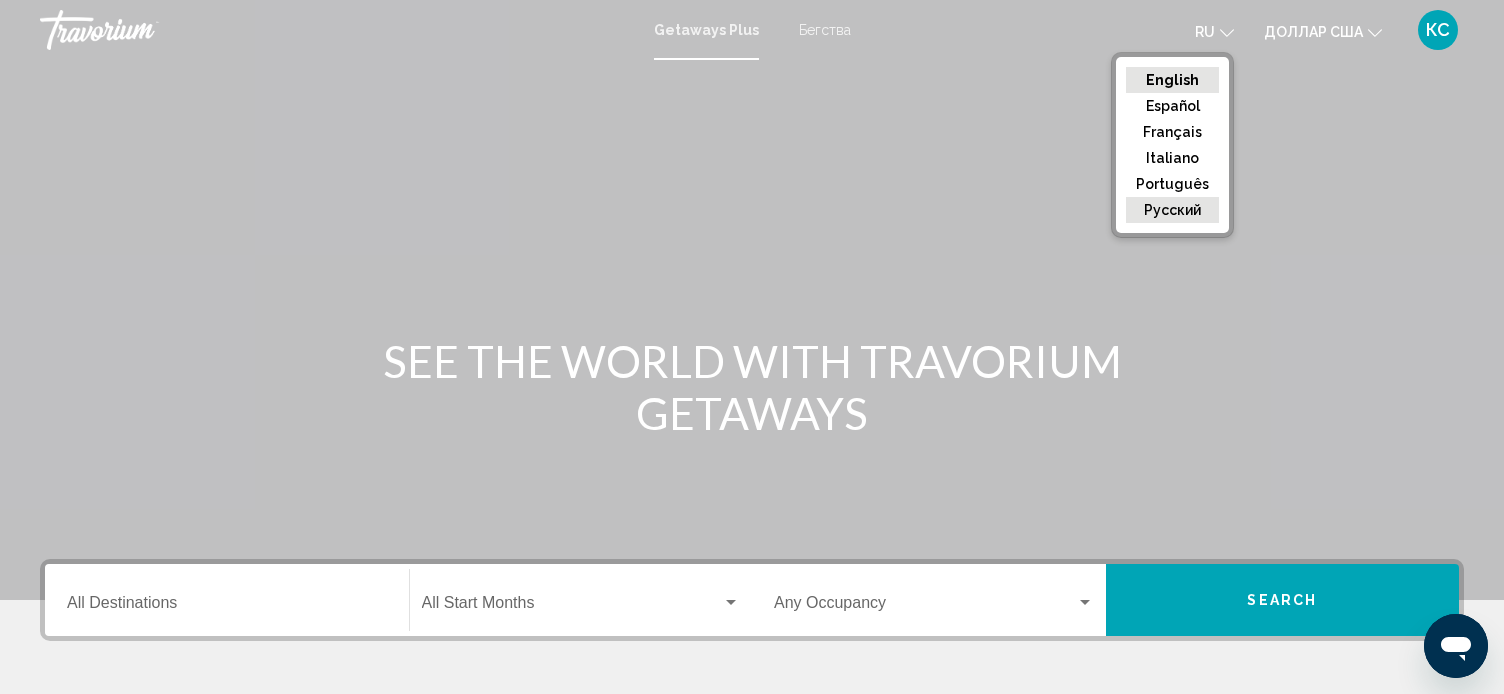 click on "русский" 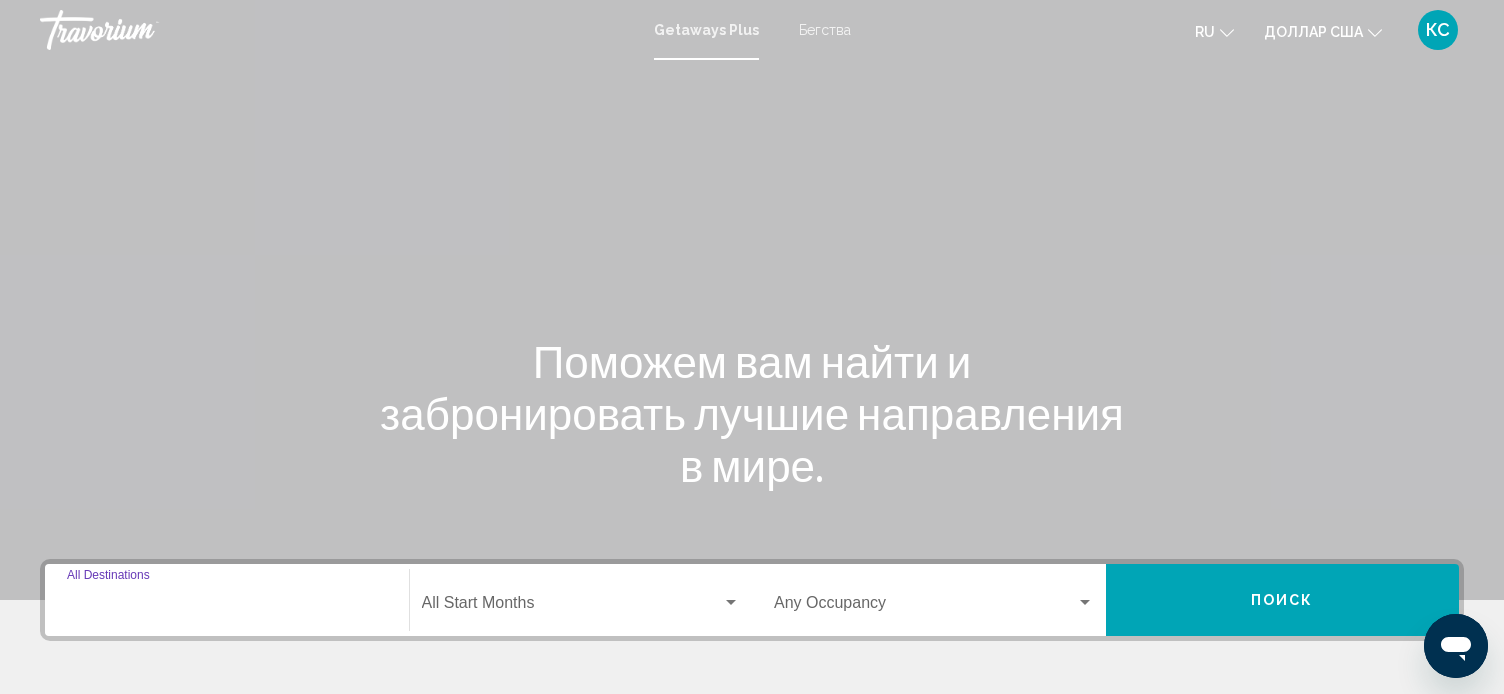 click on "Destination All Destinations" at bounding box center [227, 607] 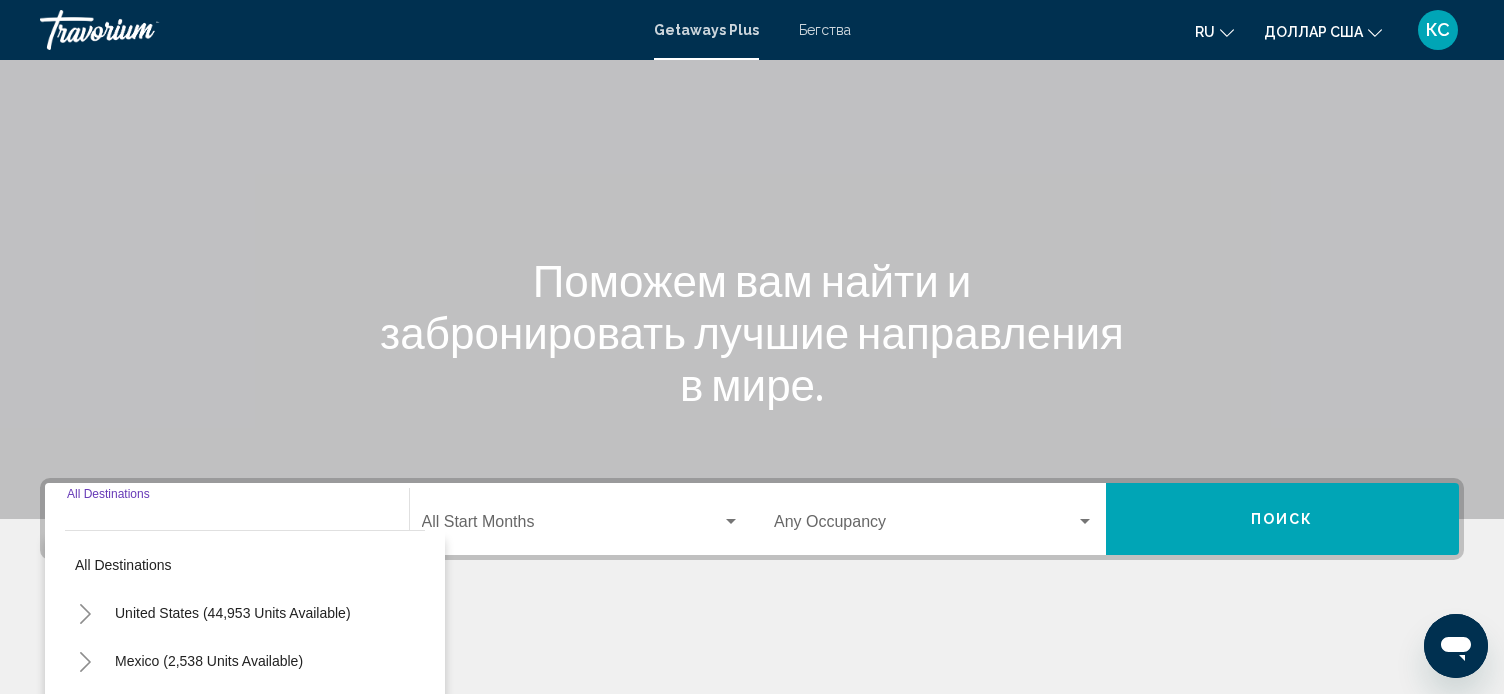 scroll, scrollTop: 392, scrollLeft: 0, axis: vertical 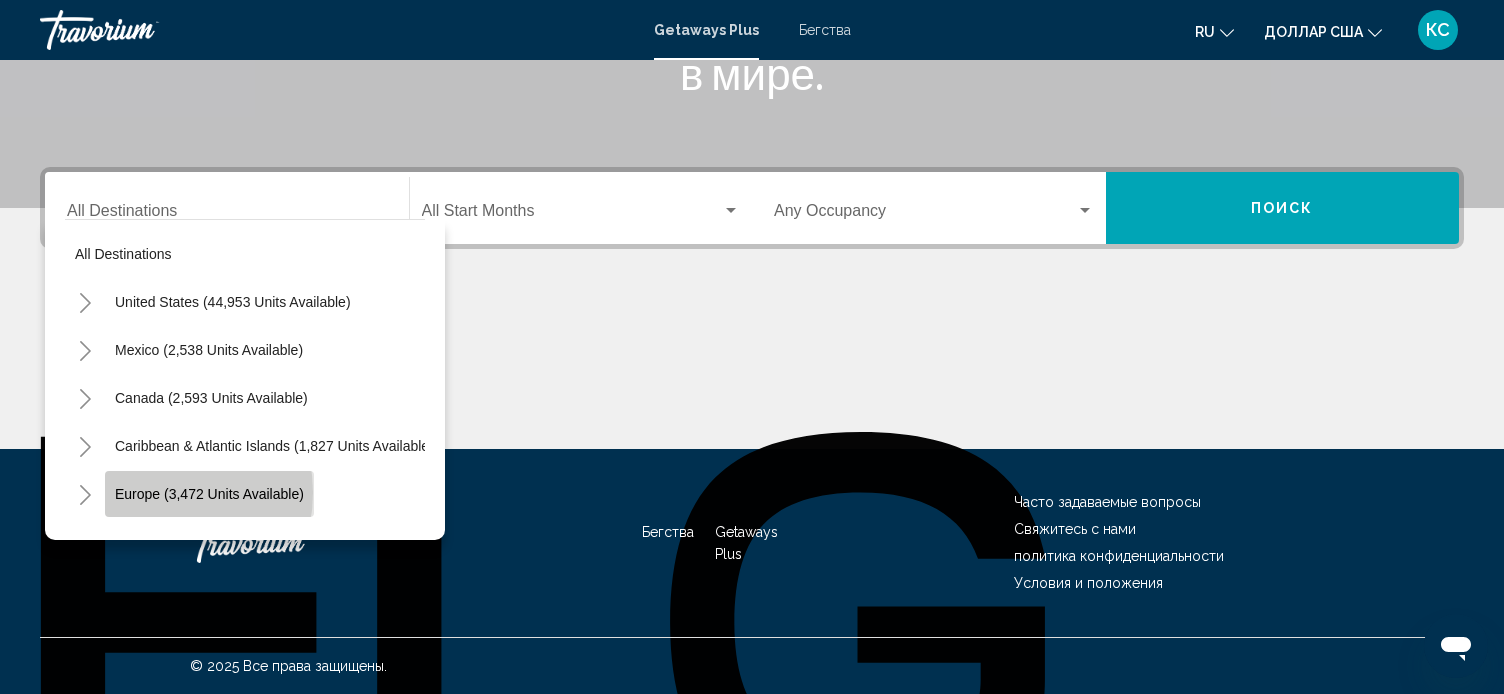 click on "Europe (3,472 units available)" 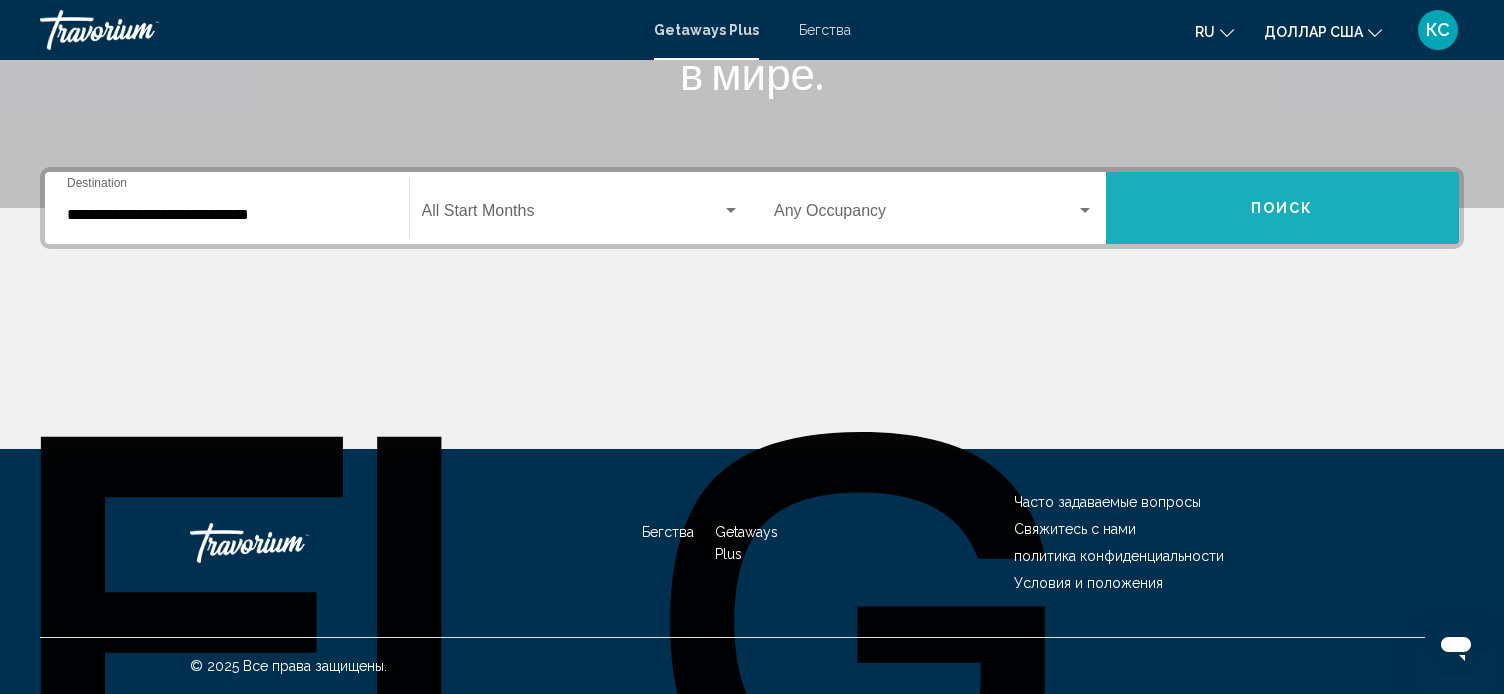click on "Поиск" at bounding box center (1283, 208) 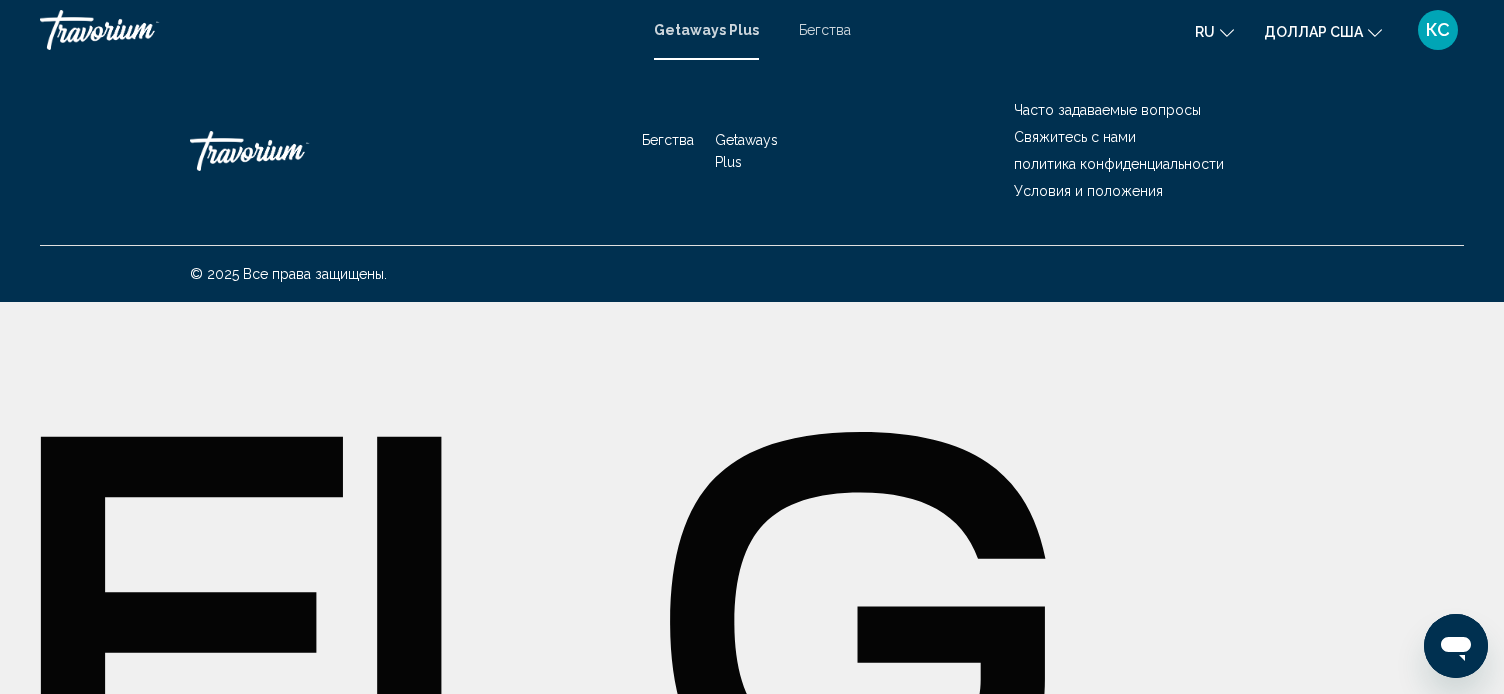scroll, scrollTop: 0, scrollLeft: 0, axis: both 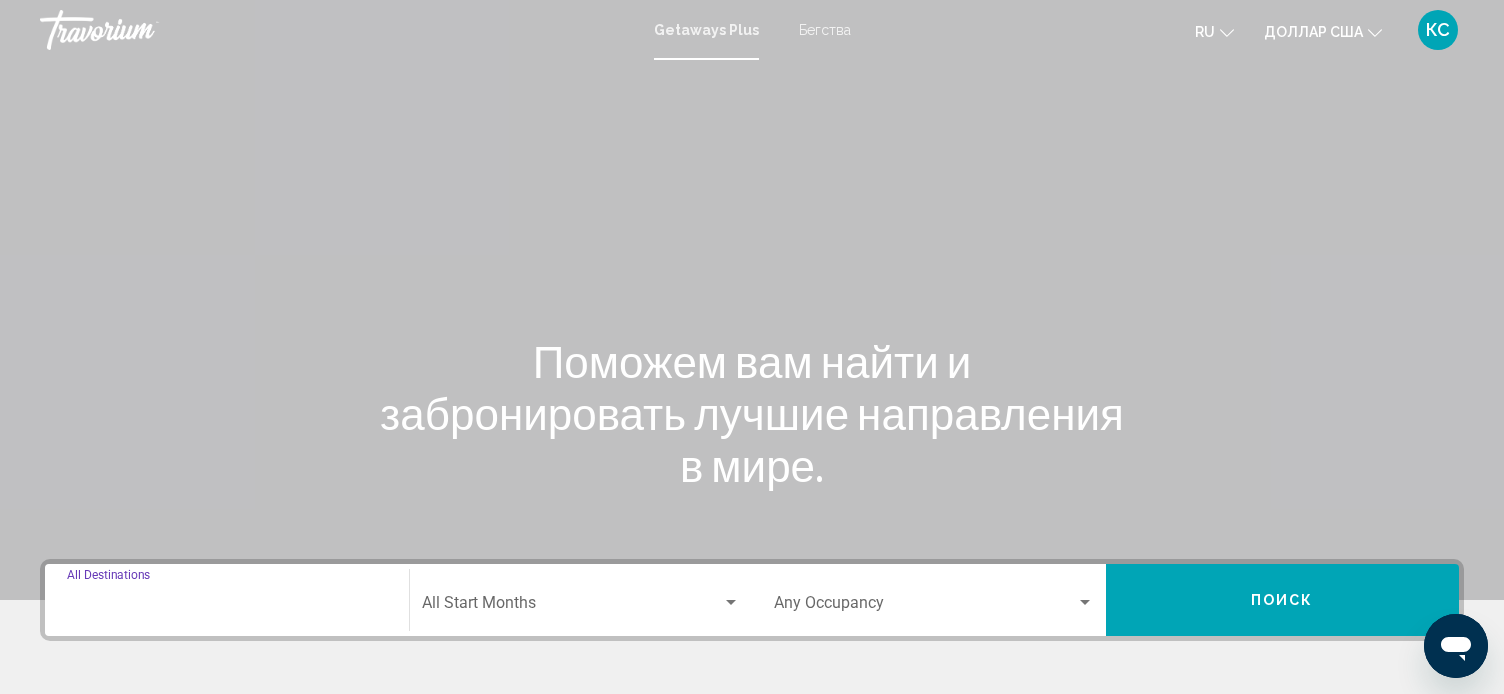 click on "Destination All Destinations" at bounding box center (227, 607) 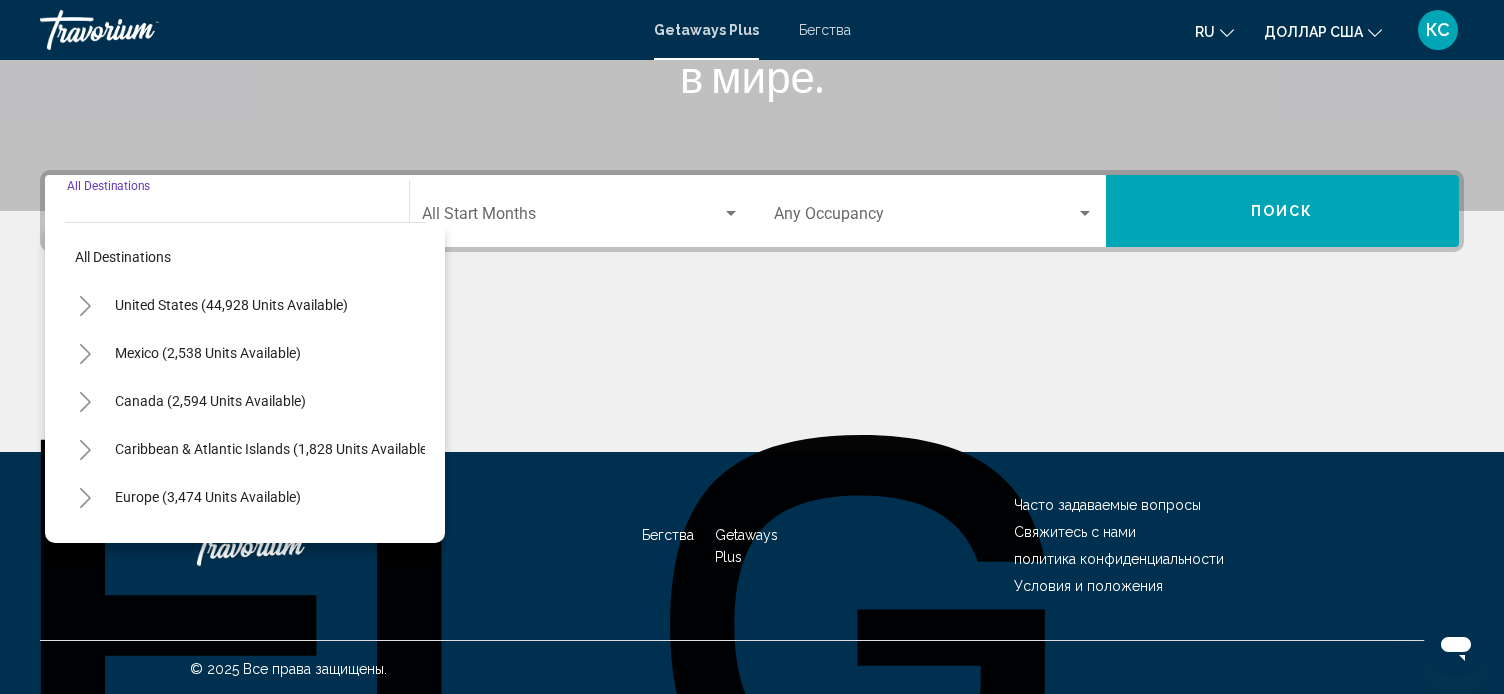 scroll, scrollTop: 392, scrollLeft: 0, axis: vertical 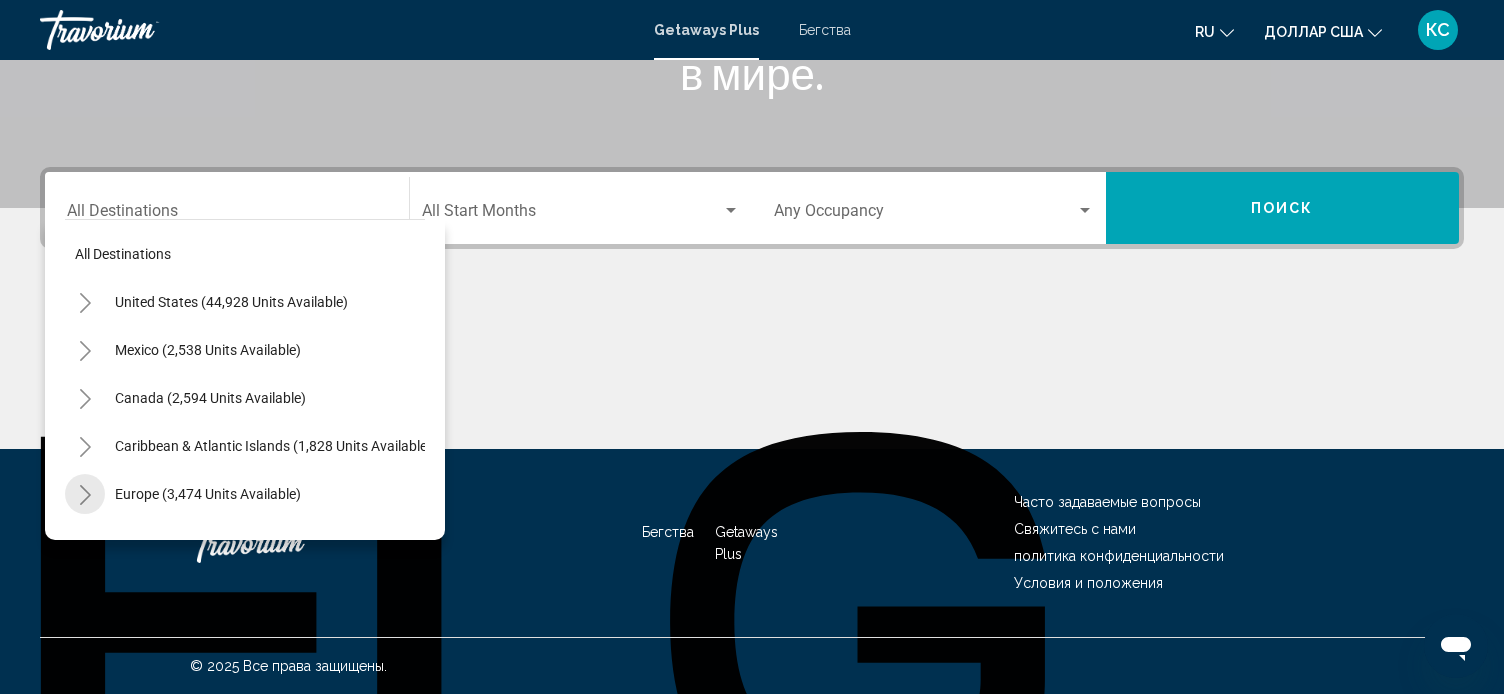 click 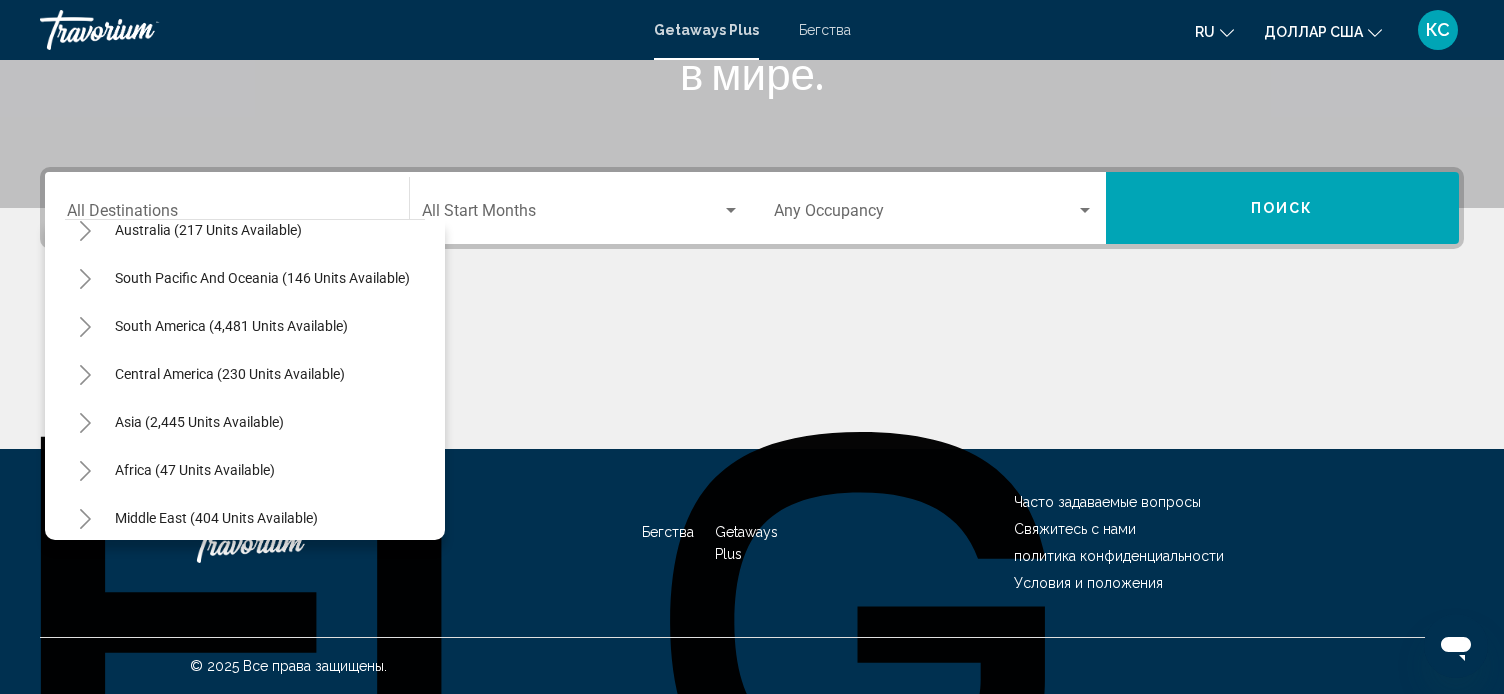 scroll, scrollTop: 1203, scrollLeft: 0, axis: vertical 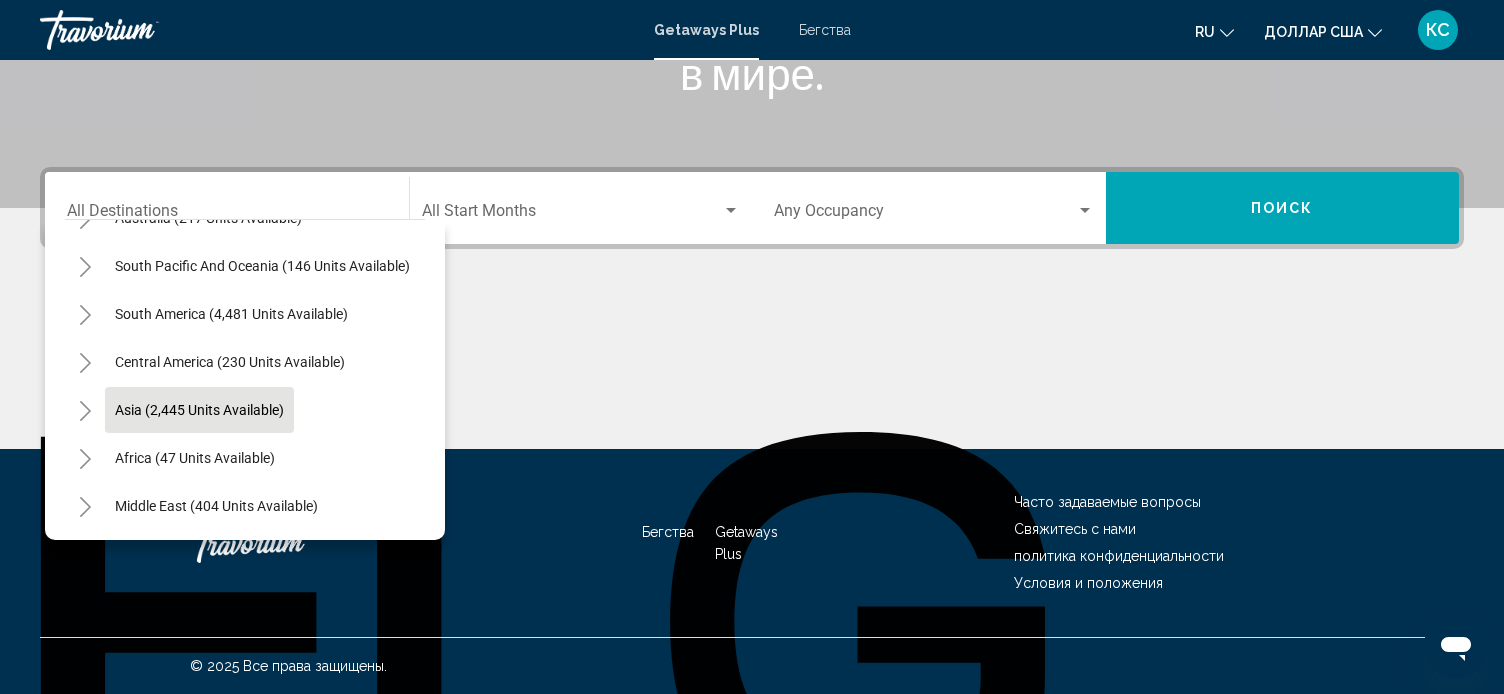 type 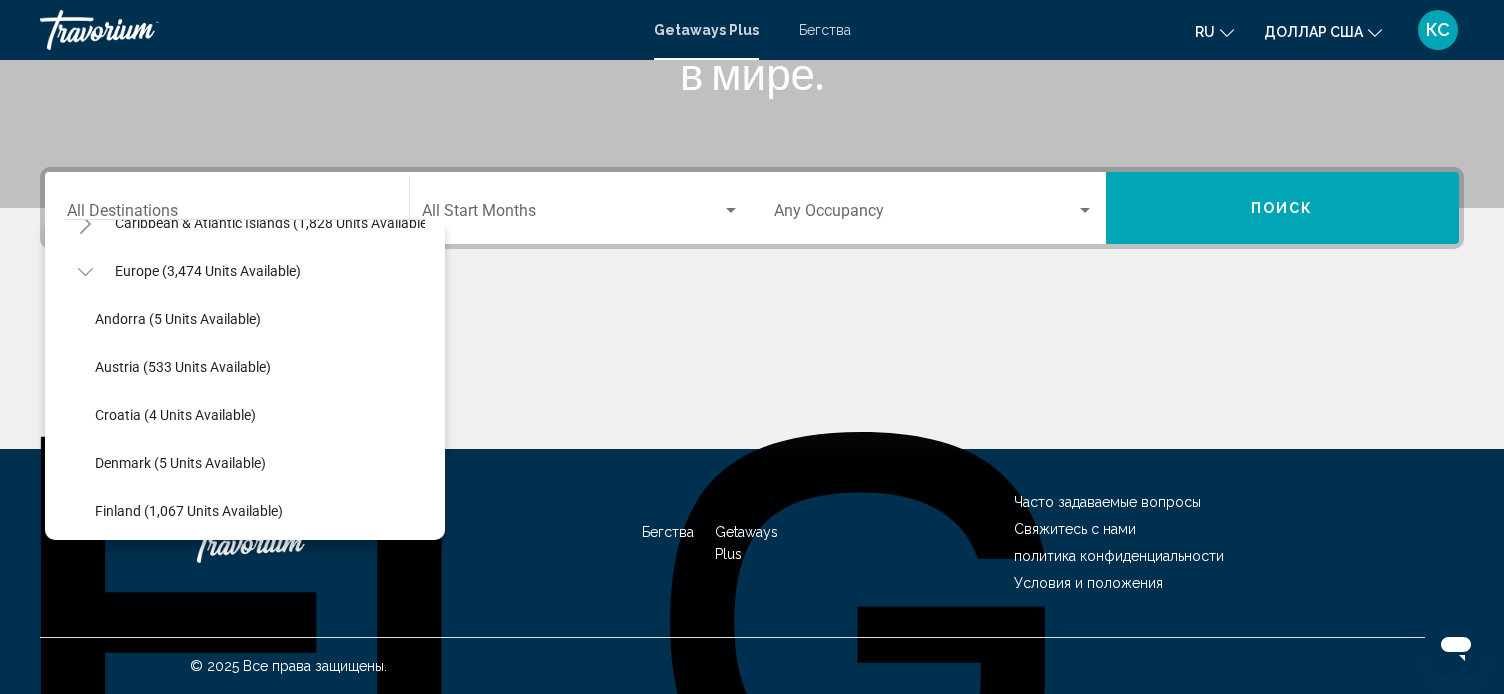 scroll, scrollTop: 50, scrollLeft: 0, axis: vertical 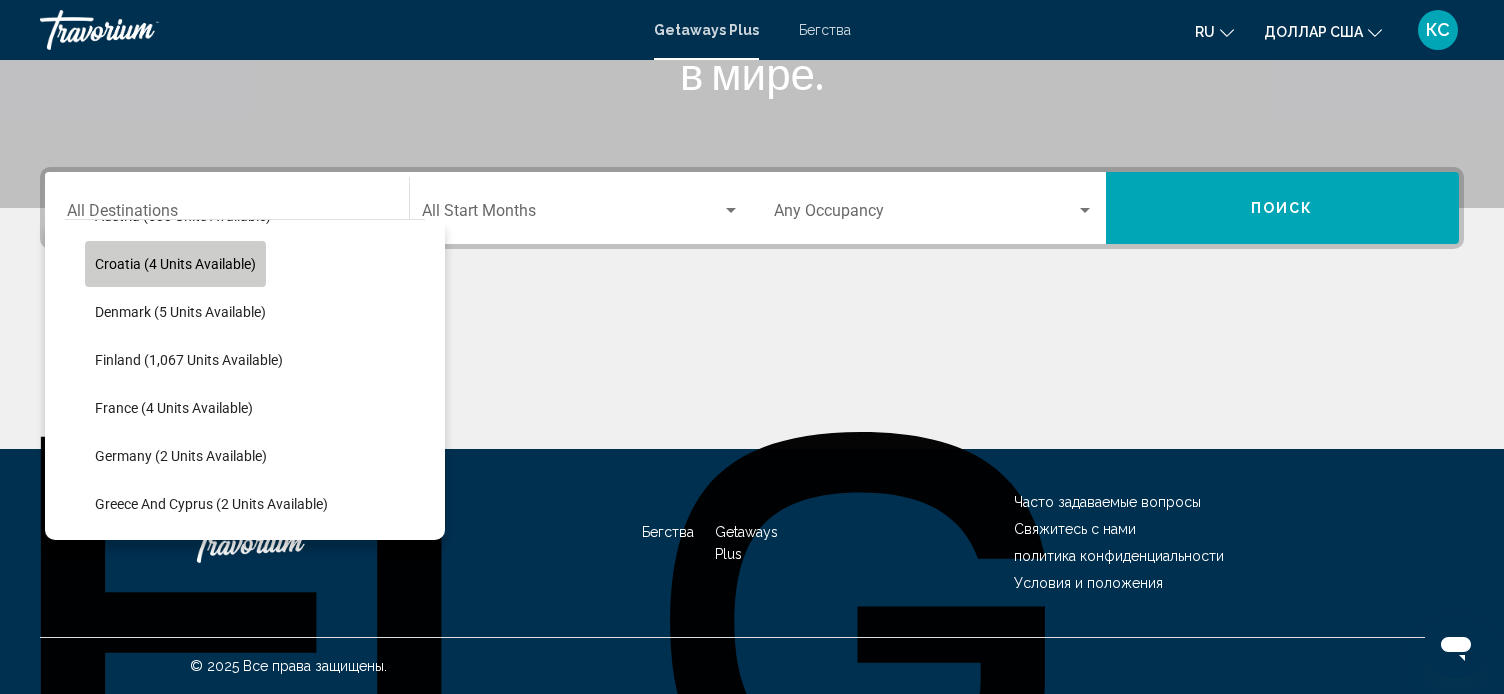 click on "Croatia (4 units available)" 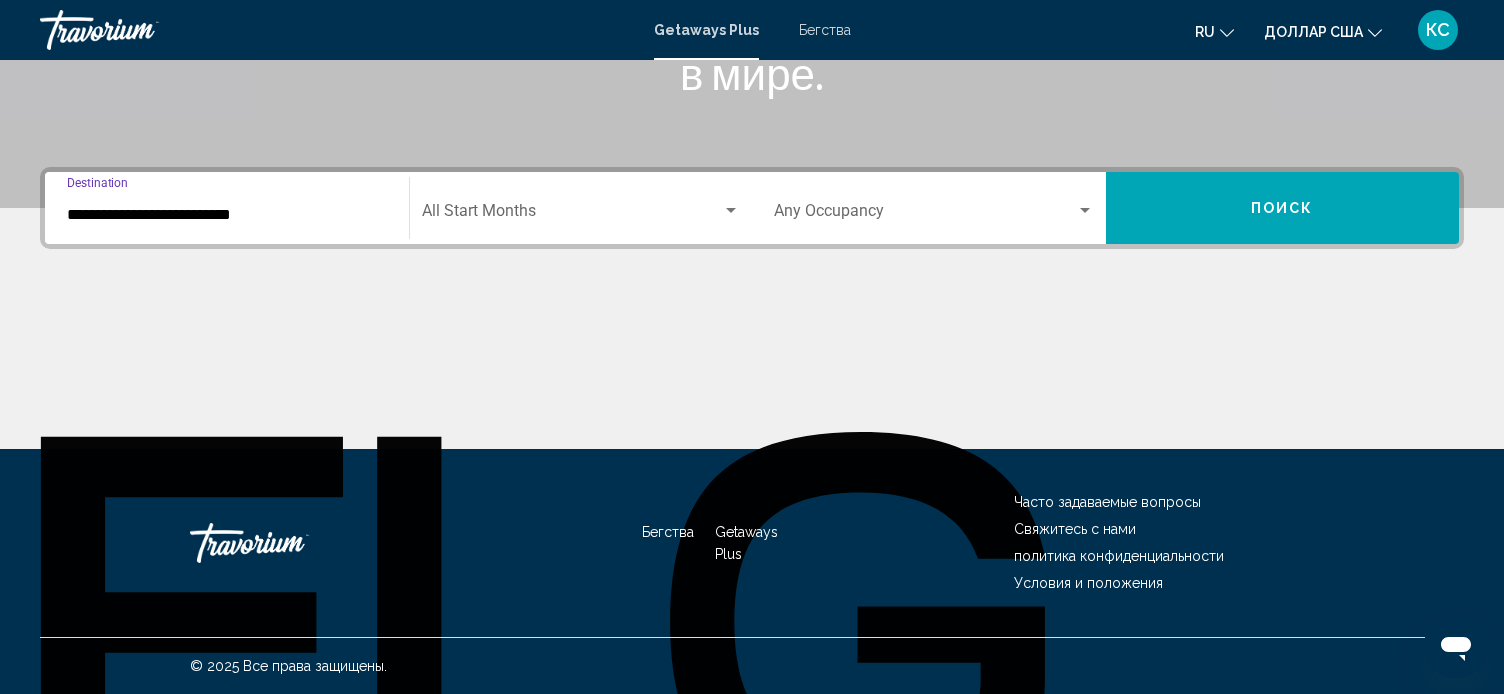click at bounding box center (572, 215) 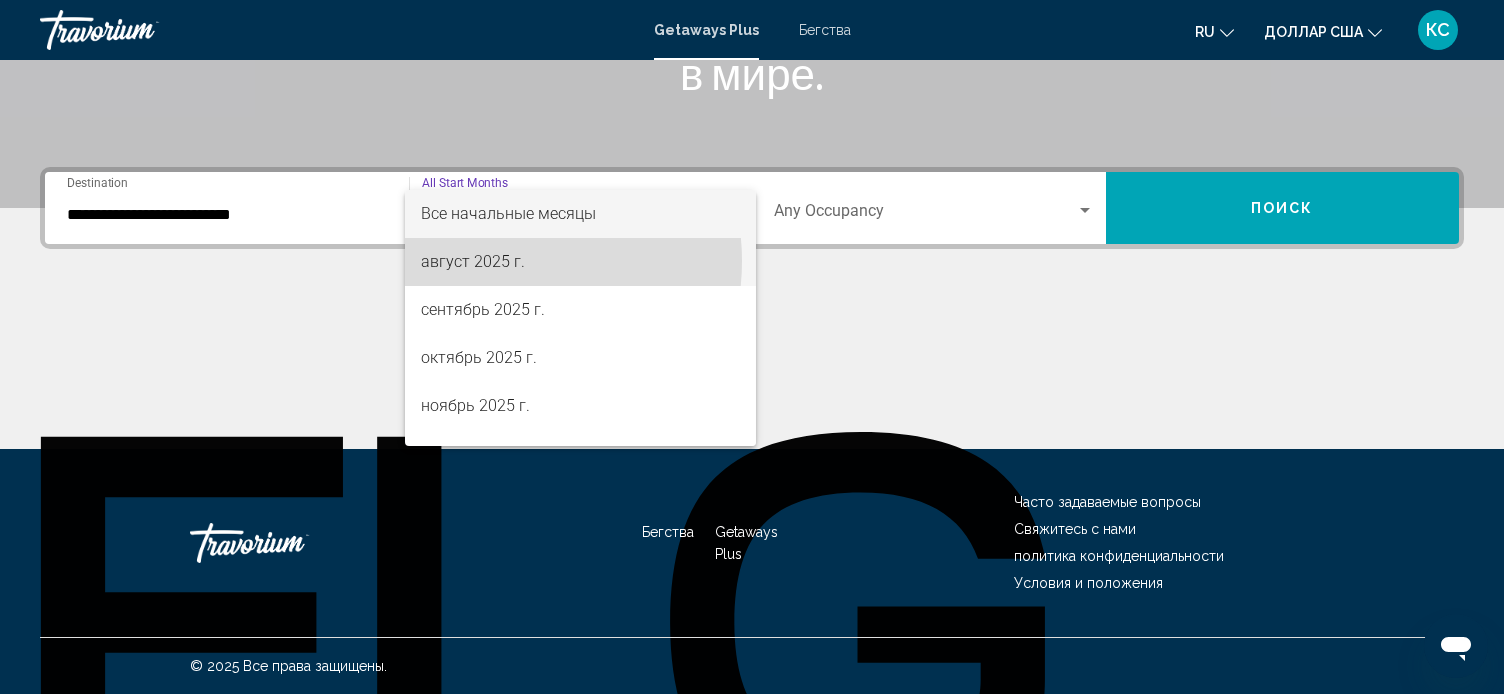click on "август 2025 г." at bounding box center [473, 261] 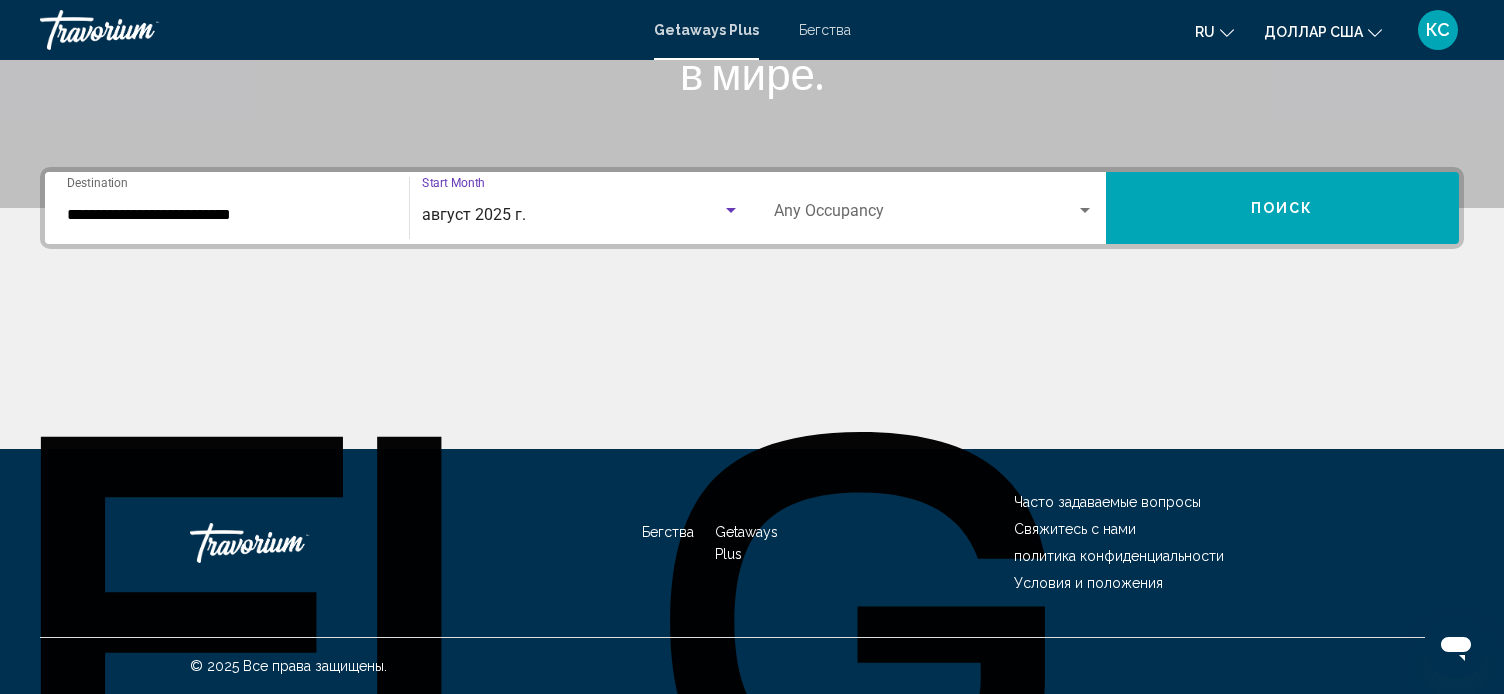 click at bounding box center (1085, 211) 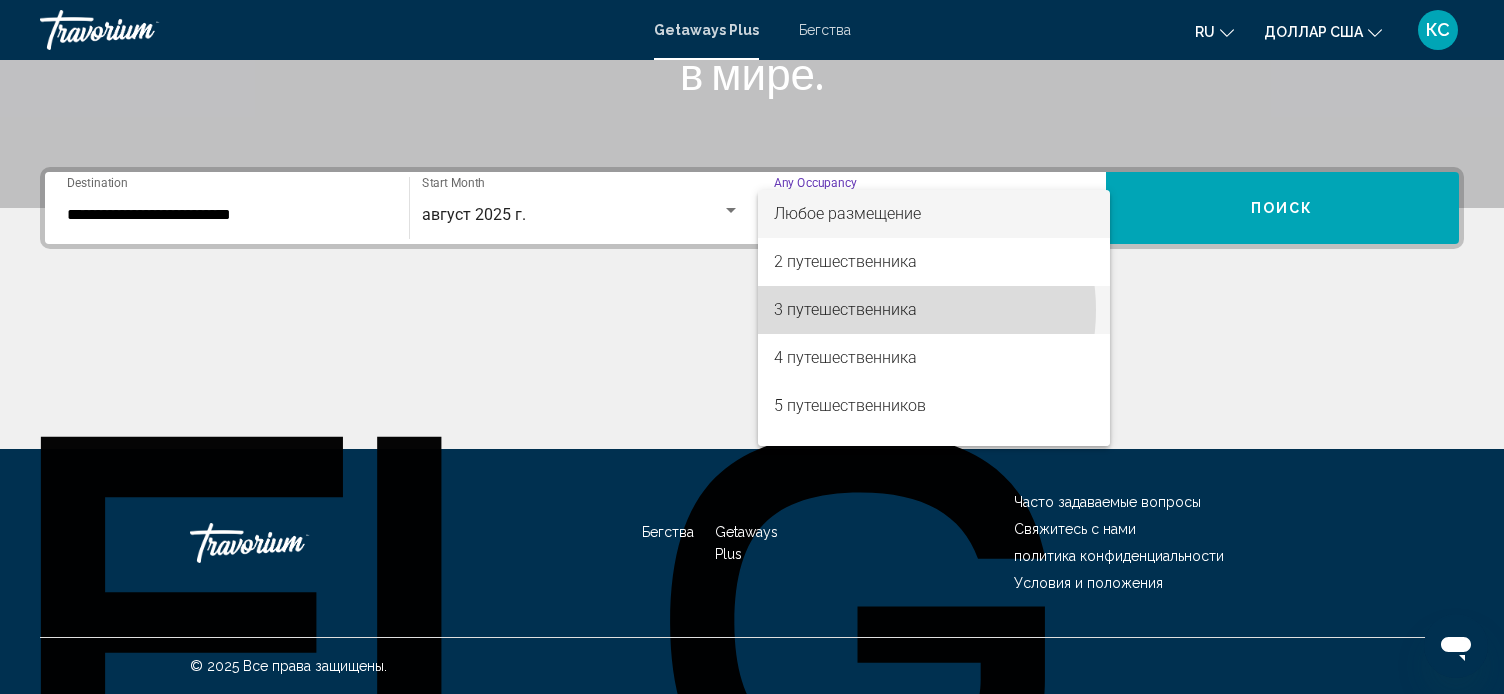 click on "3 путешественника" at bounding box center [845, 309] 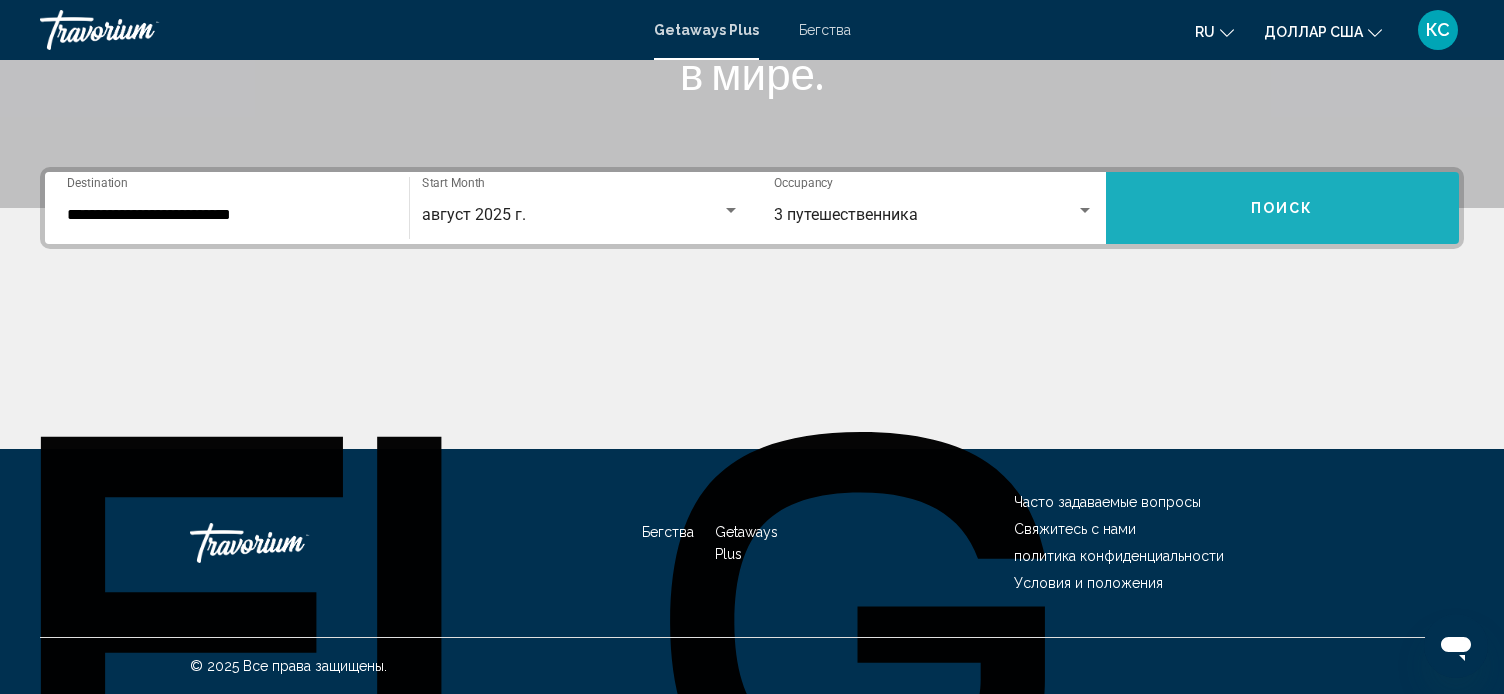 click on "Поиск" at bounding box center [1283, 208] 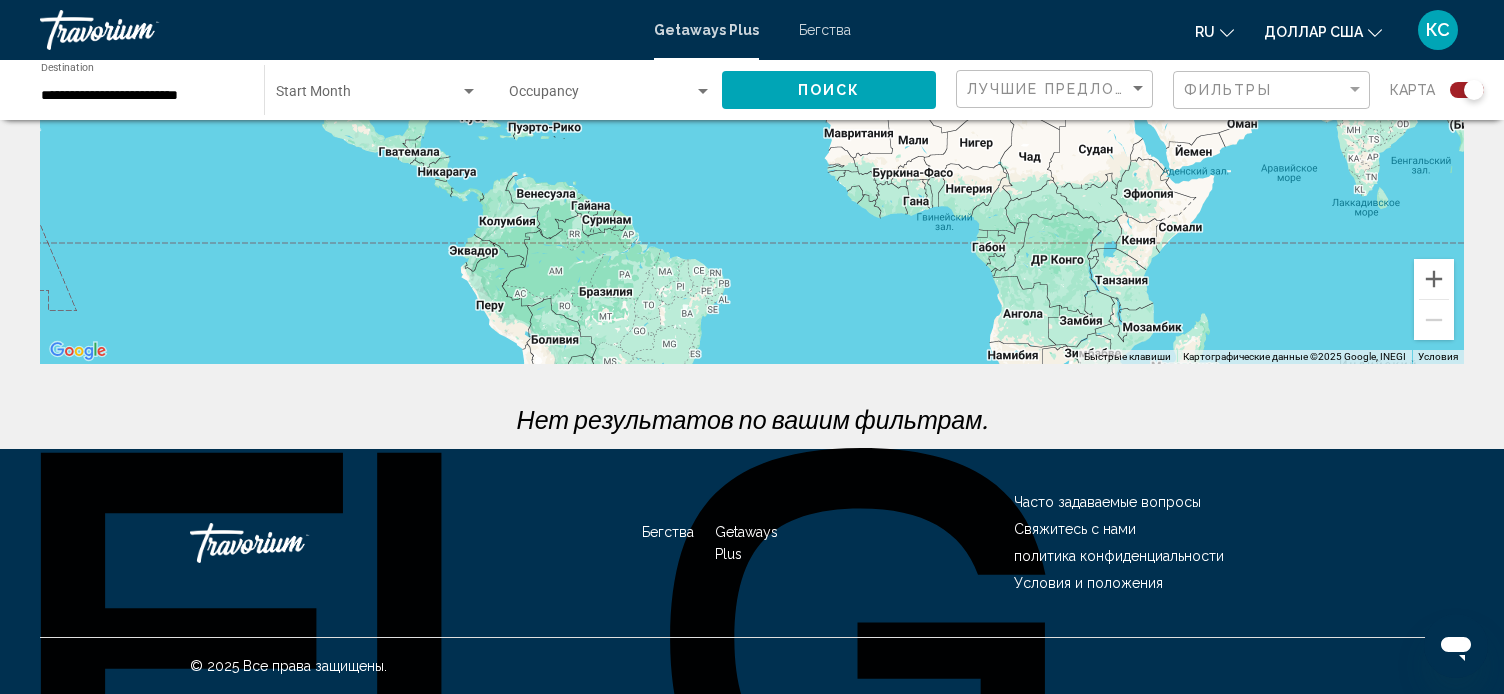 scroll, scrollTop: 0, scrollLeft: 0, axis: both 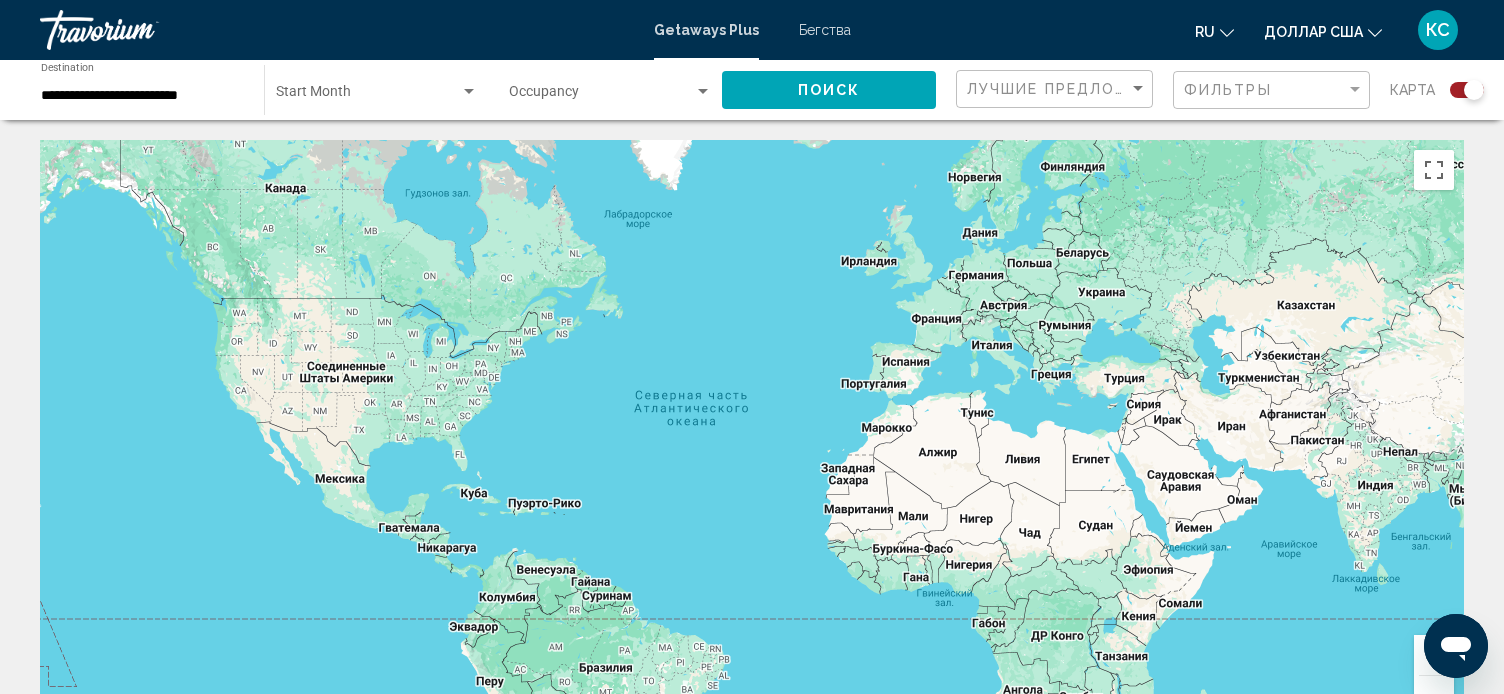 click on "**********" at bounding box center [142, 96] 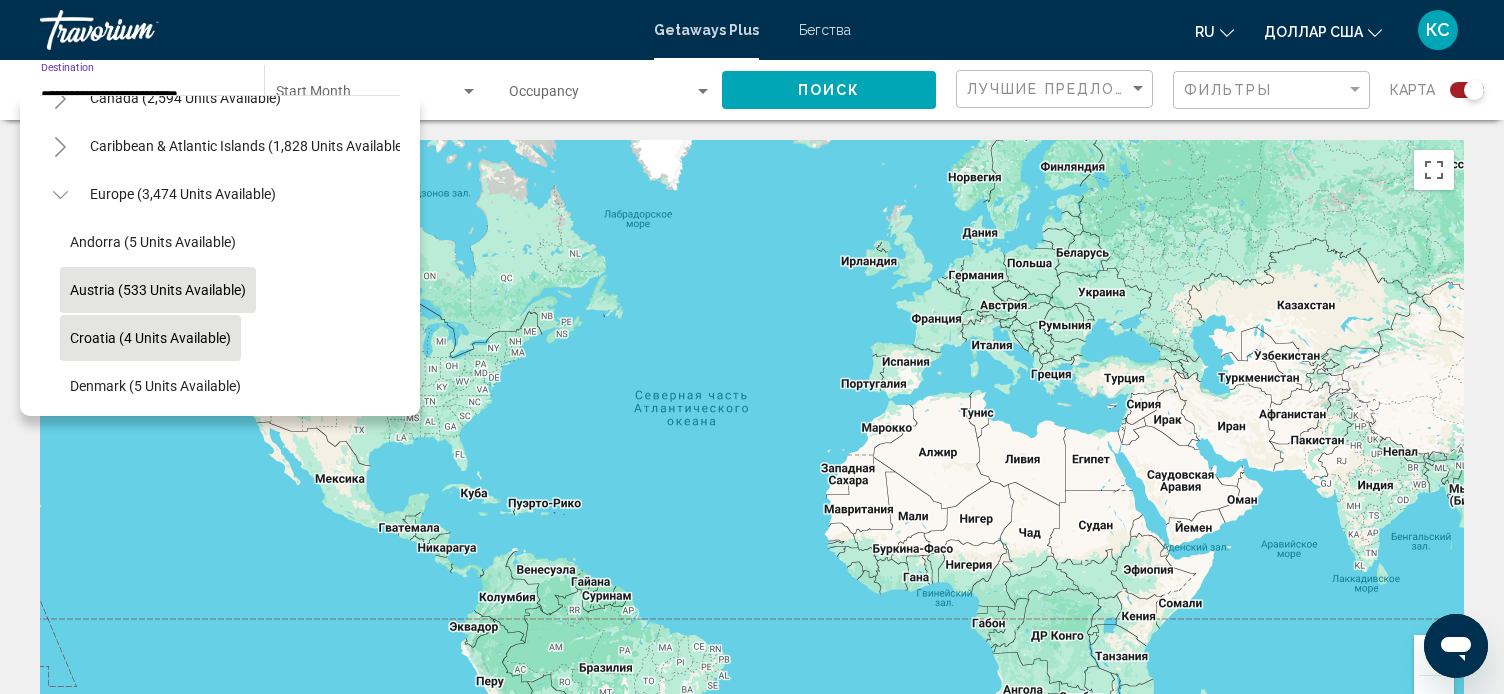 scroll, scrollTop: 175, scrollLeft: 0, axis: vertical 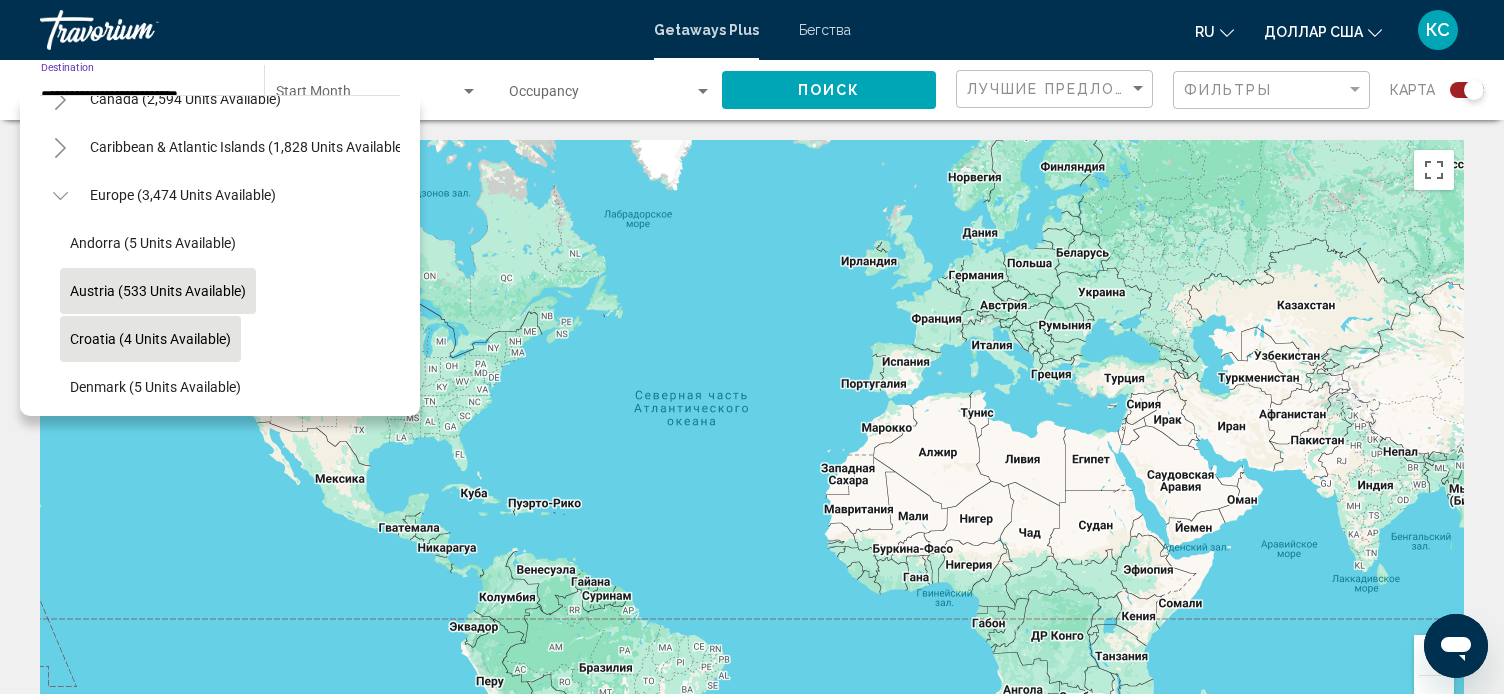 click on "Europe (3,474 units available)" at bounding box center (183, 1107) 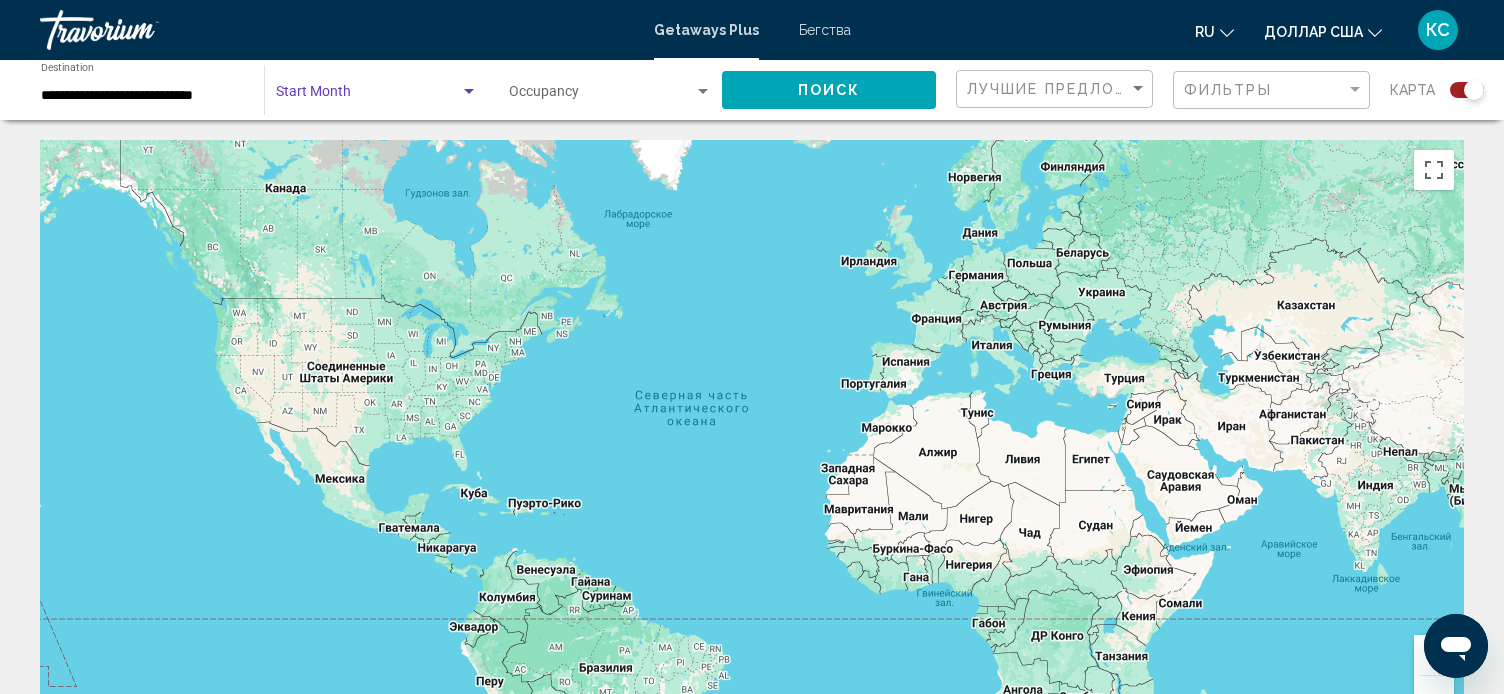 click at bounding box center [368, 96] 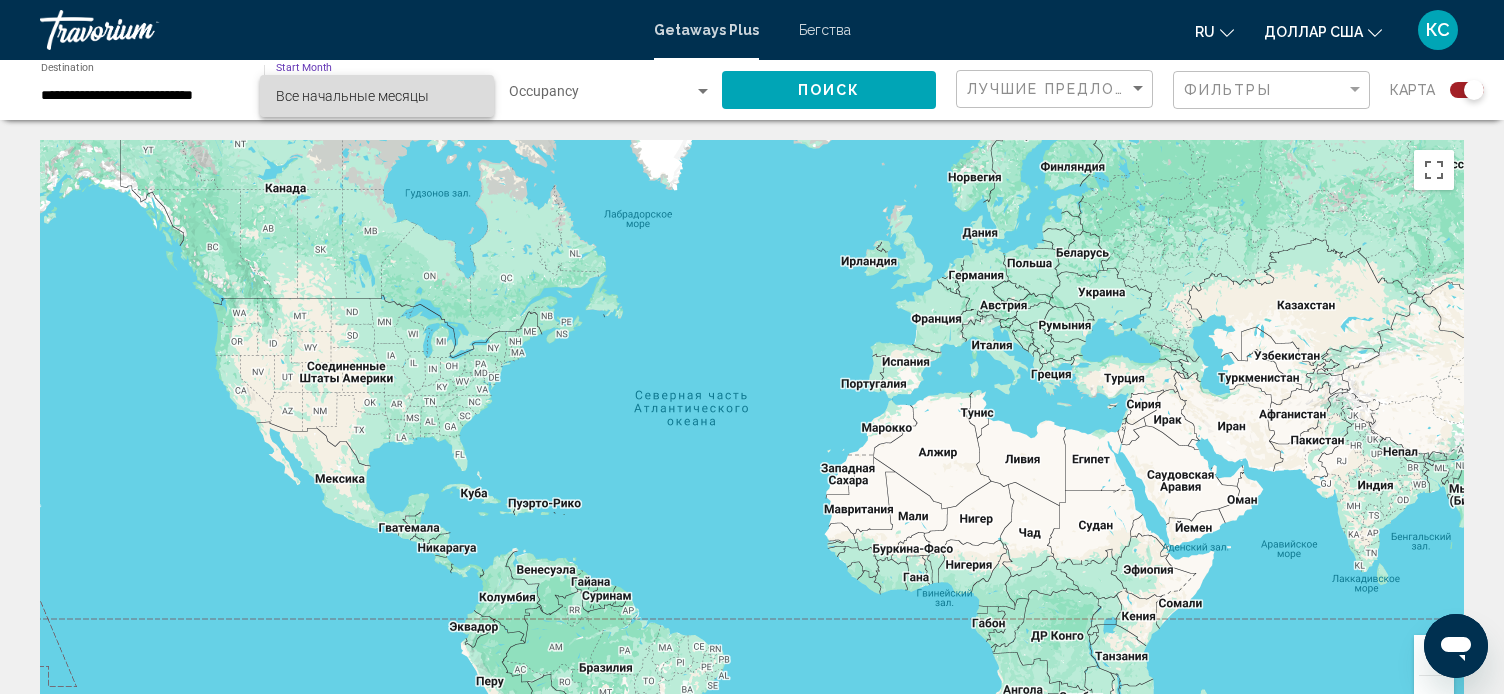 click on "Все начальные месяцы" at bounding box center [352, 96] 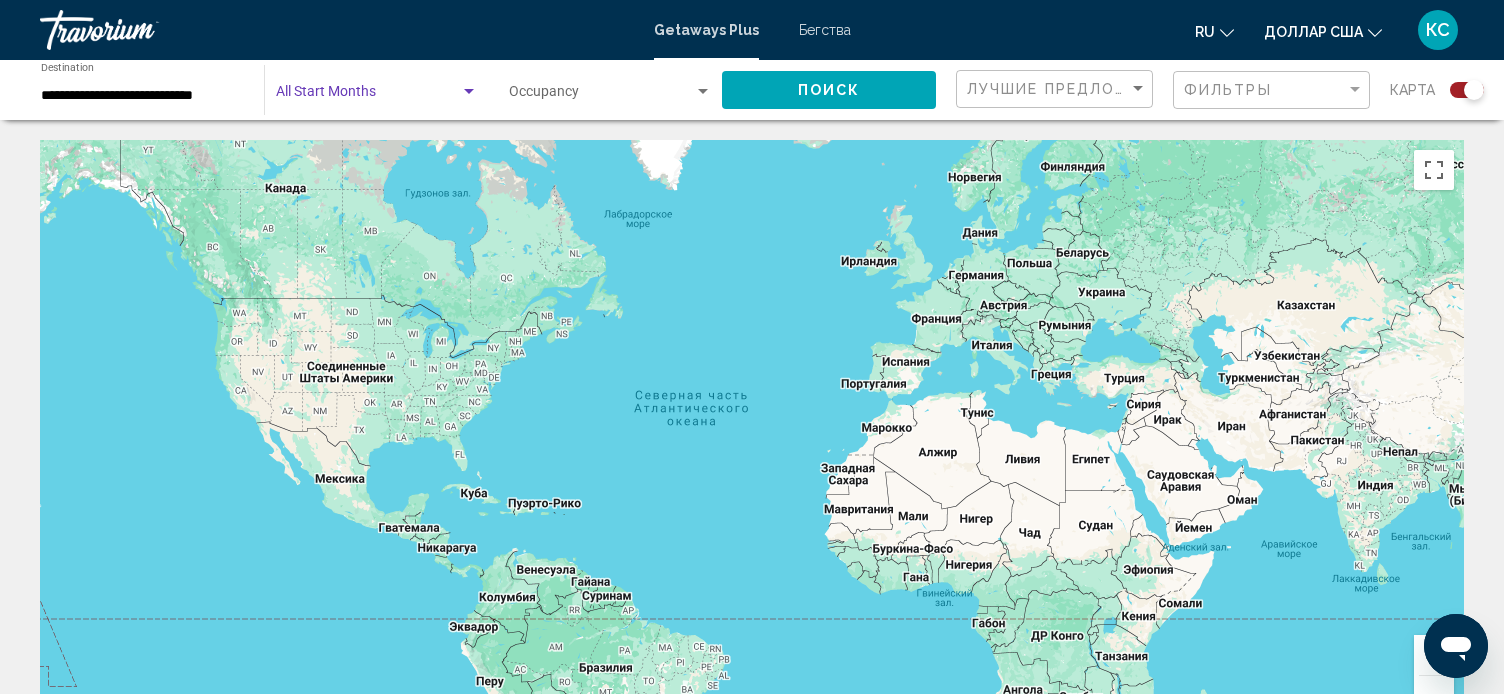 click at bounding box center (469, 92) 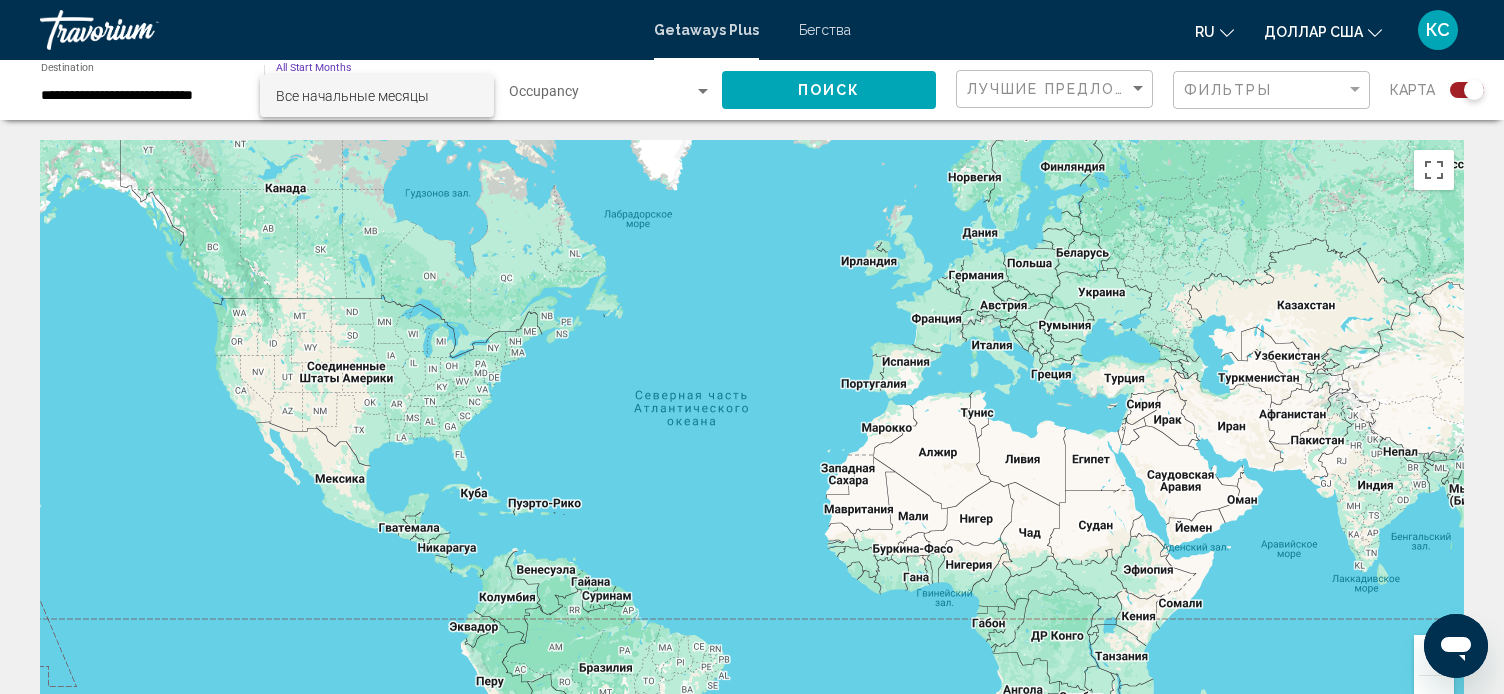 click at bounding box center [752, 347] 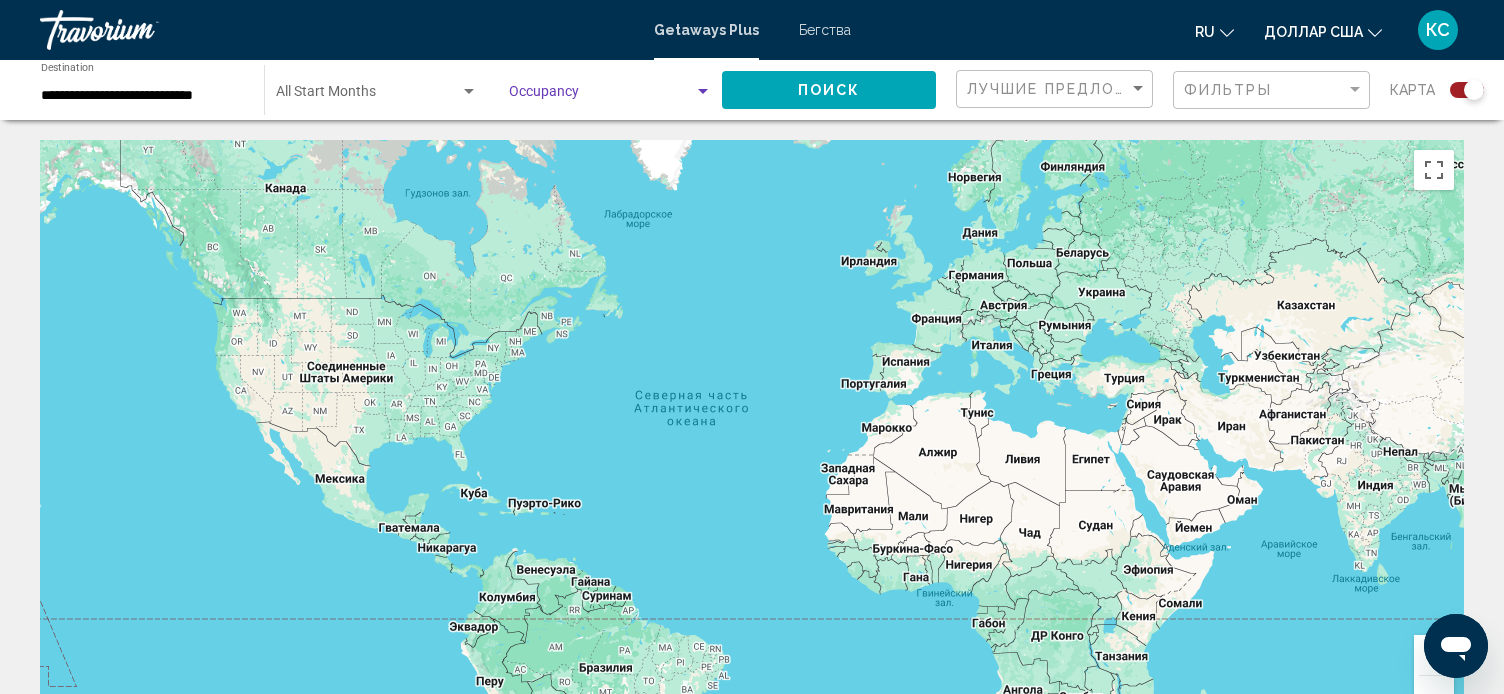click at bounding box center (703, 91) 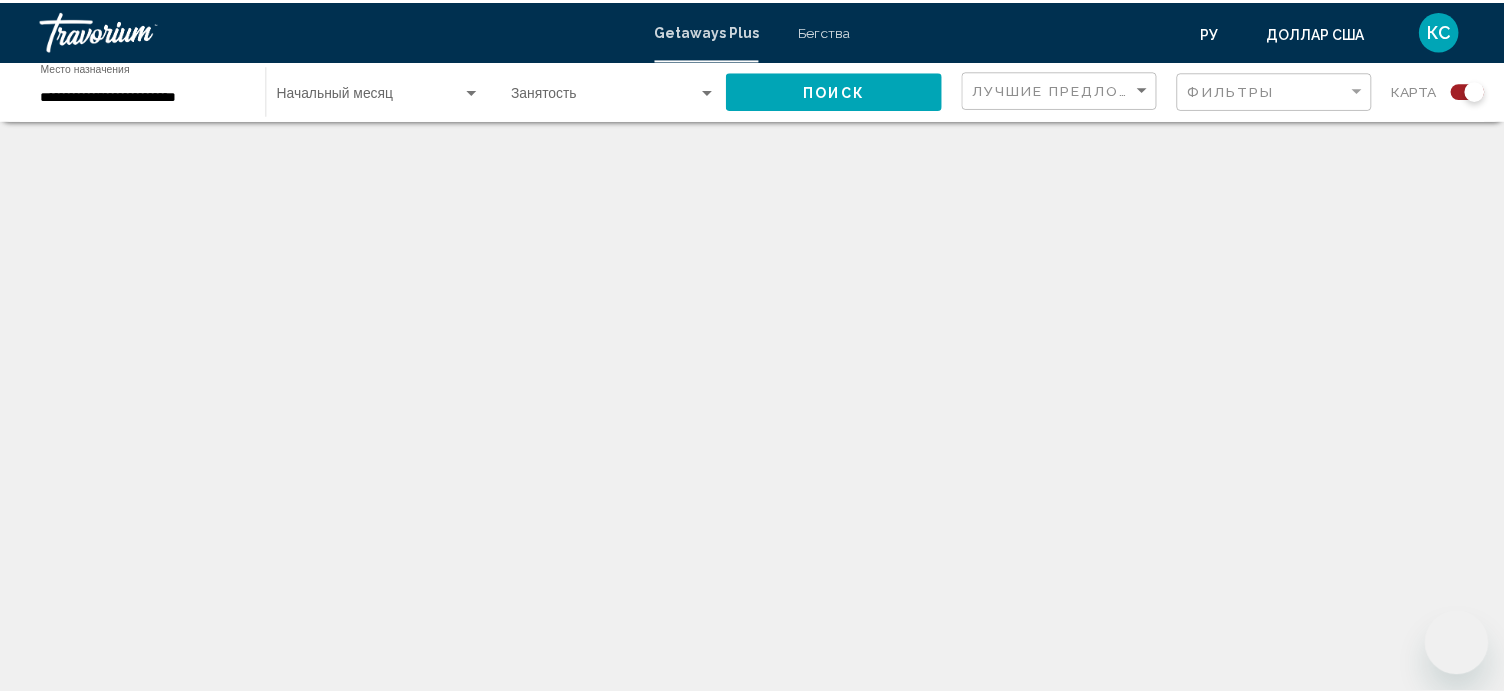scroll, scrollTop: 0, scrollLeft: 0, axis: both 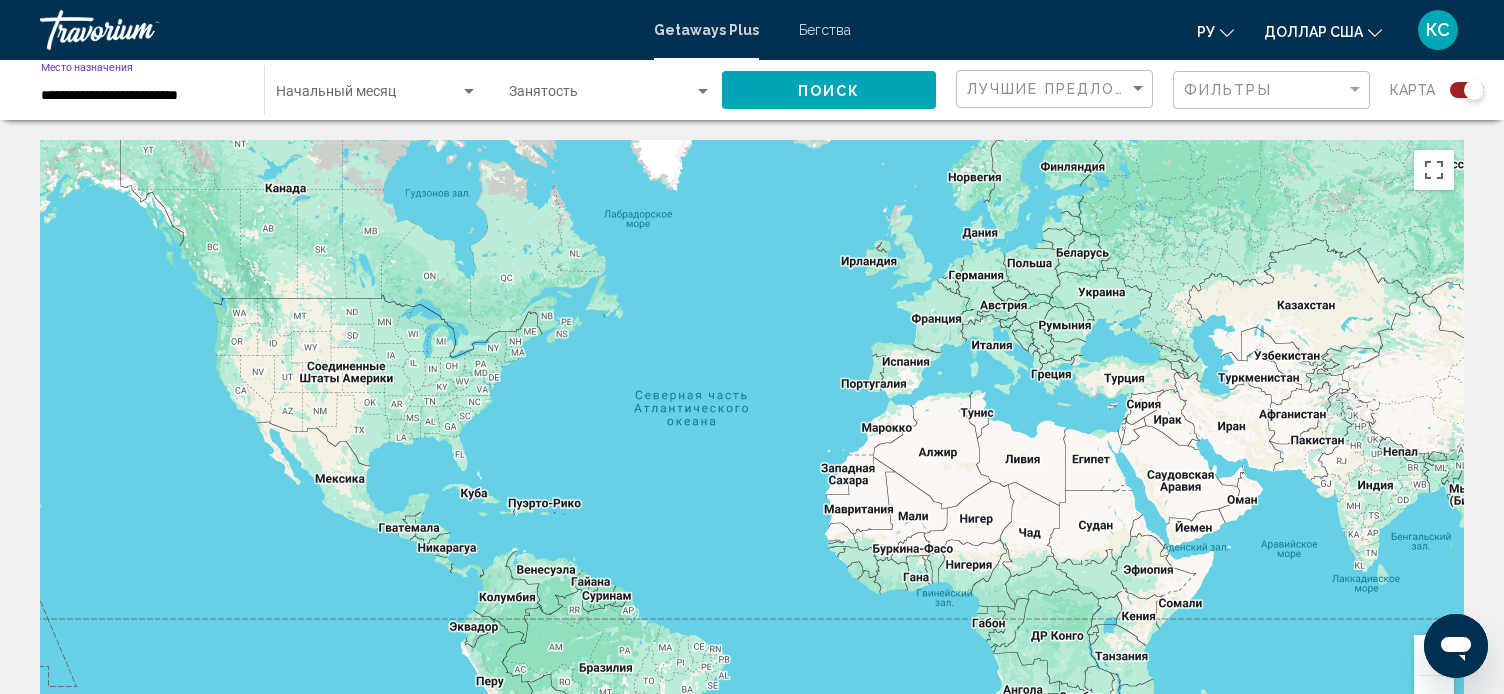click on "**********" at bounding box center [142, 96] 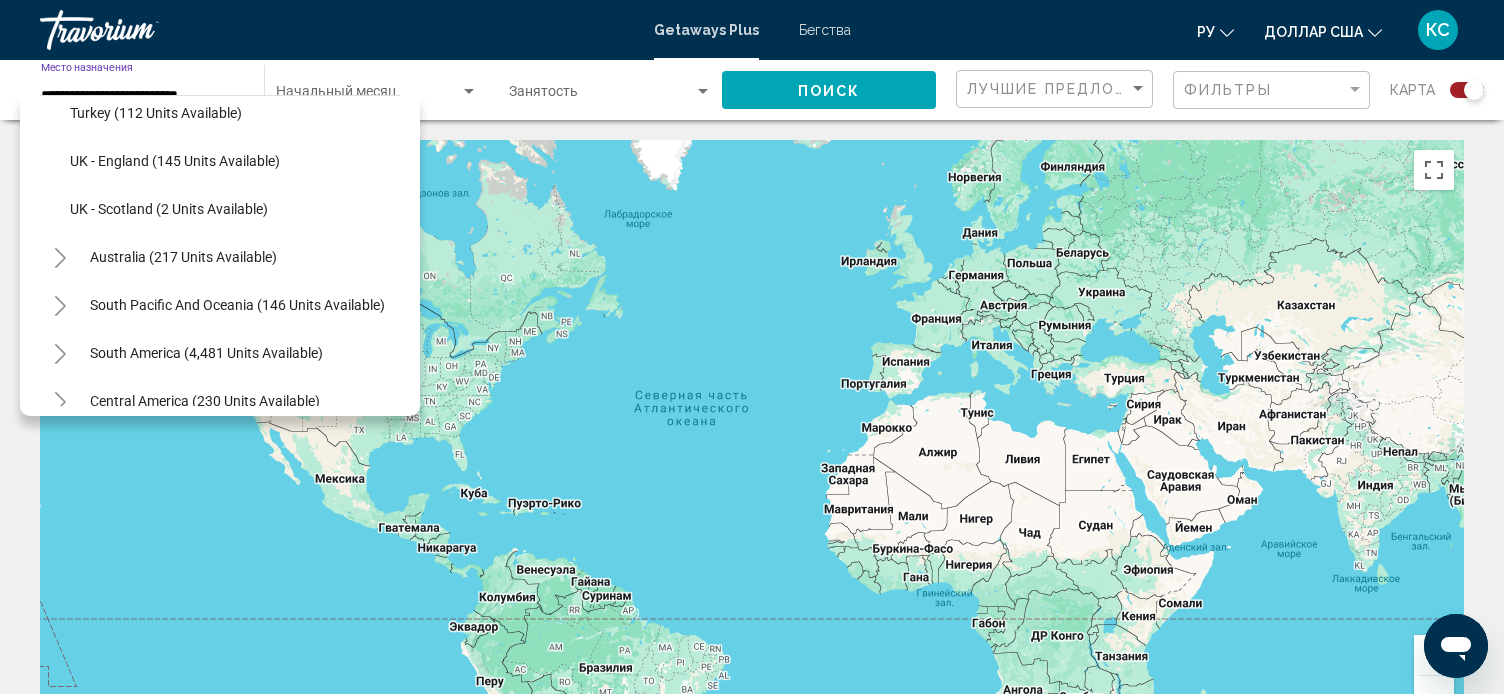 scroll, scrollTop: 1203, scrollLeft: 0, axis: vertical 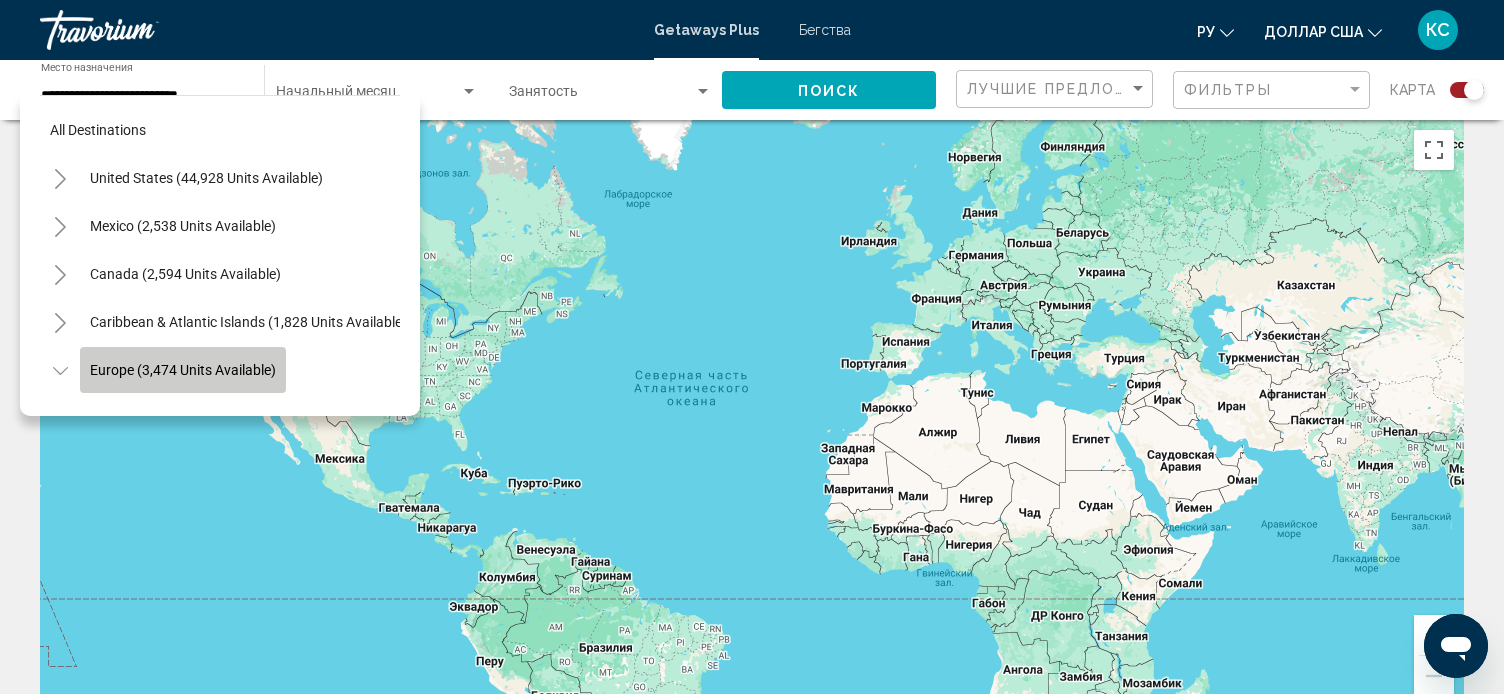 click on "Europe (3,474 units available)" 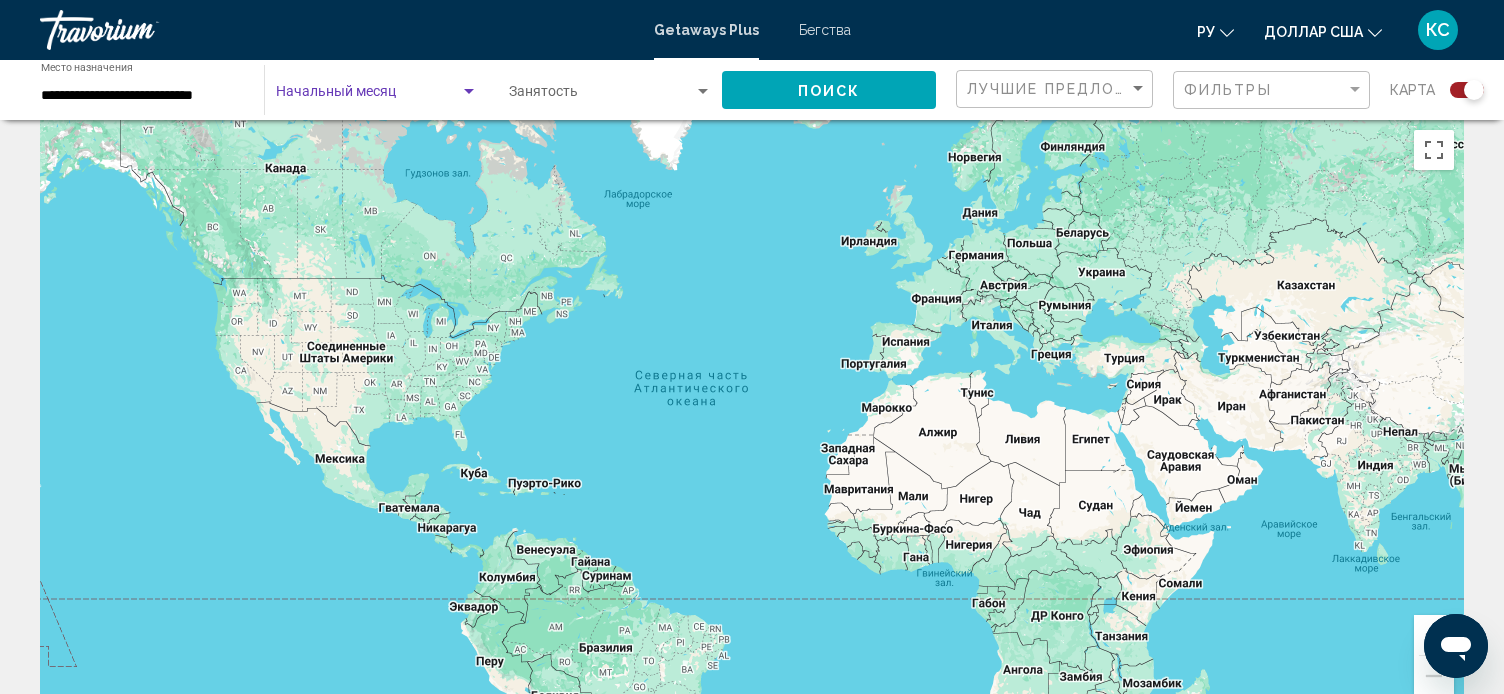 click at bounding box center [368, 96] 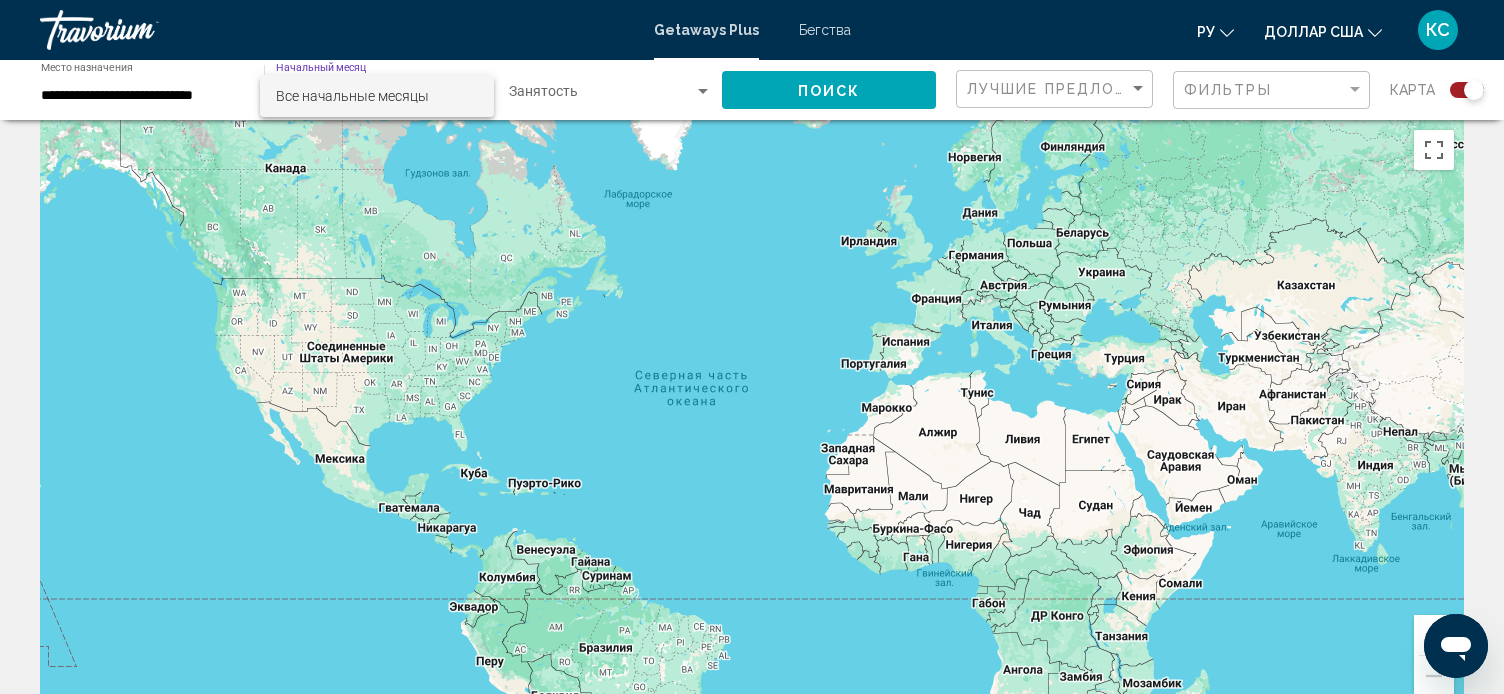 click on "Все начальные месяцы" at bounding box center (352, 96) 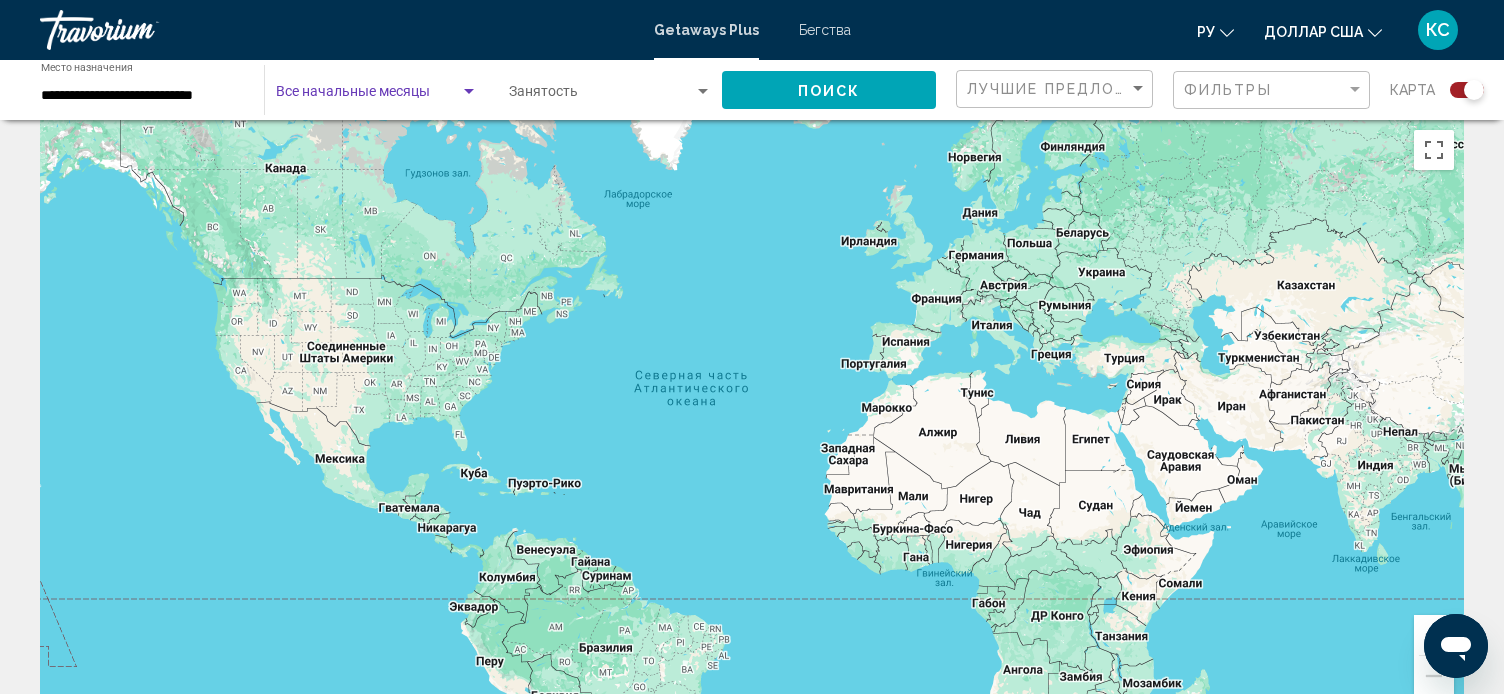 click at bounding box center [601, 96] 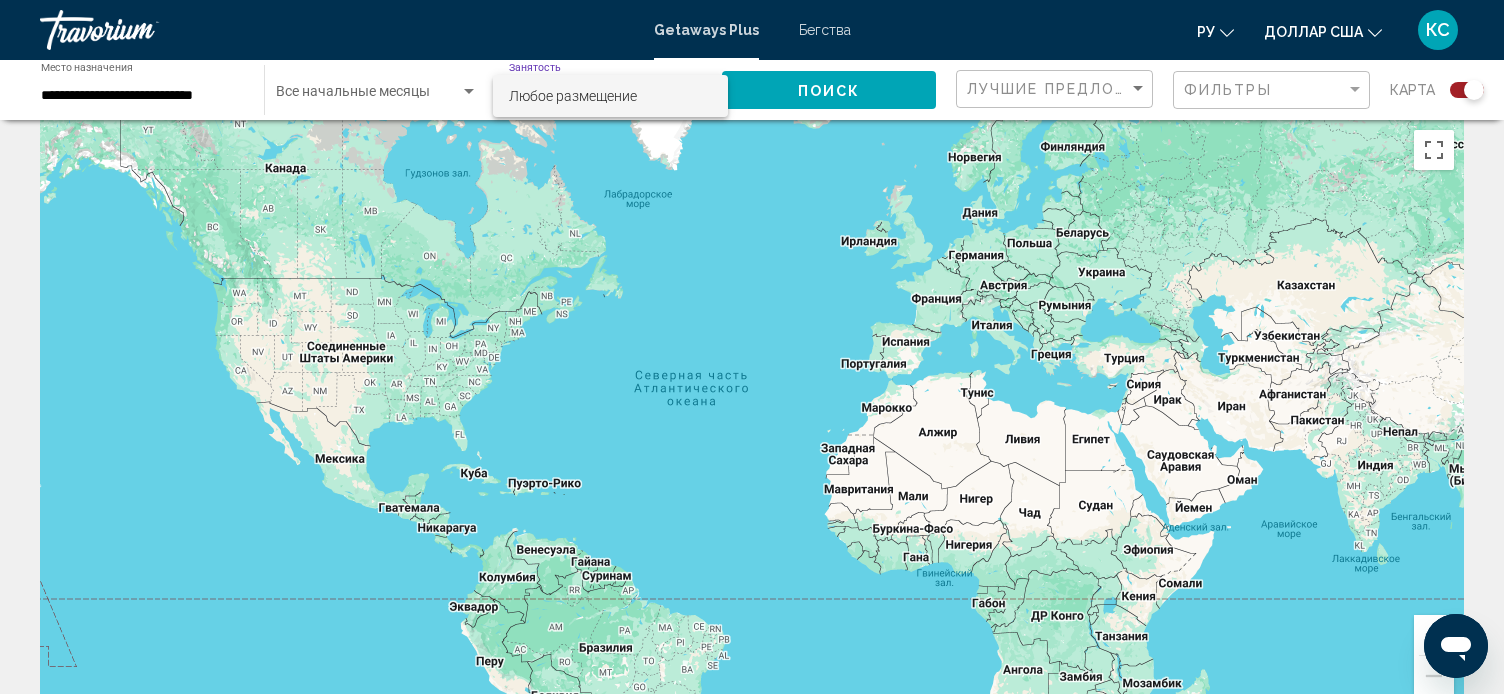 click at bounding box center [752, 347] 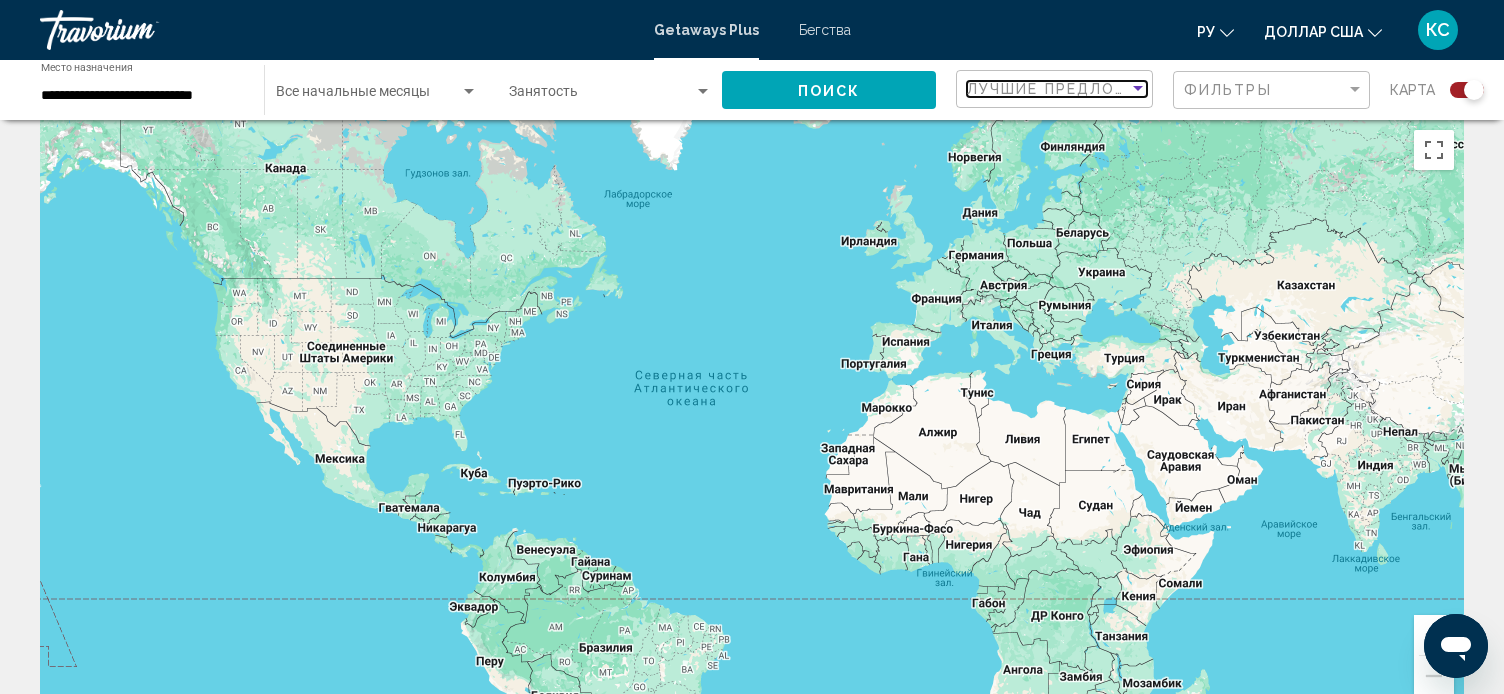 click at bounding box center [1138, 89] 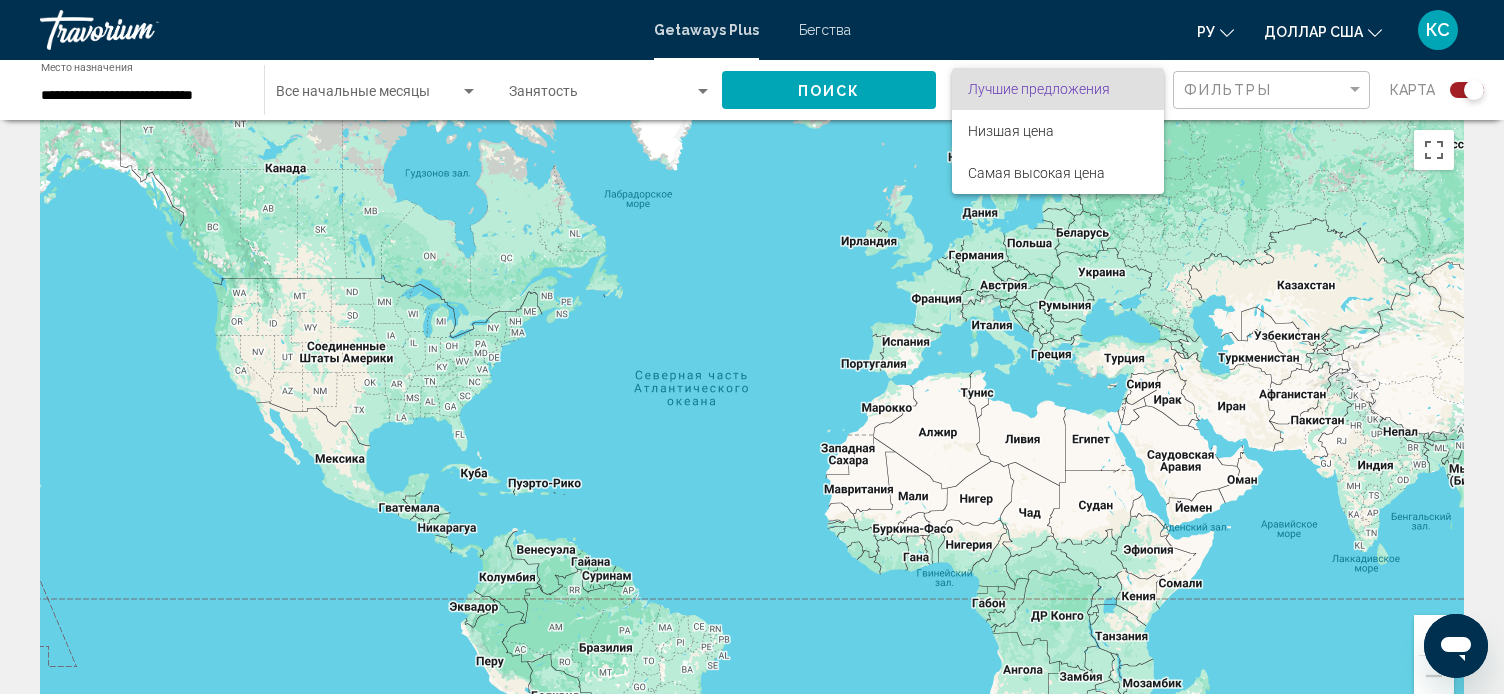 click at bounding box center (752, 347) 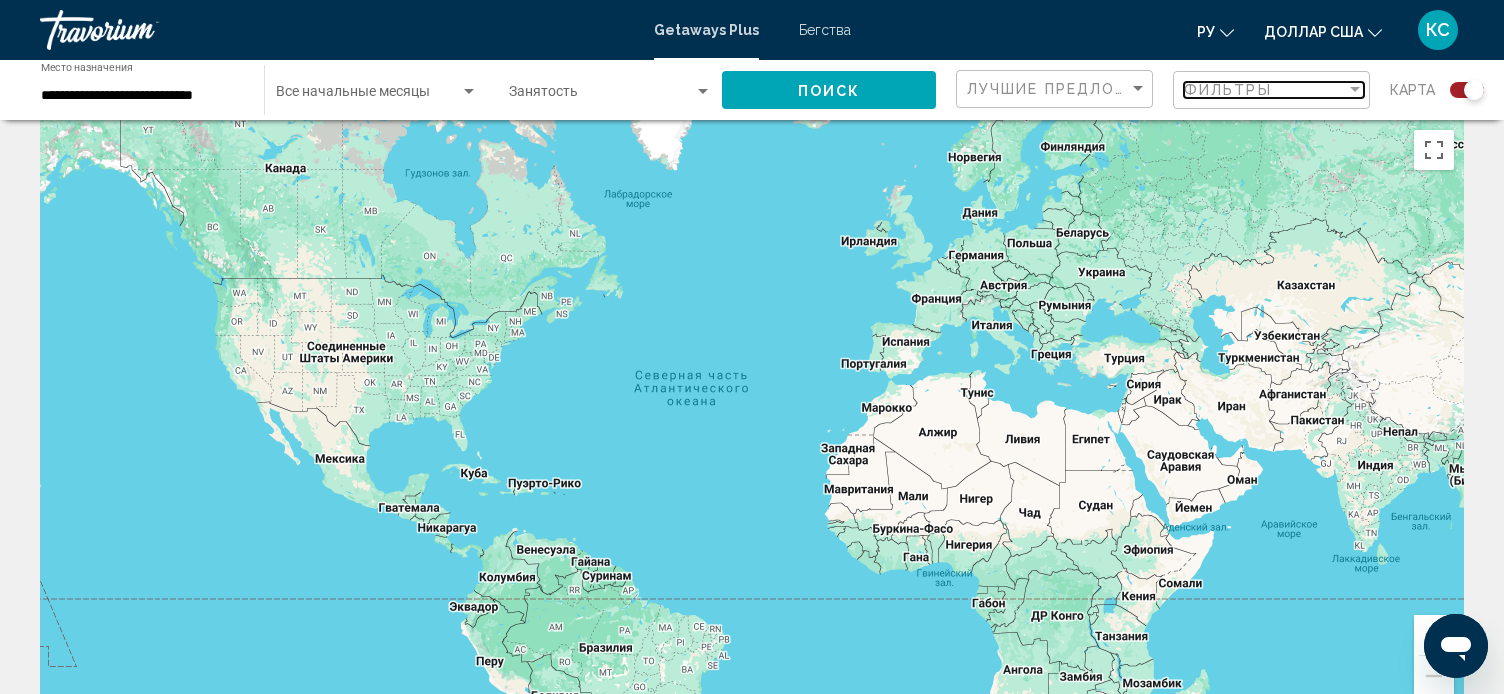 click at bounding box center [1355, 89] 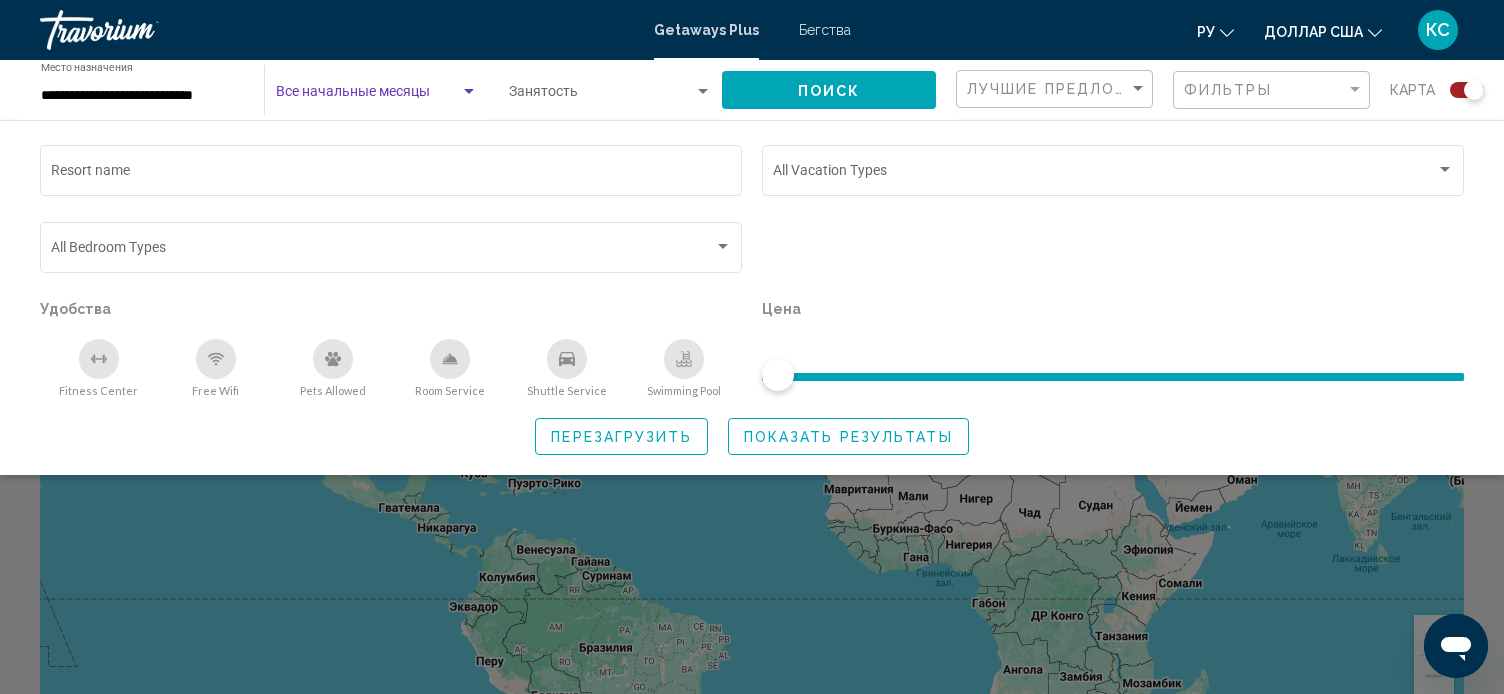 click at bounding box center [368, 96] 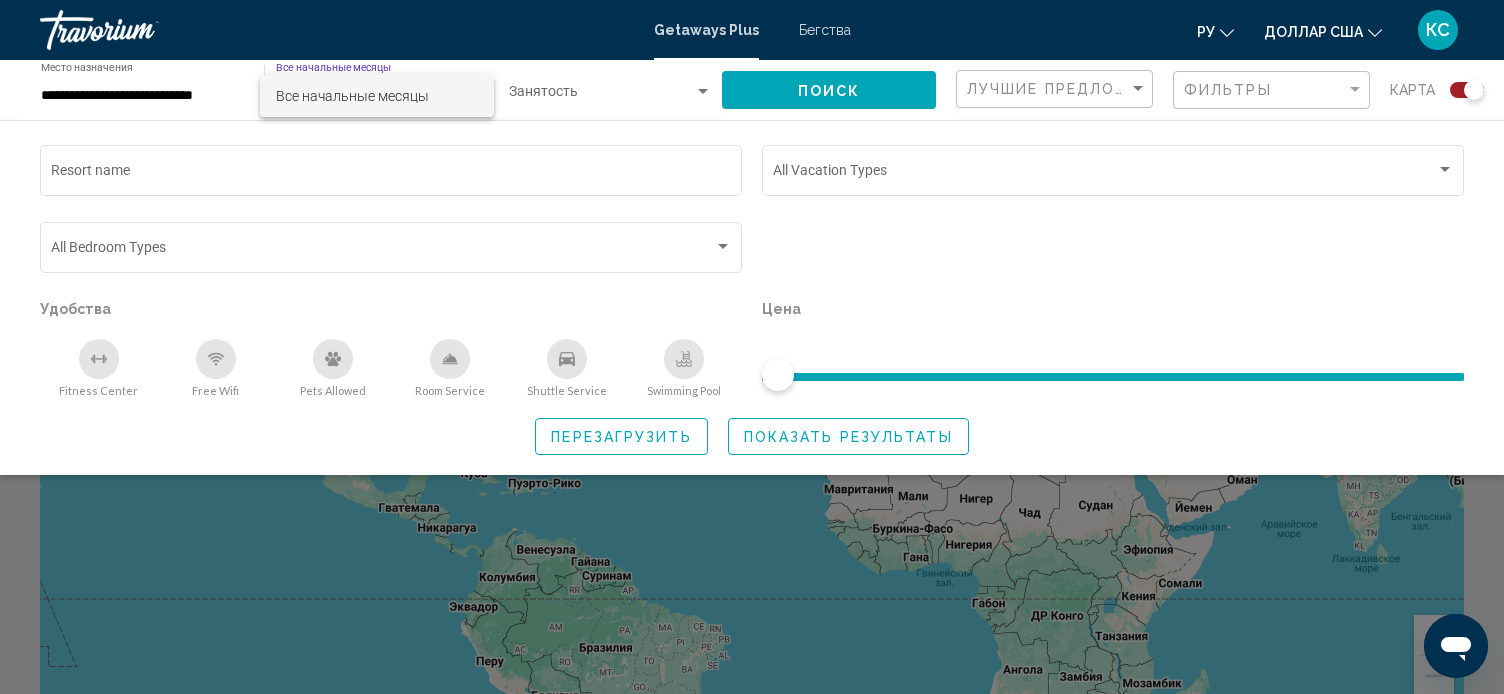 click at bounding box center [752, 347] 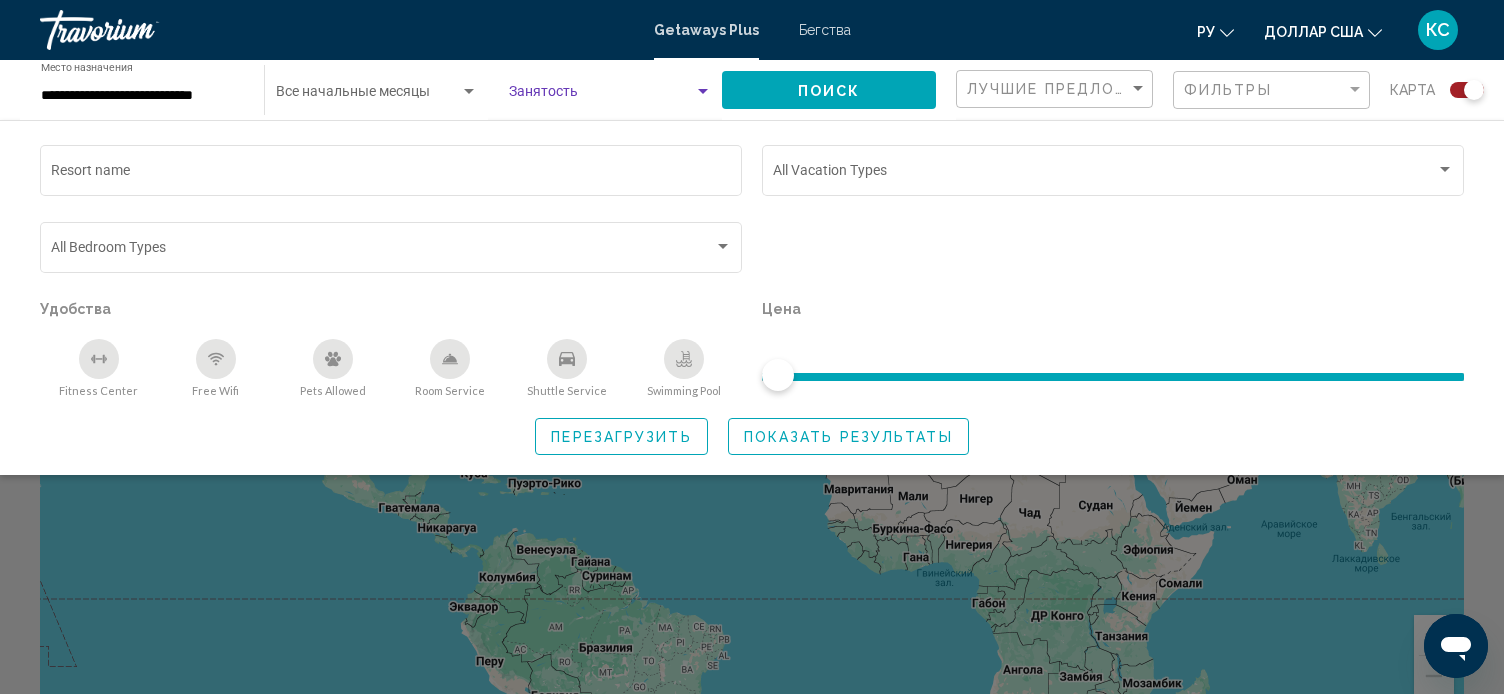 click at bounding box center (703, 91) 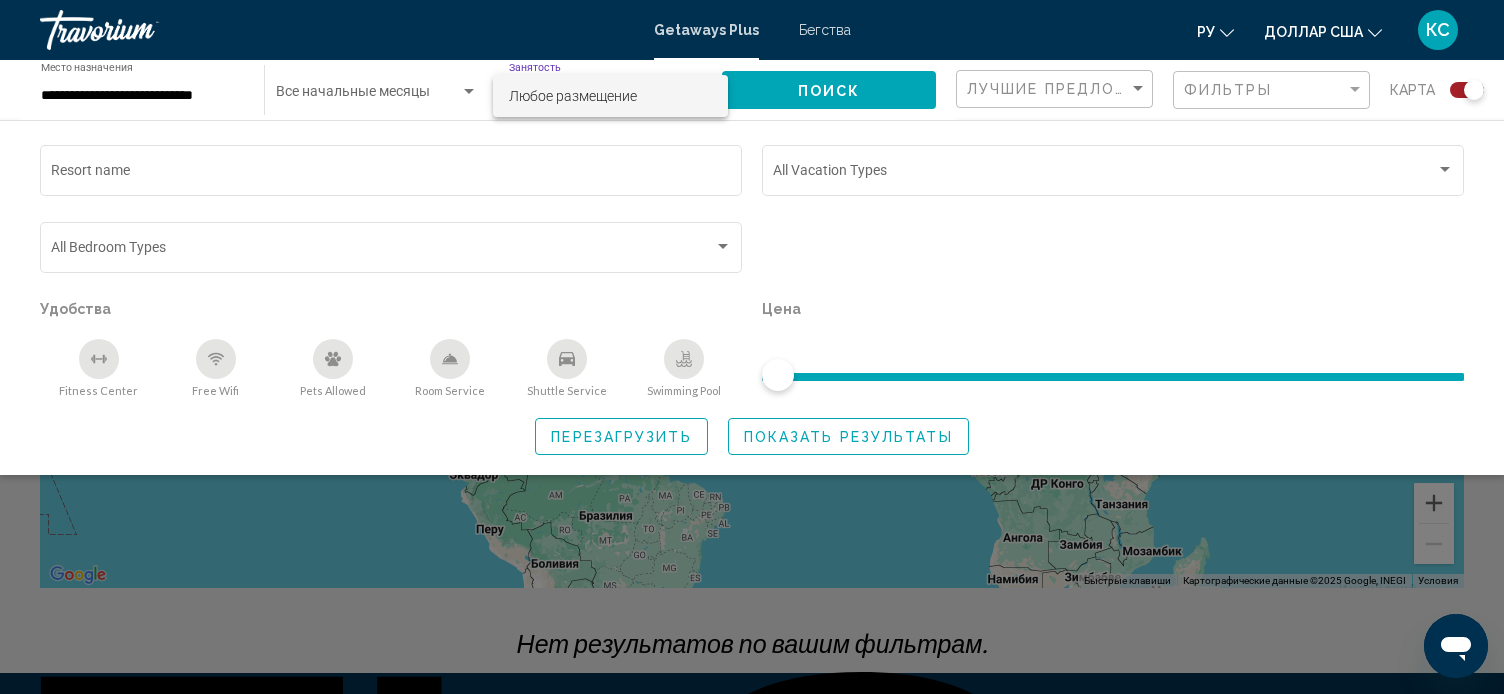 scroll, scrollTop: 0, scrollLeft: 0, axis: both 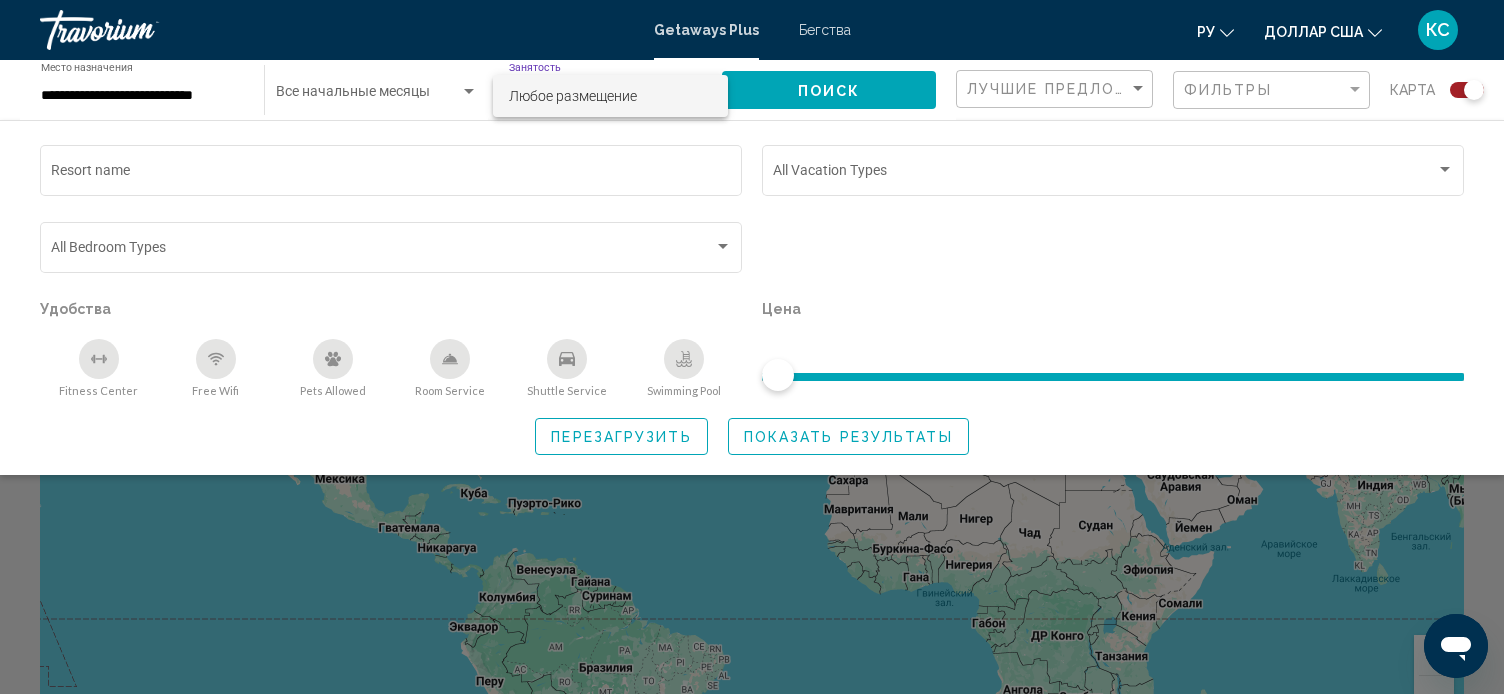 click at bounding box center (752, 347) 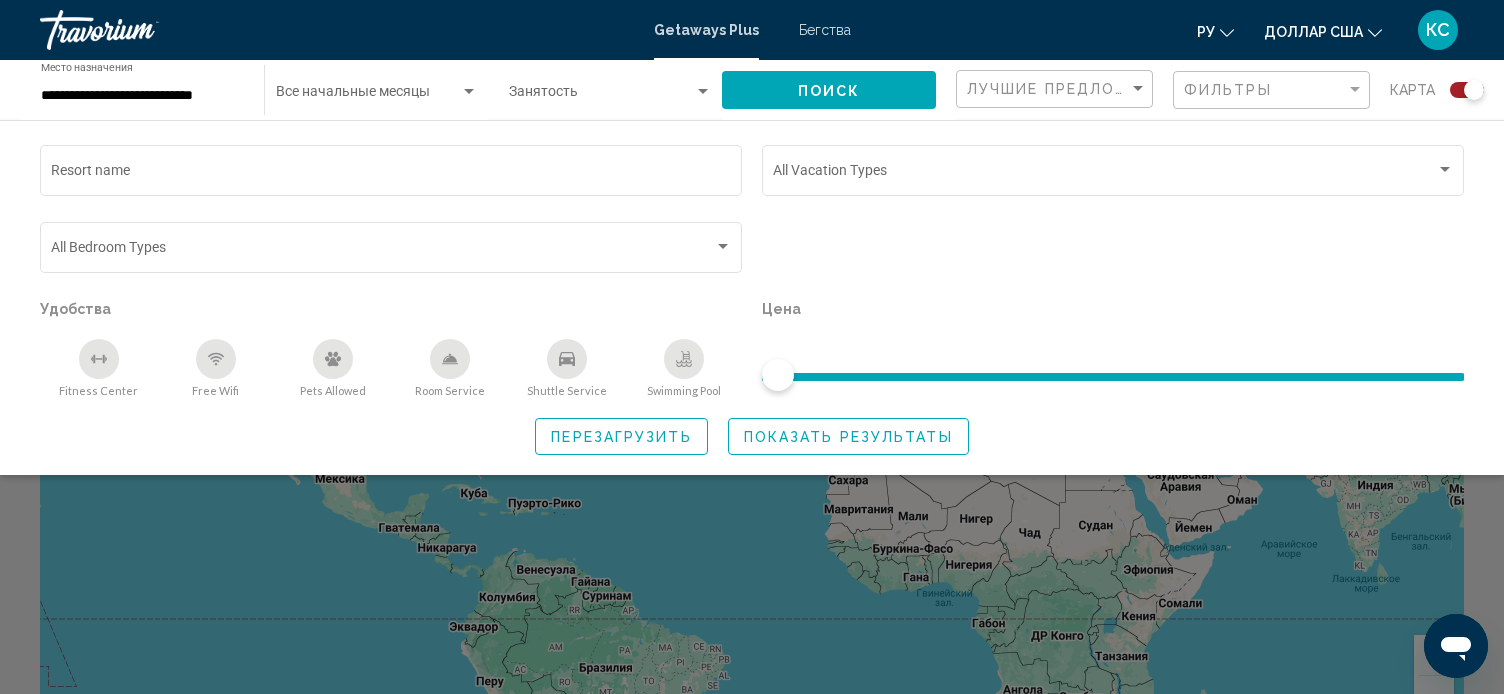 click on "Перезагрузить" 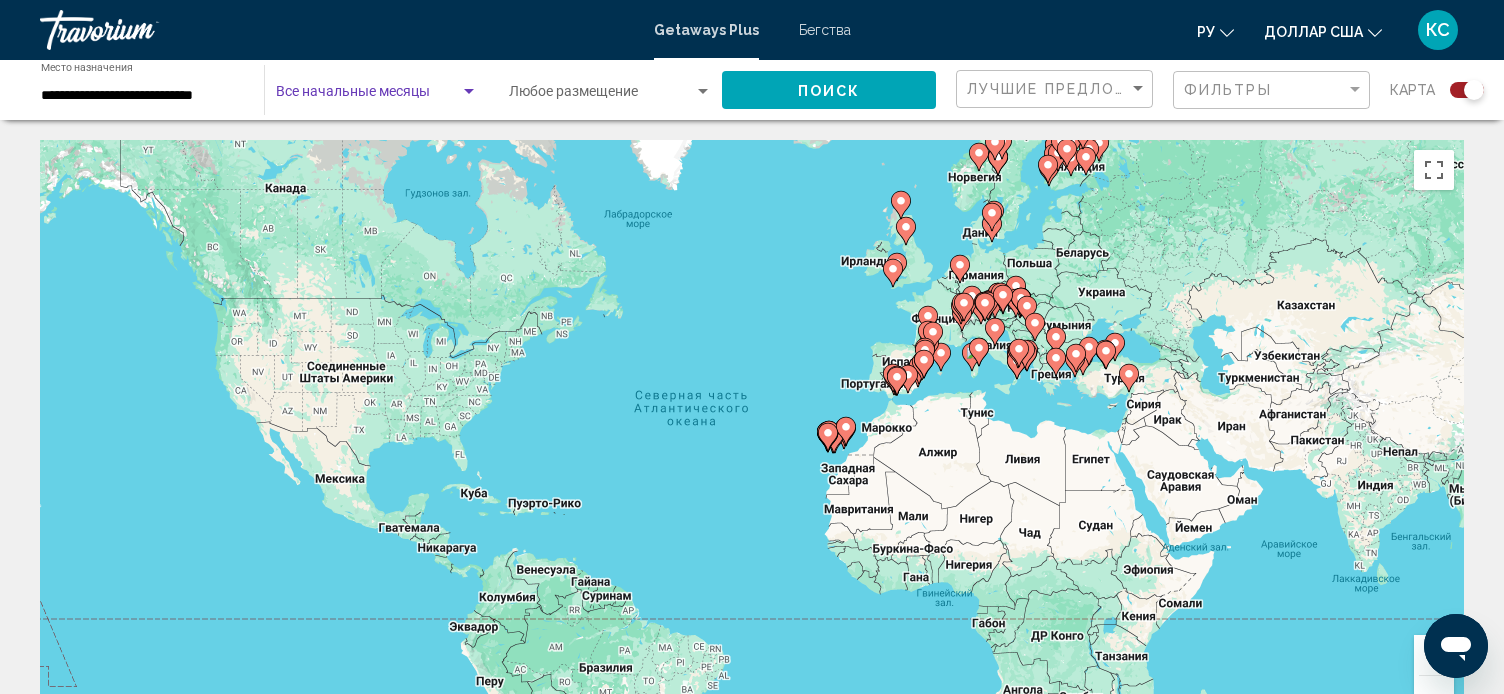 click at bounding box center (368, 96) 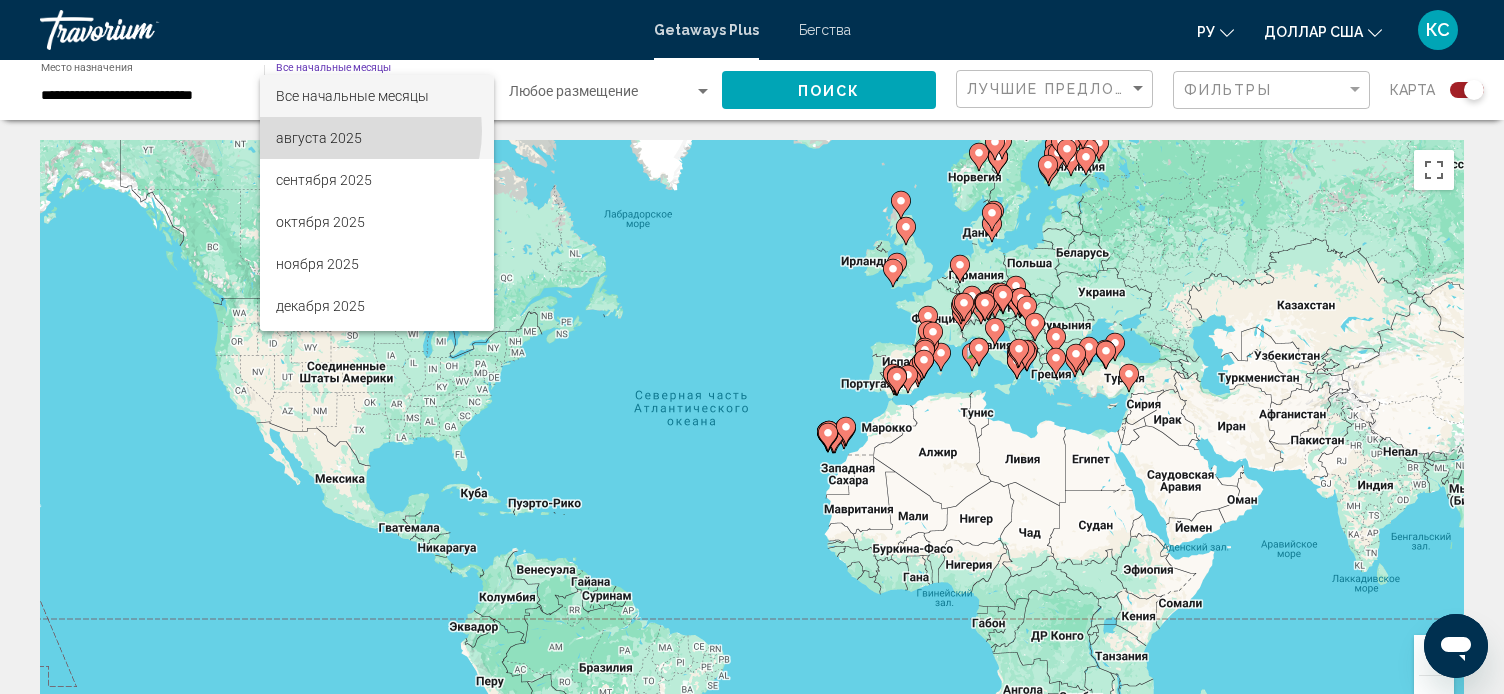 click on "августа 2025" at bounding box center (319, 138) 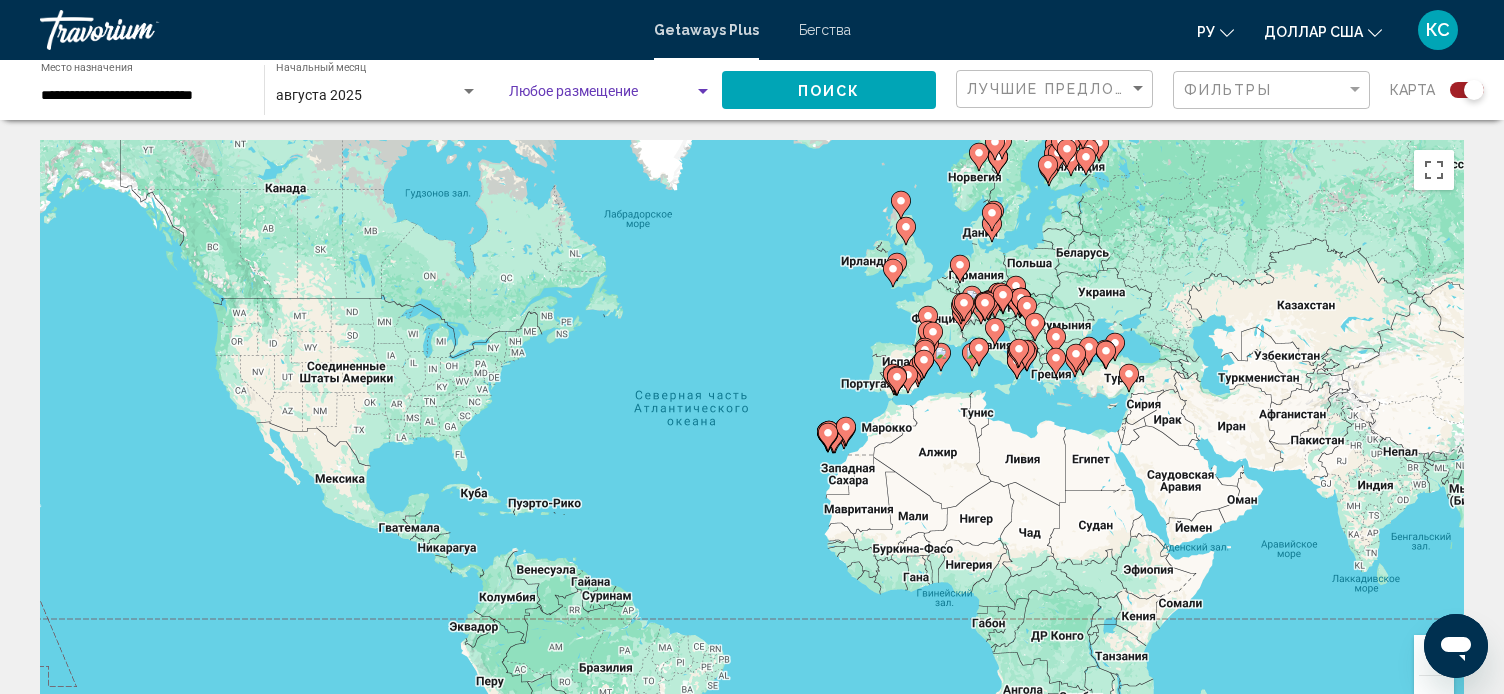 click at bounding box center [703, 91] 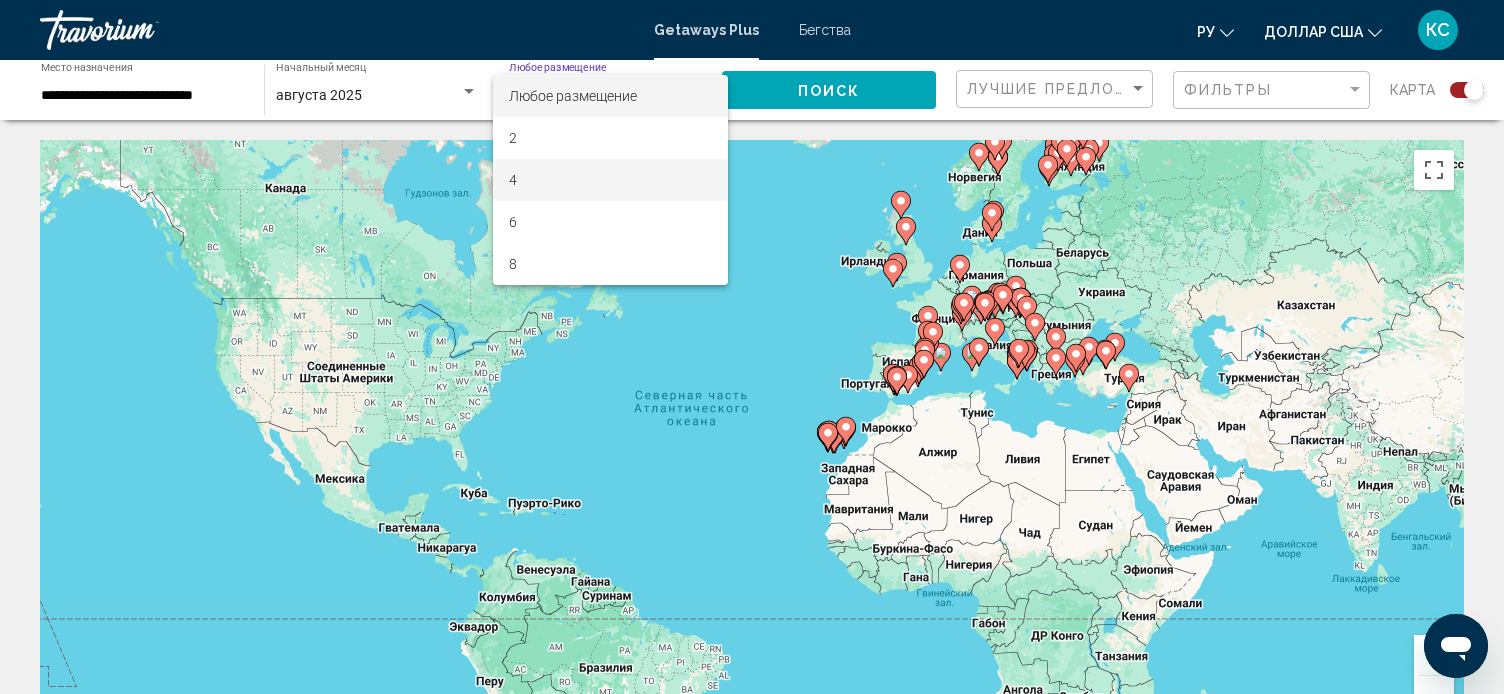 click on "4" at bounding box center (610, 180) 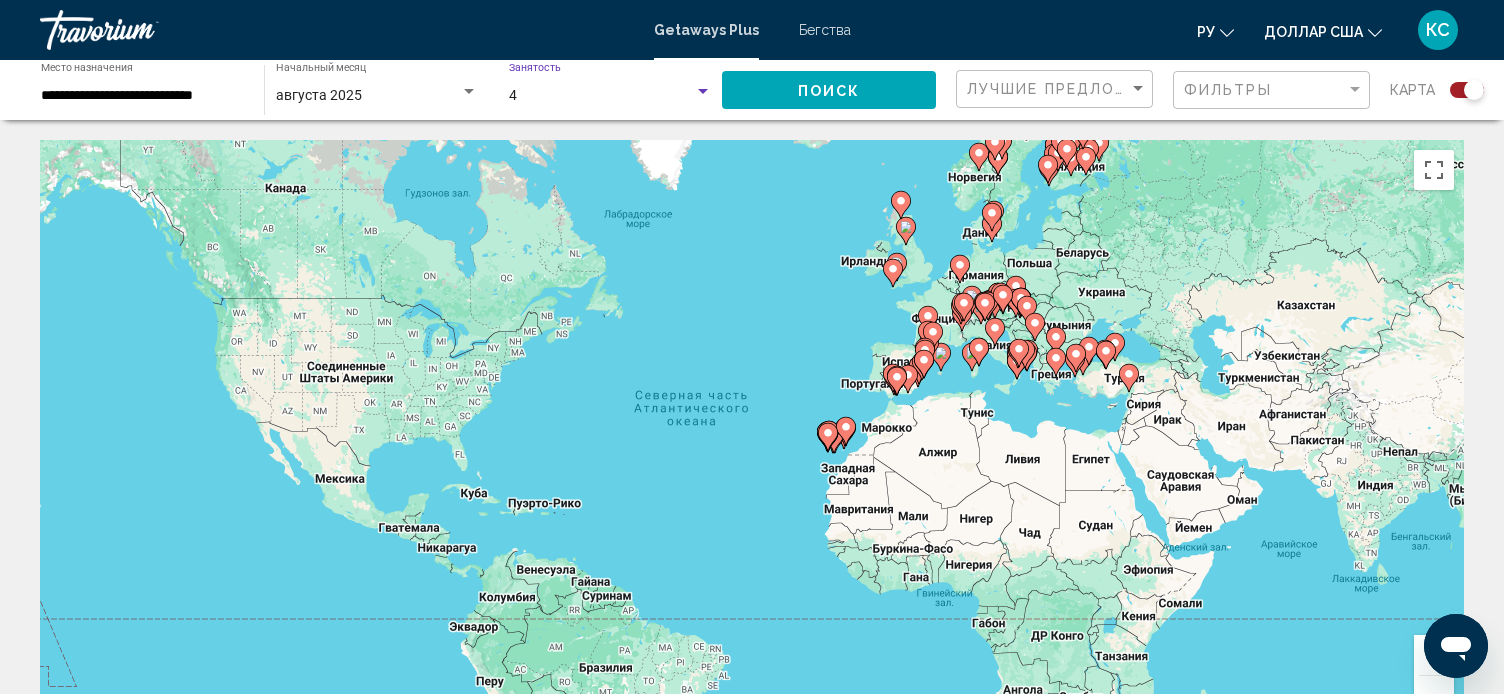 click on "Поиск" 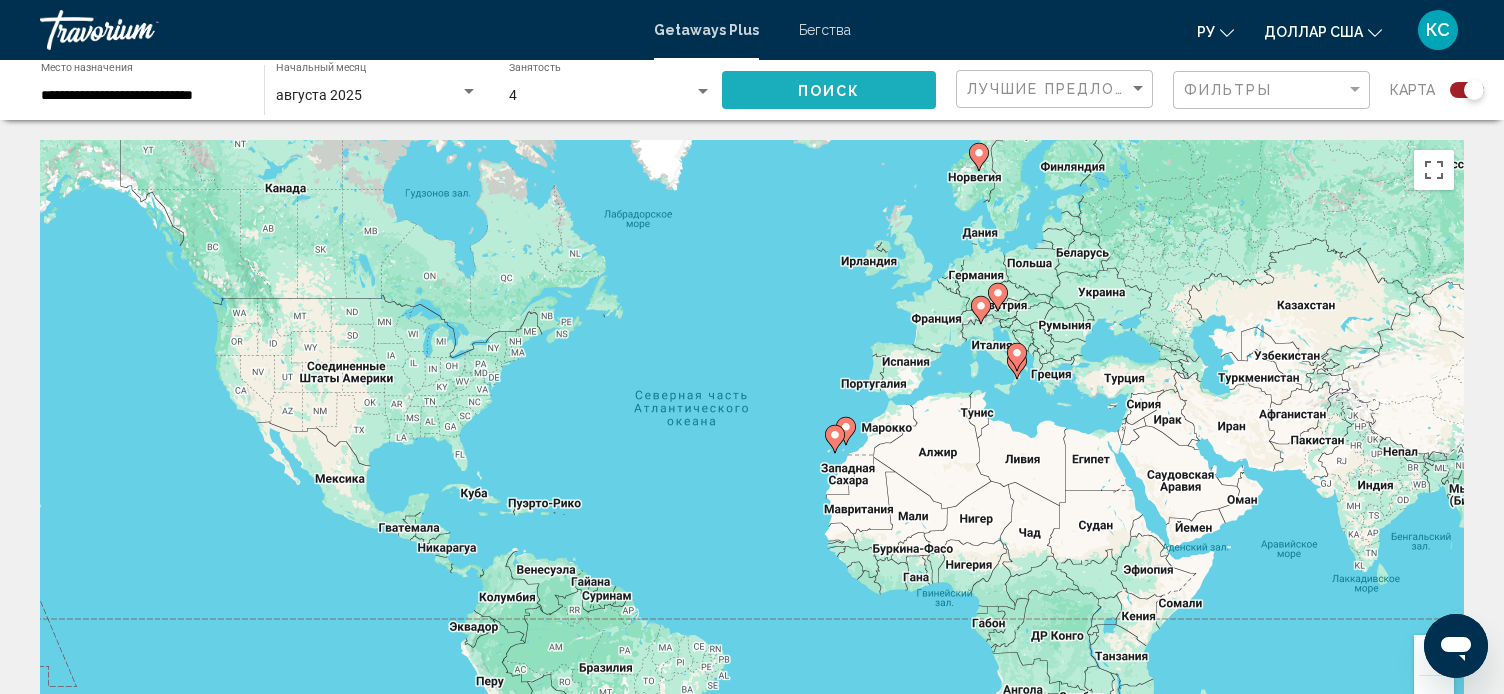 click on "Поиск" 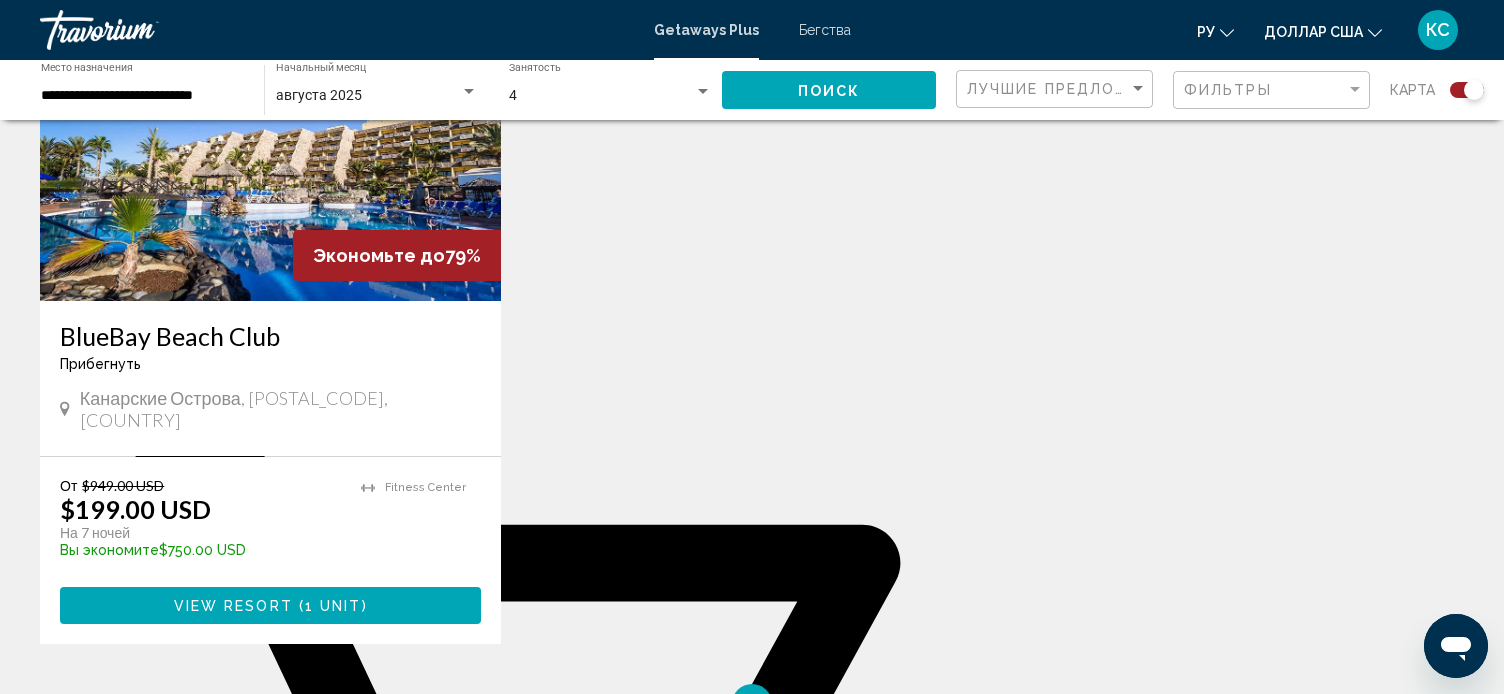 scroll, scrollTop: 2268, scrollLeft: 0, axis: vertical 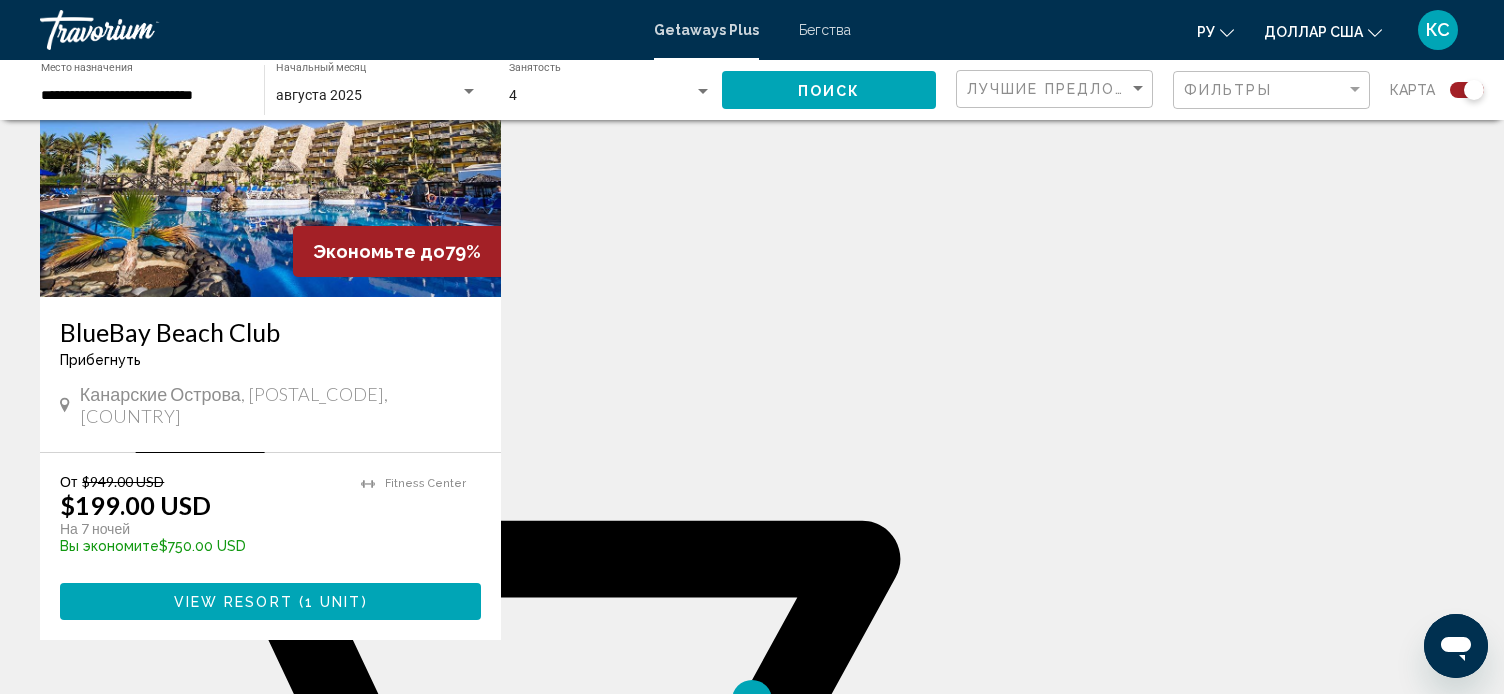click on "View Resort    ( 1 unit )" at bounding box center [270, 601] 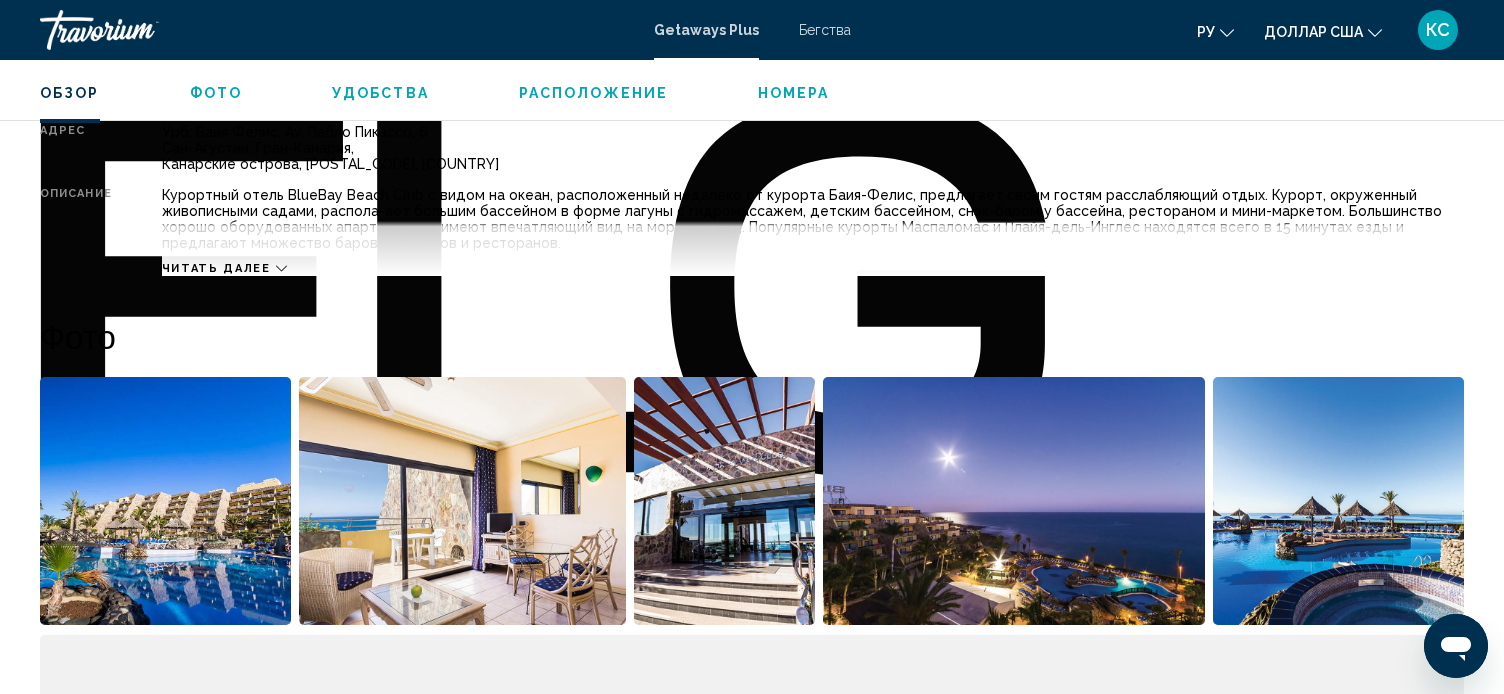 scroll, scrollTop: 716, scrollLeft: 0, axis: vertical 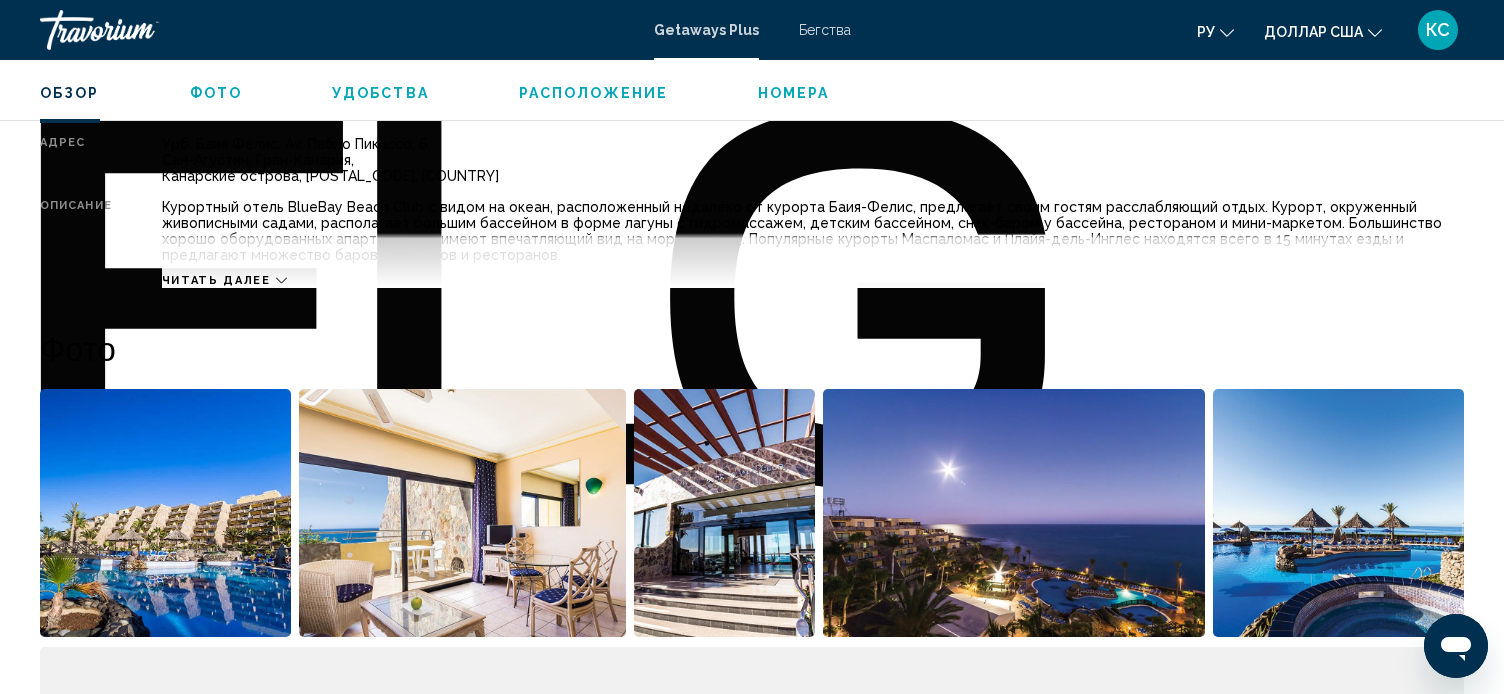 click on "Читать далее" at bounding box center [216, 280] 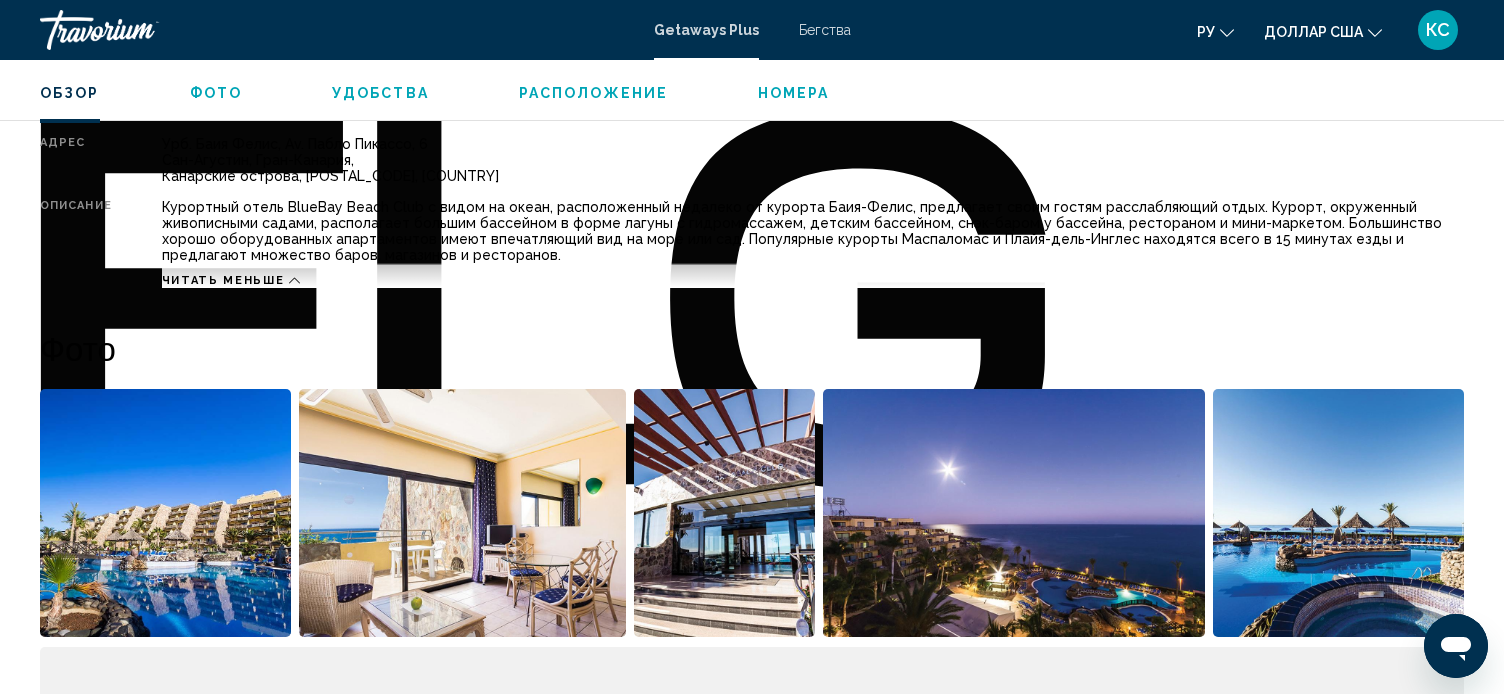 drag, startPoint x: 205, startPoint y: 284, endPoint x: 217, endPoint y: 428, distance: 144.49913 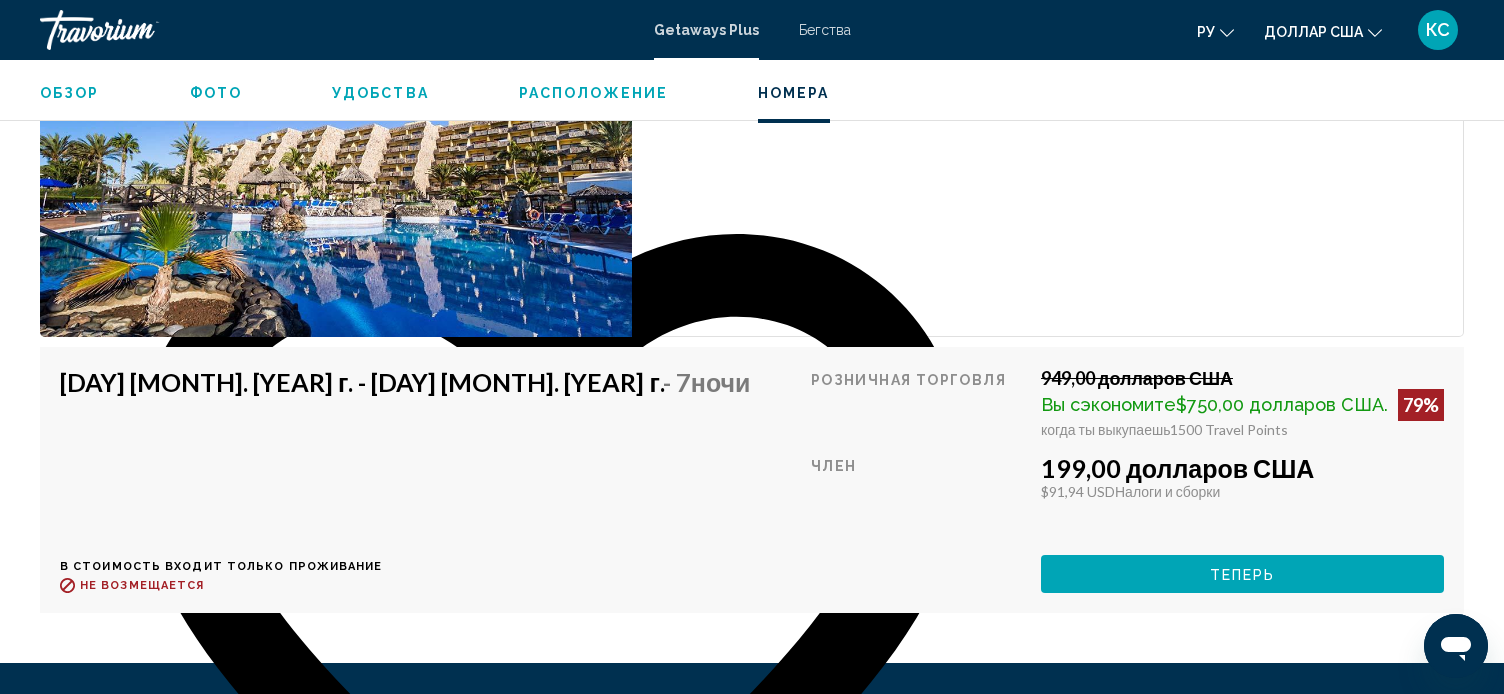 scroll, scrollTop: 3592, scrollLeft: 0, axis: vertical 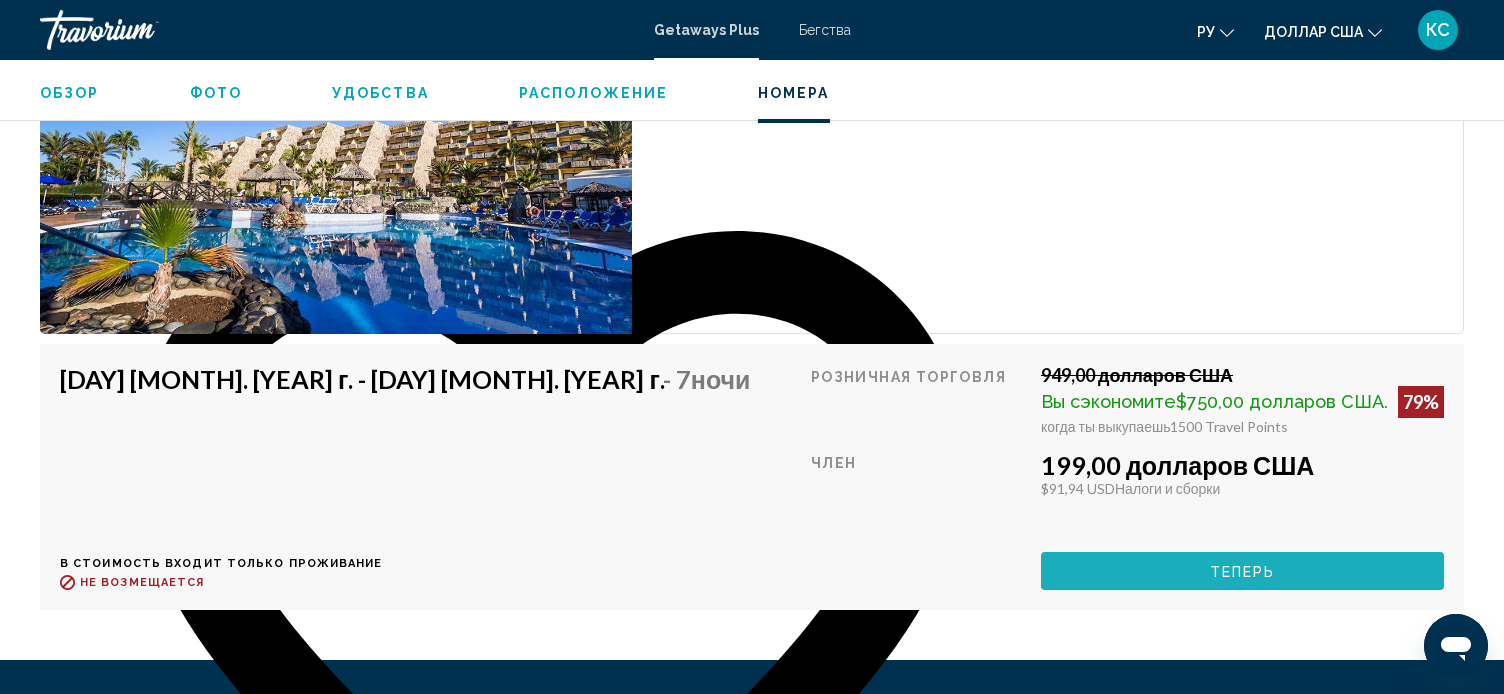 click on "Теперь" at bounding box center [1243, 572] 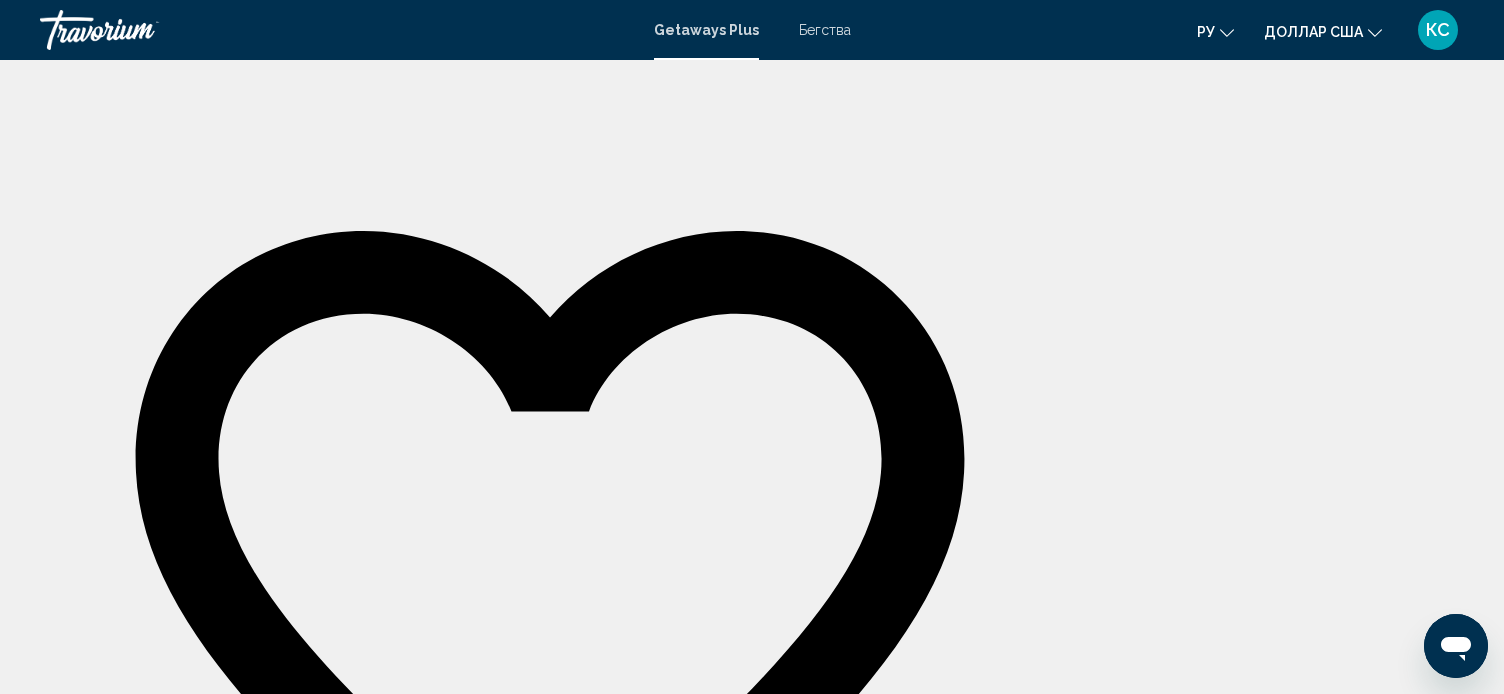 scroll, scrollTop: 0, scrollLeft: 0, axis: both 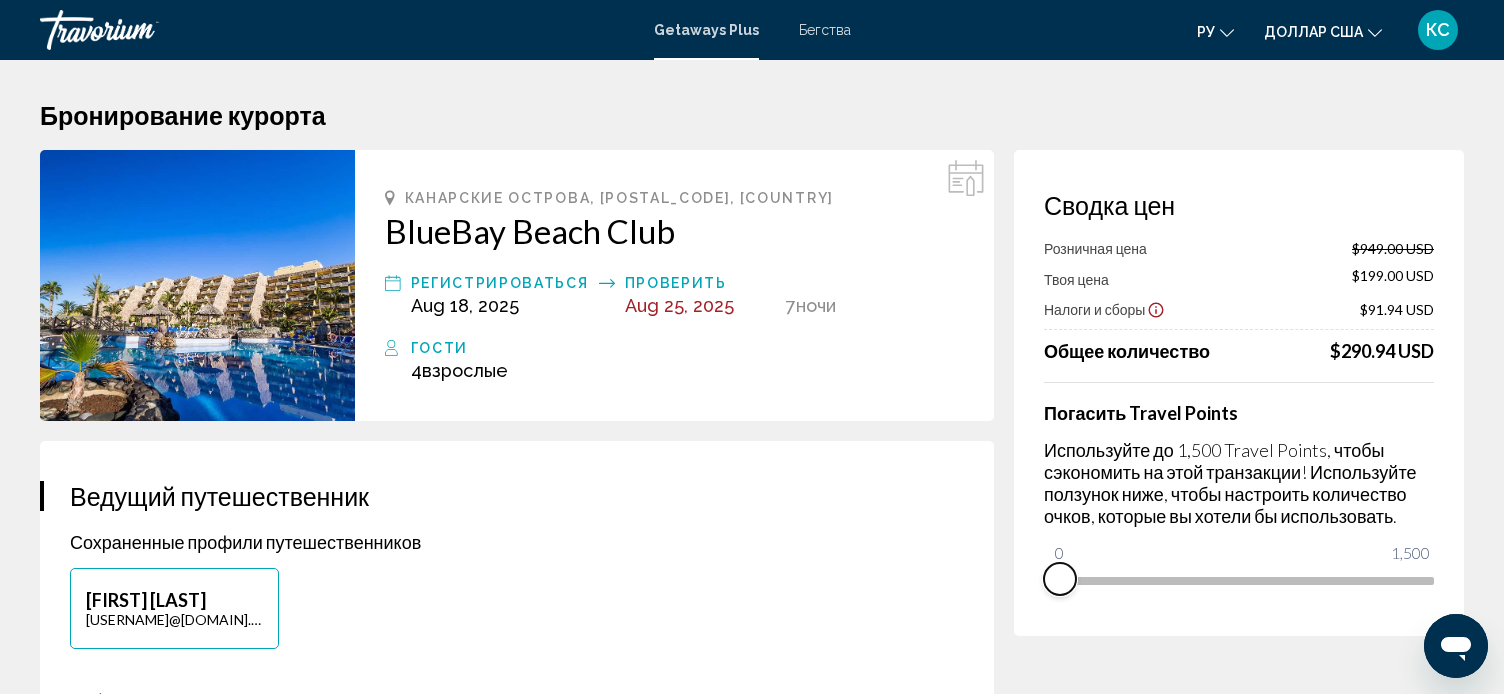 drag, startPoint x: 1407, startPoint y: 609, endPoint x: 1028, endPoint y: 652, distance: 381.43152 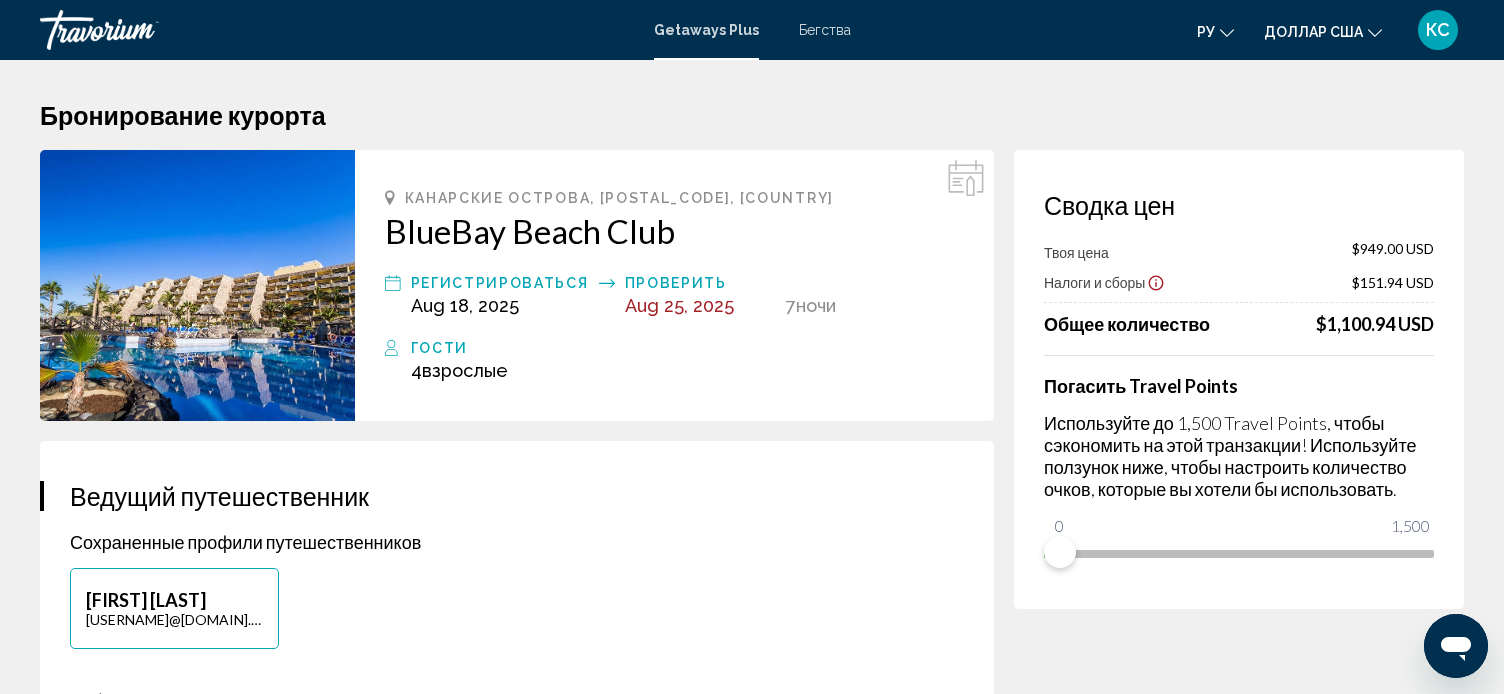 drag, startPoint x: 1028, startPoint y: 651, endPoint x: 1092, endPoint y: 585, distance: 91.93476 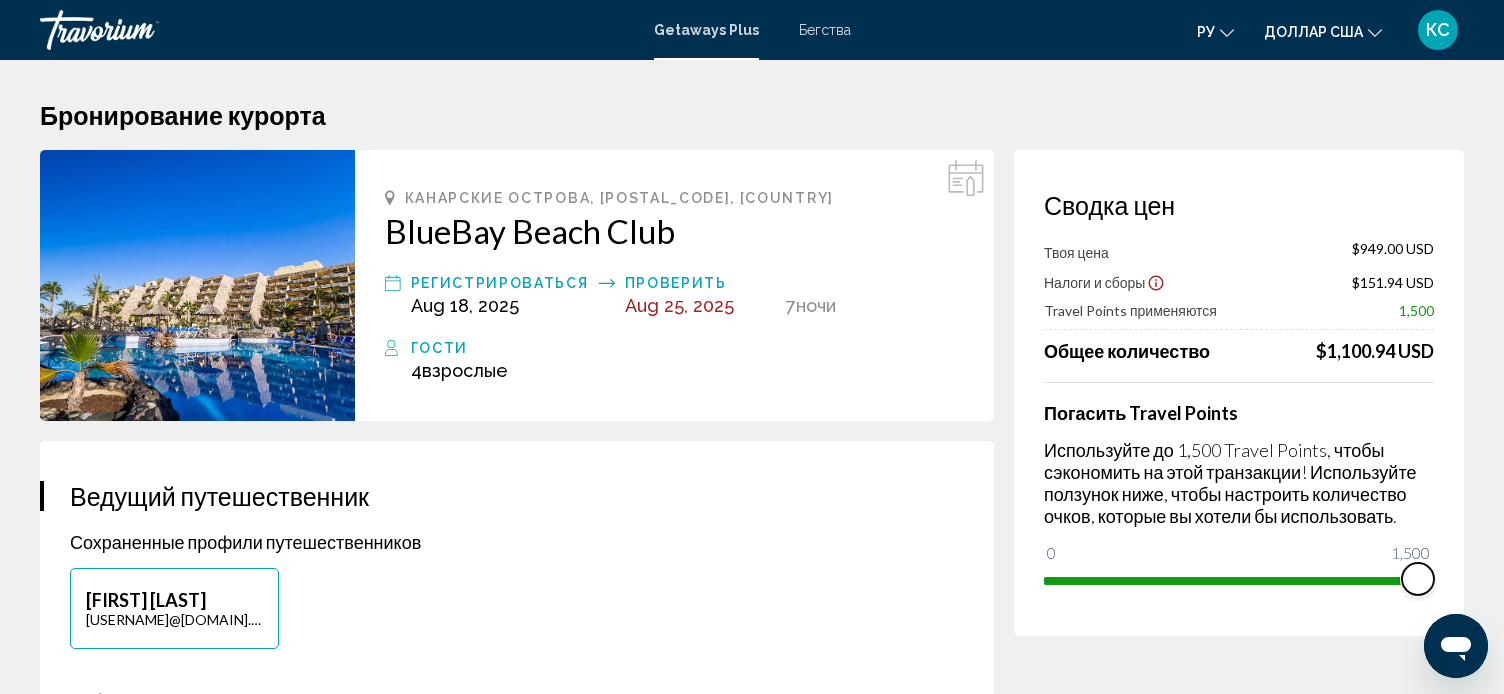 drag, startPoint x: 1060, startPoint y: 539, endPoint x: 1458, endPoint y: 546, distance: 398.06155 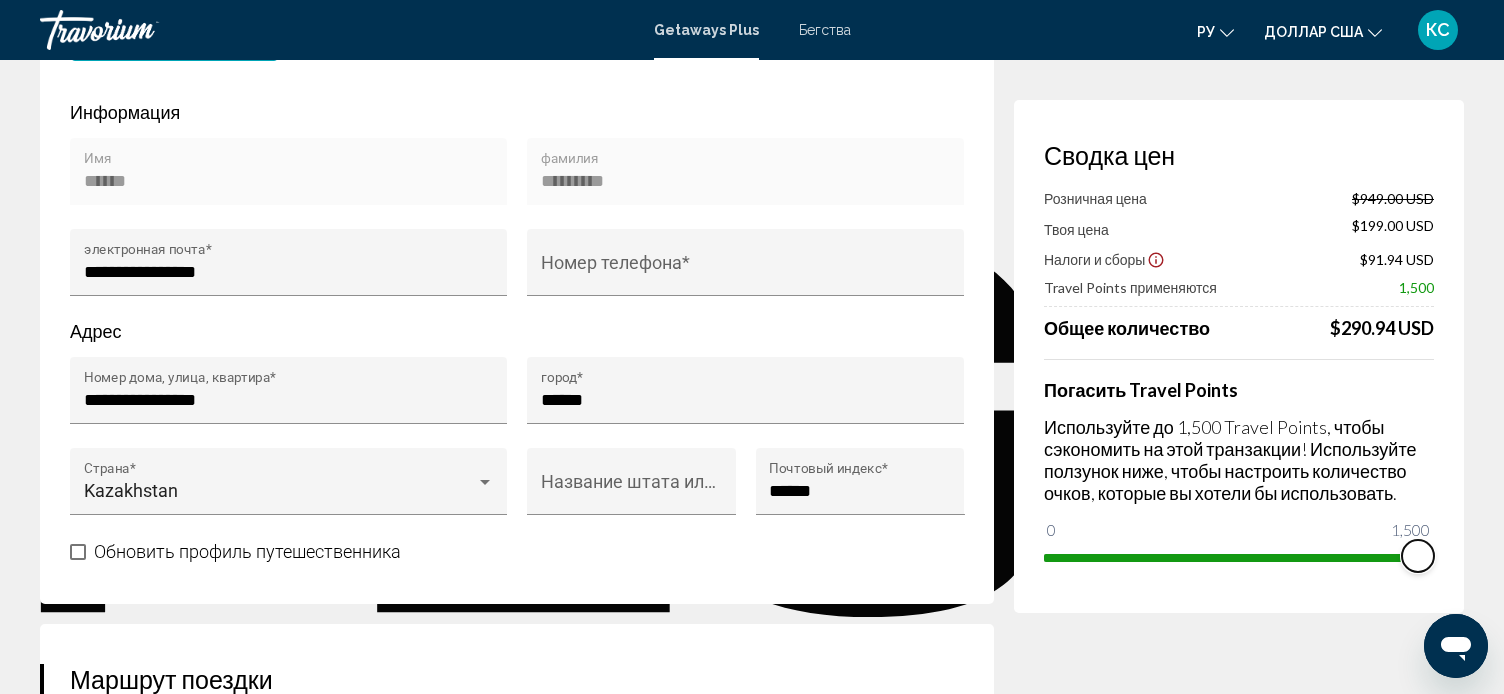 scroll, scrollTop: 0, scrollLeft: 0, axis: both 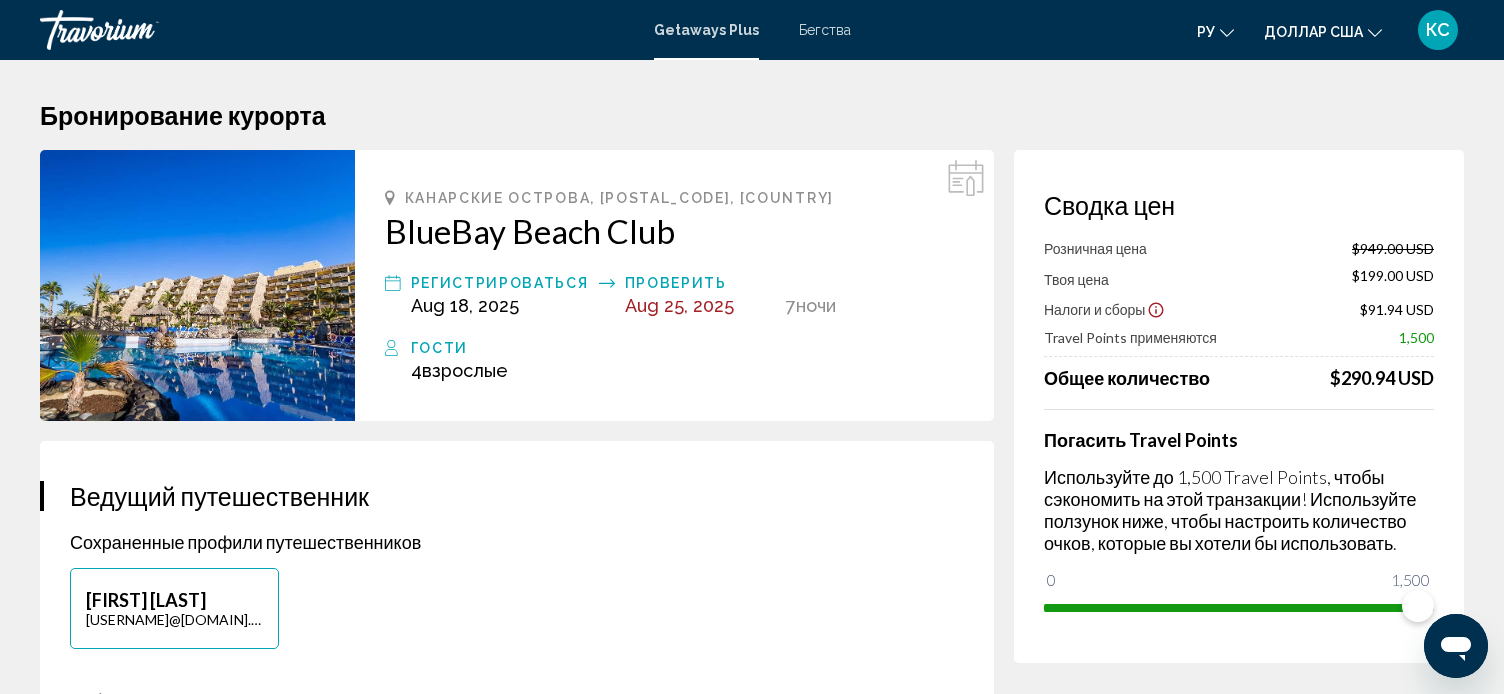 click on "Гости" at bounding box center (687, 348) 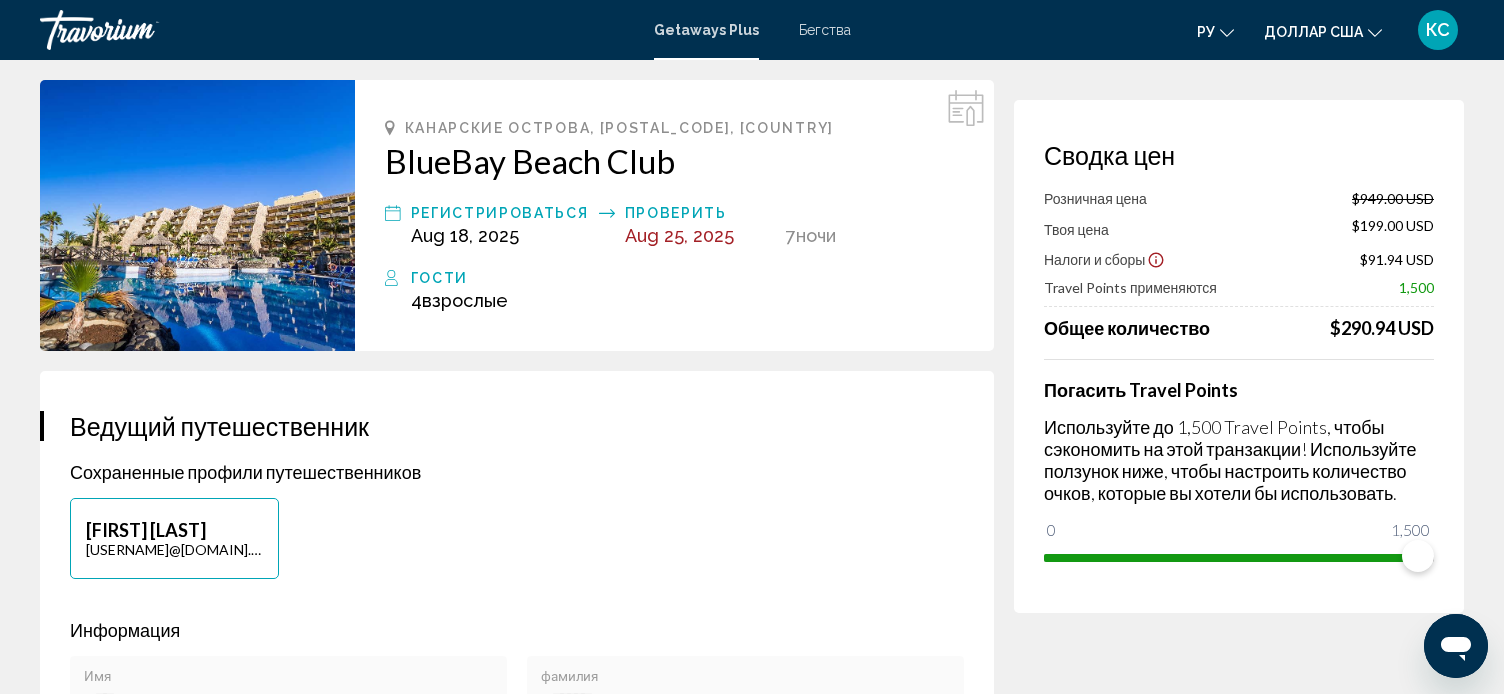 scroll, scrollTop: 0, scrollLeft: 0, axis: both 